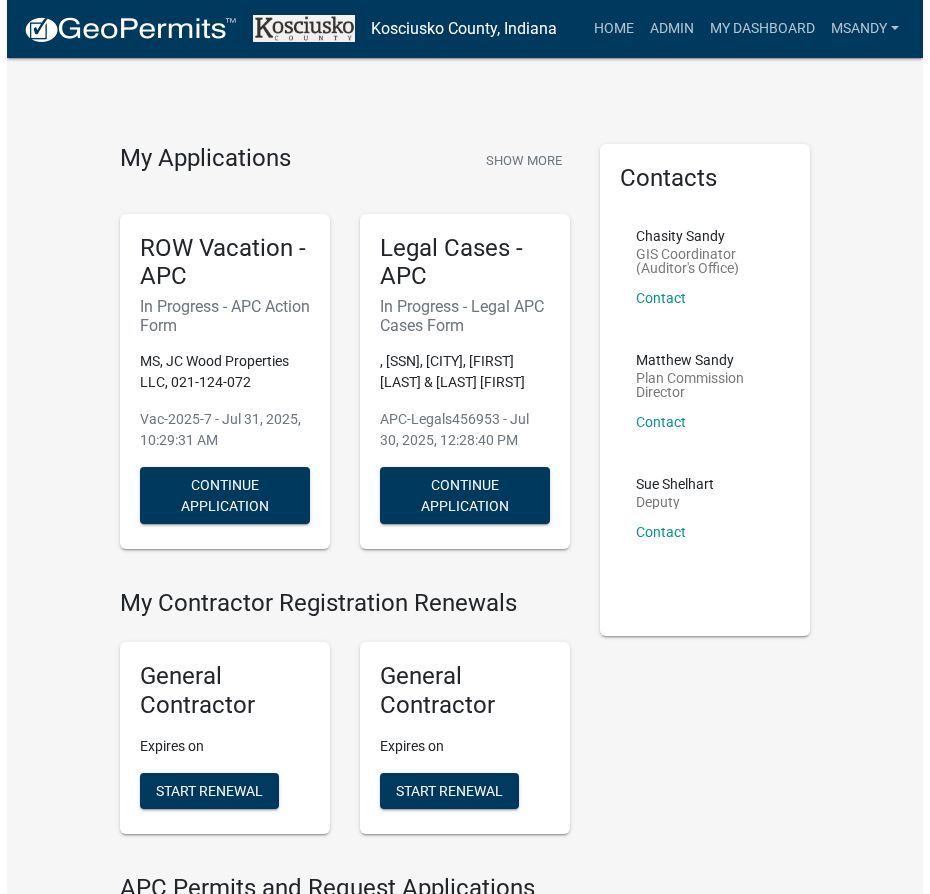 scroll, scrollTop: 0, scrollLeft: 0, axis: both 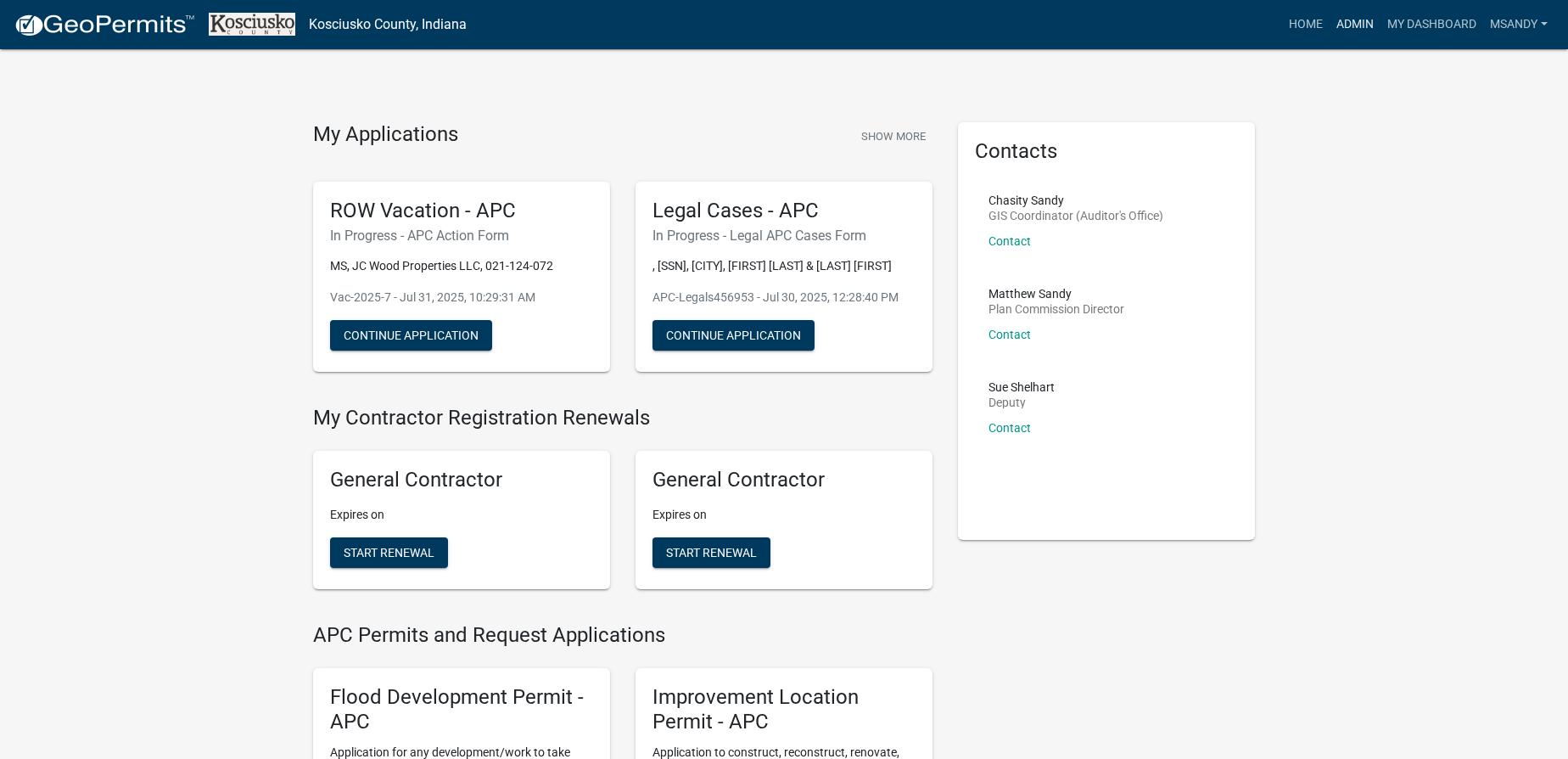 click on "Admin" at bounding box center [1355, 25] 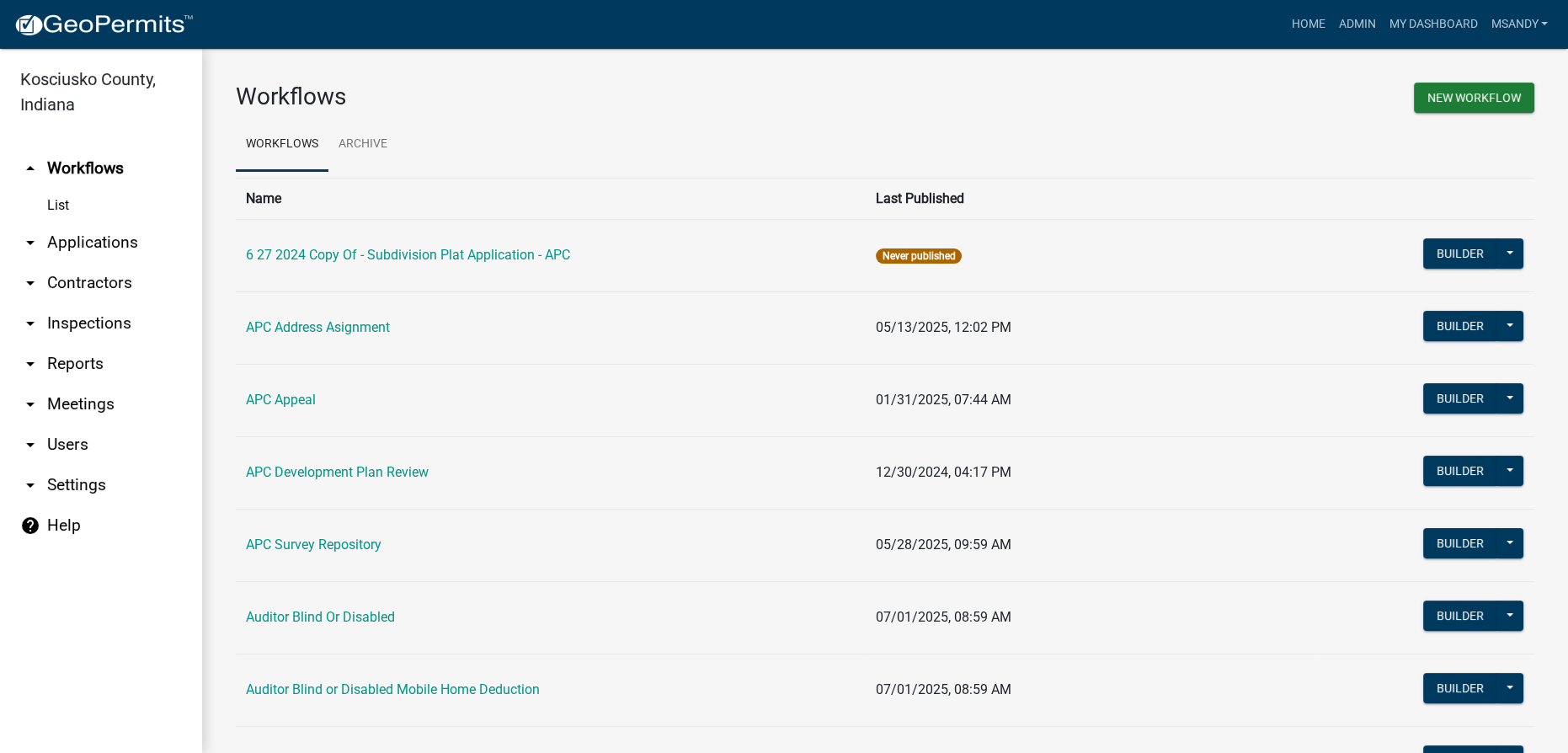 click on "arrow_drop_down   Applications" at bounding box center [101, 243] 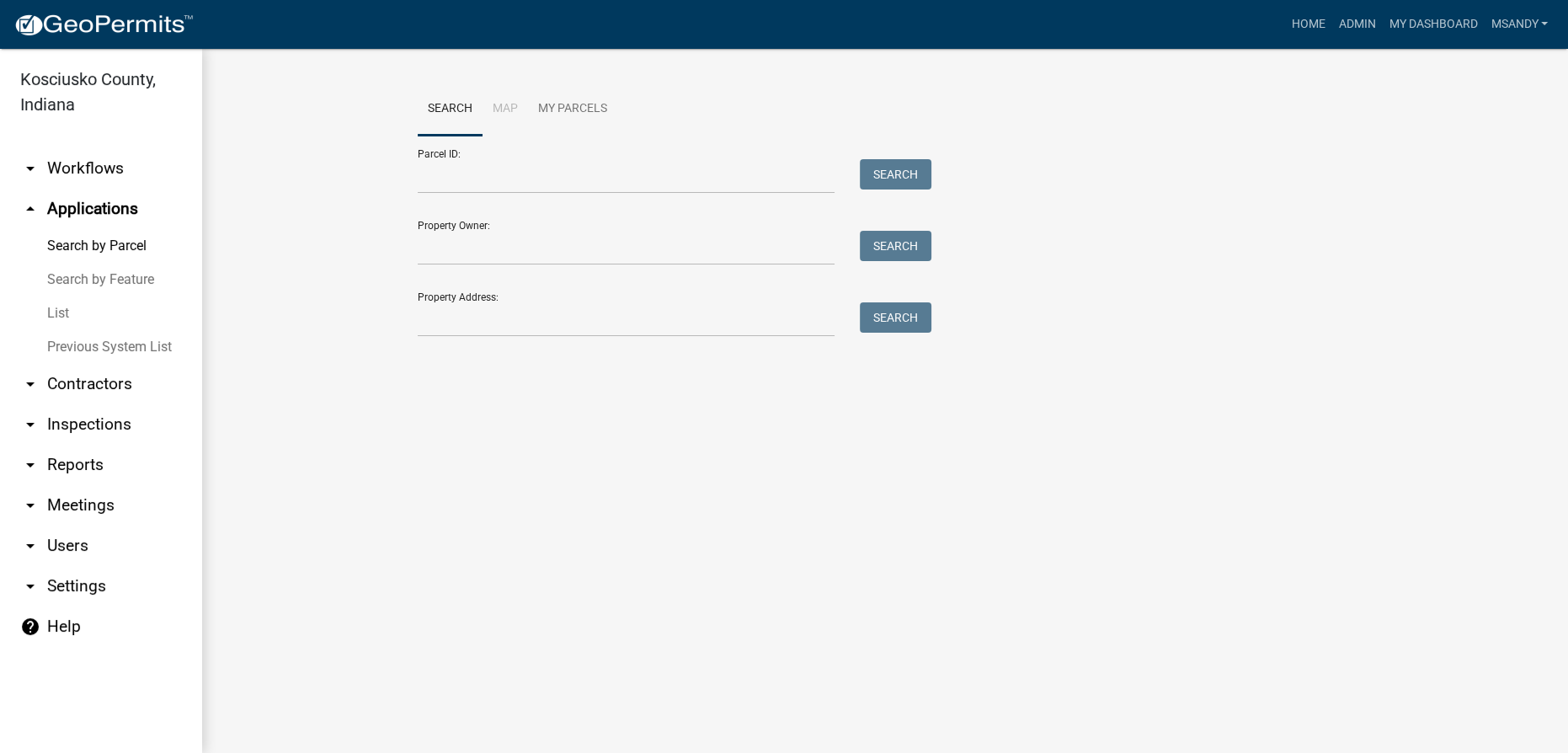 click on "Search by Feature" at bounding box center (101, 280) 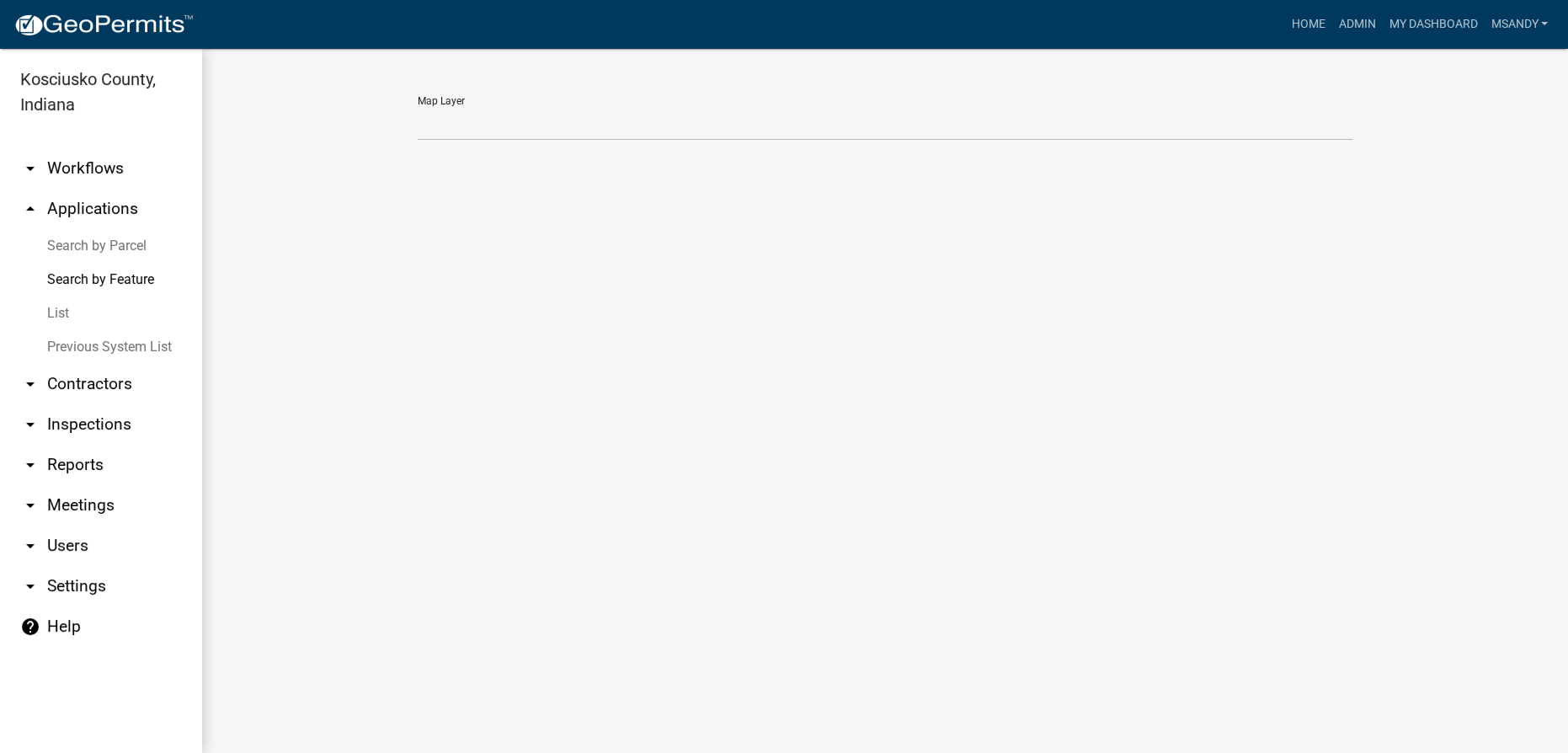 click on "List" at bounding box center (101, 313) 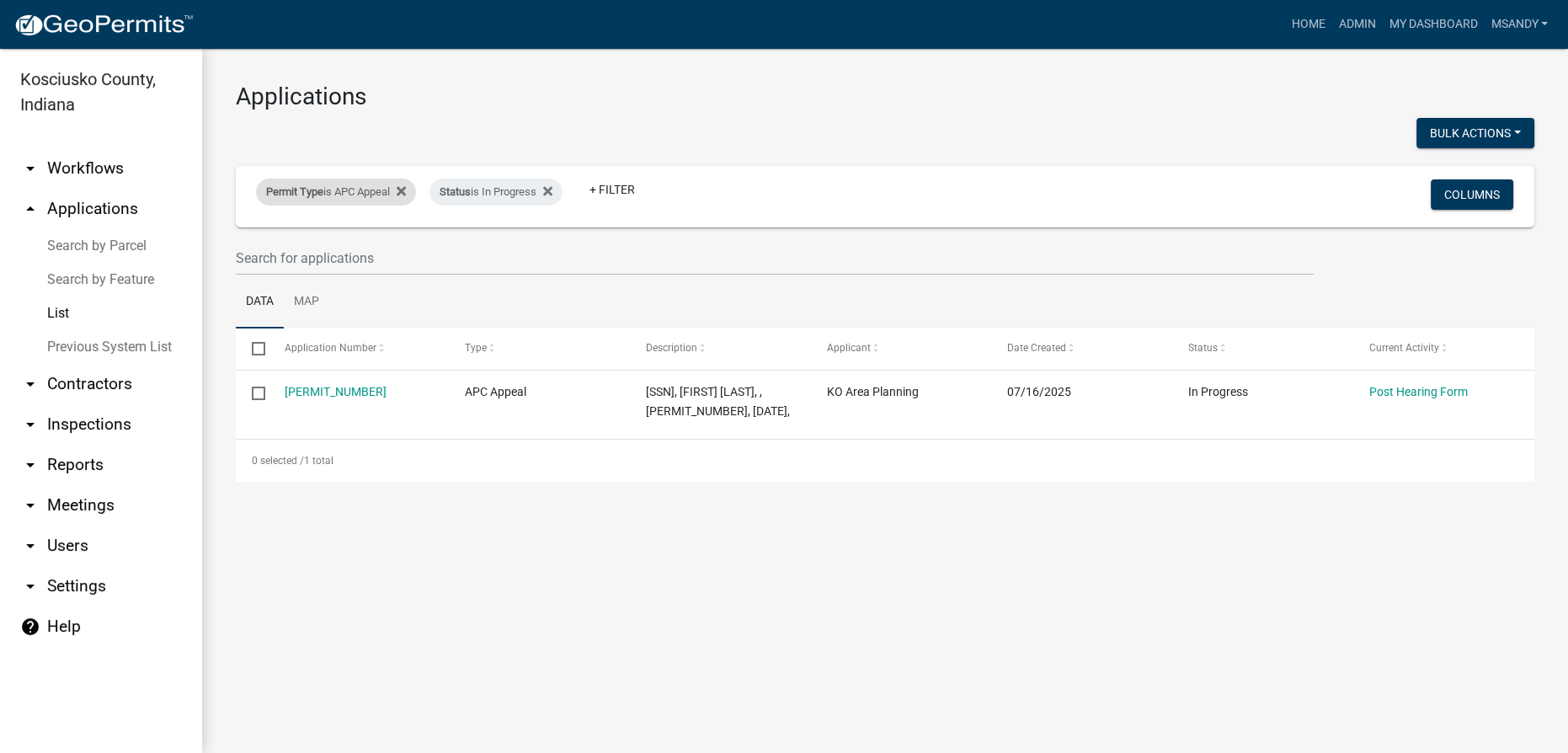 click on "Permit Type  is APC Appeal" at bounding box center [336, 192] 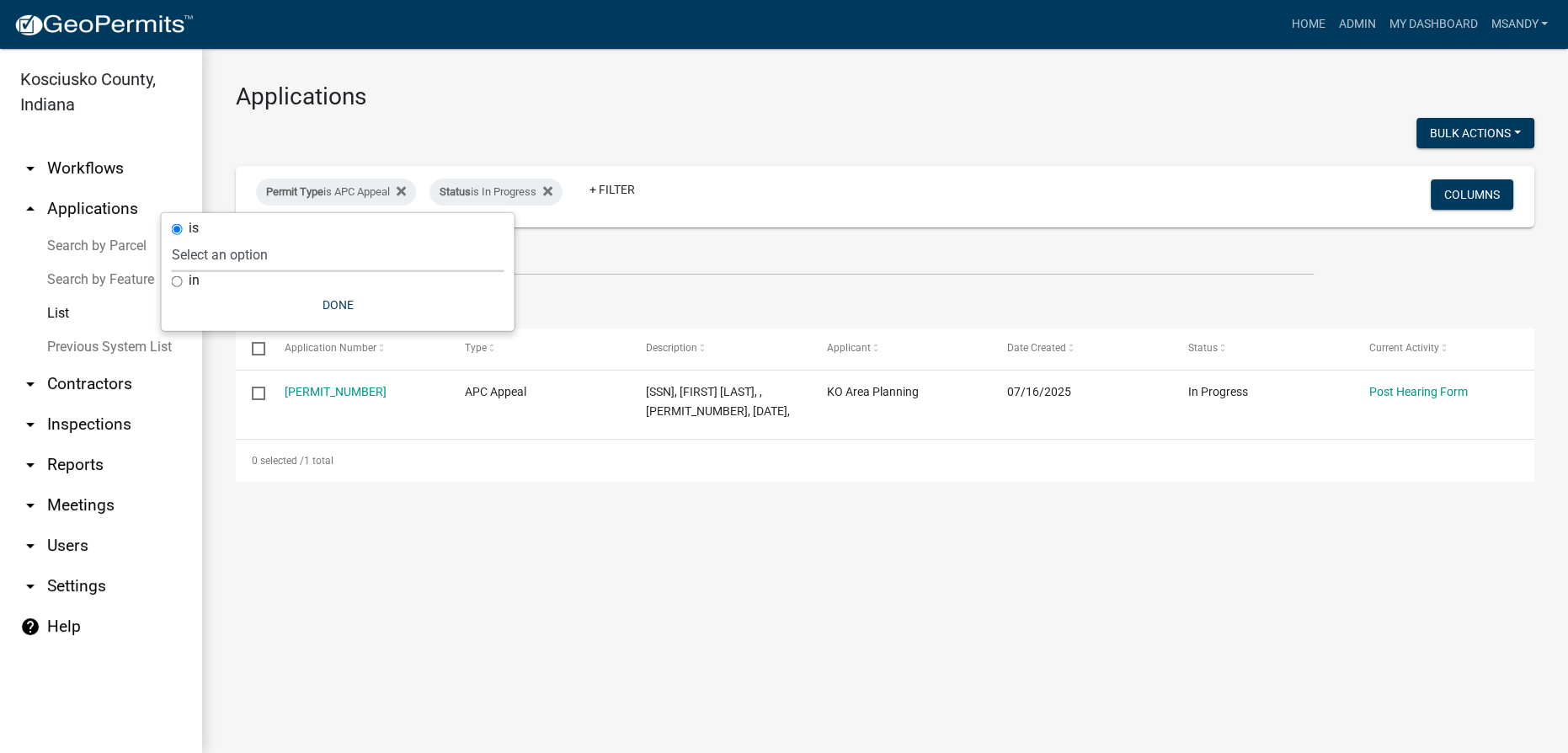 click on "Select an option   6 27 2024 Copy Of - Subdivision Plat Application - APC   APC Address Asignment   APC Appeal   APC Development Plan Review   APC Survey Repository   Auditor Blind Or Disabled   Auditor Blind or Disabled Mobile Home Deduction   Auditor Change of Tax Mailing Address Form   Auditor Energy Systems Deduction   Auditor Heritage Barn   Auditor Homestead Deduction   Auditor Mobile Home Homestead Deduction   Auditor Over 65 Deduction   Auditor Over 65 for Mobile Home Deduction   Auditor Vacation Request   Auditor Veterans Deduction   Auditor Veterans Deduction for Mobile Home   Certificates of Occupancy - APC   Copy Of - FARAs   Copy Of - Improvement Location Permit - APC 1 22 2024   Driveway and Right of Way Work Permit   Exception - APC   FARAs   Flood Development Permit - APC   Flood Zone Inquiry   Flood Zone Inquiry (PRR Copy)   Food Permit   General Contractor (Registration)   General Contractor (Renewal)   HD Sign Off On Sewage & Water   Hoover - Driveway and Right of Way Work Permit" at bounding box center [338, 254] 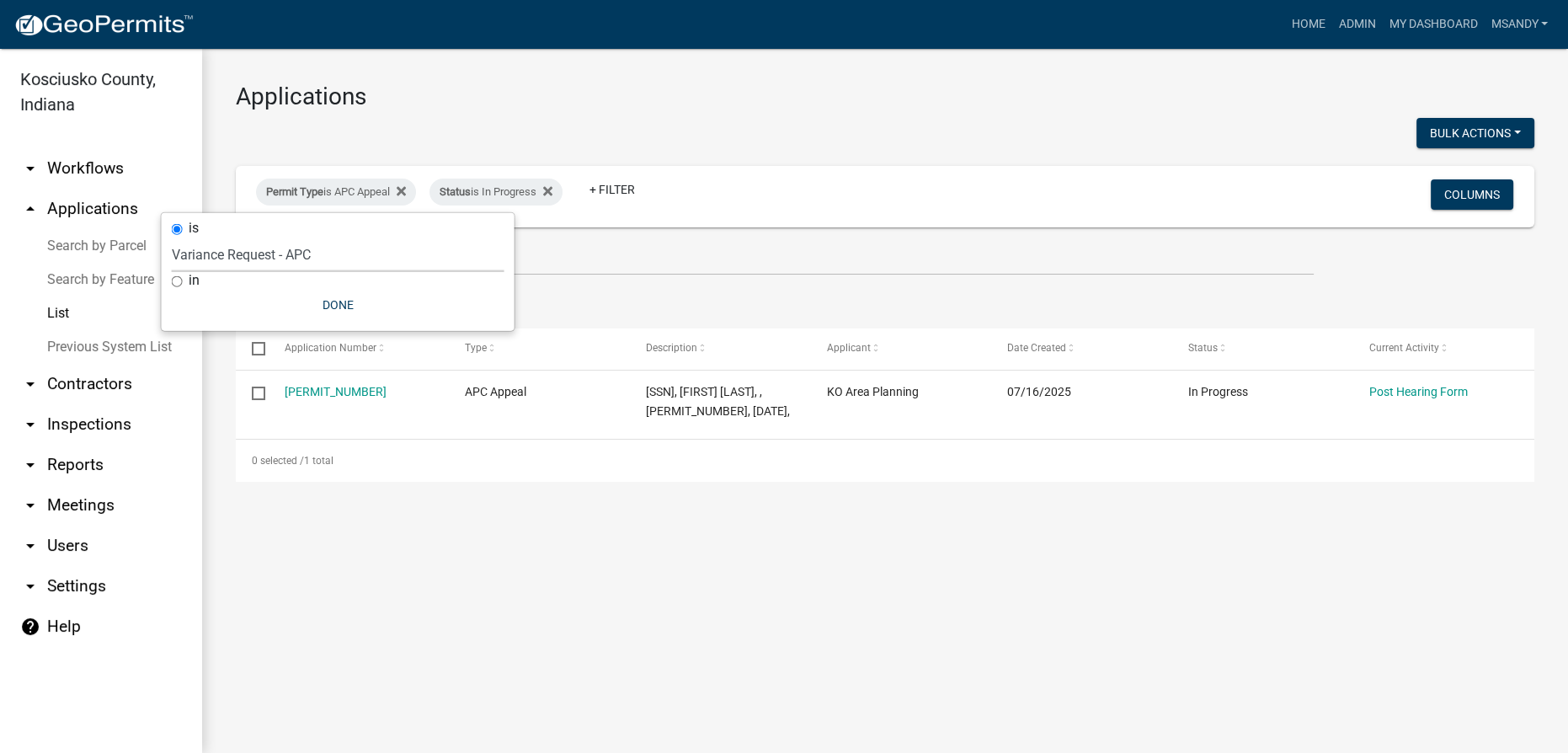 click on "Select an option   6 27 2024 Copy Of - Subdivision Plat Application - APC   APC Address Asignment   APC Appeal   APC Development Plan Review   APC Survey Repository   Auditor Blind Or Disabled   Auditor Blind or Disabled Mobile Home Deduction   Auditor Change of Tax Mailing Address Form   Auditor Energy Systems Deduction   Auditor Heritage Barn   Auditor Homestead Deduction   Auditor Mobile Home Homestead Deduction   Auditor Over 65 Deduction   Auditor Over 65 for Mobile Home Deduction   Auditor Vacation Request   Auditor Veterans Deduction   Auditor Veterans Deduction for Mobile Home   Certificates of Occupancy - APC   Copy Of - FARAs   Copy Of - Improvement Location Permit - APC 1 22 2024   Driveway and Right of Way Work Permit   Exception - APC   FARAs   Flood Development Permit - APC   Flood Zone Inquiry   Flood Zone Inquiry (PRR Copy)   Food Permit   General Contractor (Registration)   General Contractor (Renewal)   HD Sign Off On Sewage & Water   Hoover - Driveway and Right of Way Work Permit" at bounding box center (338, 254) 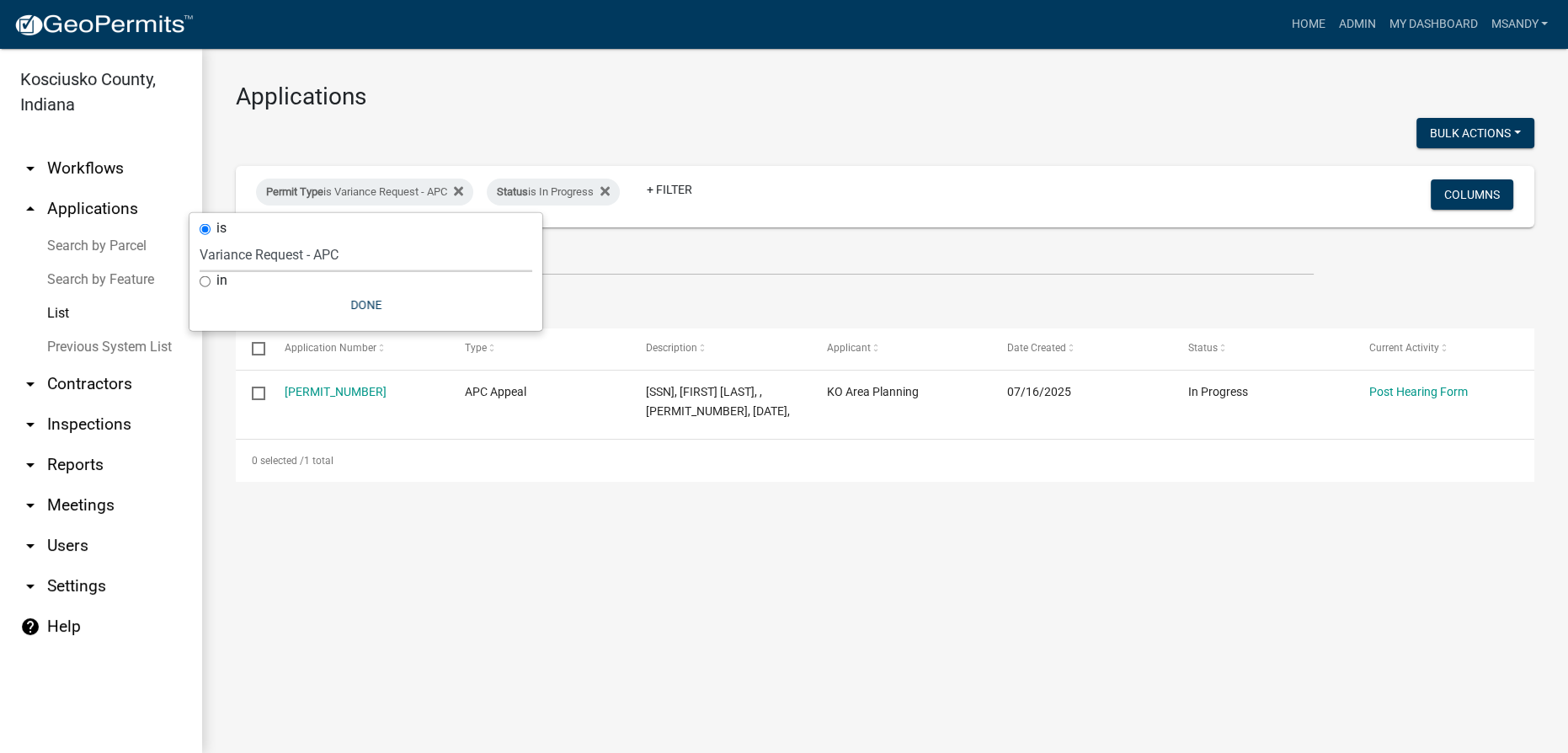 select on "3: 100" 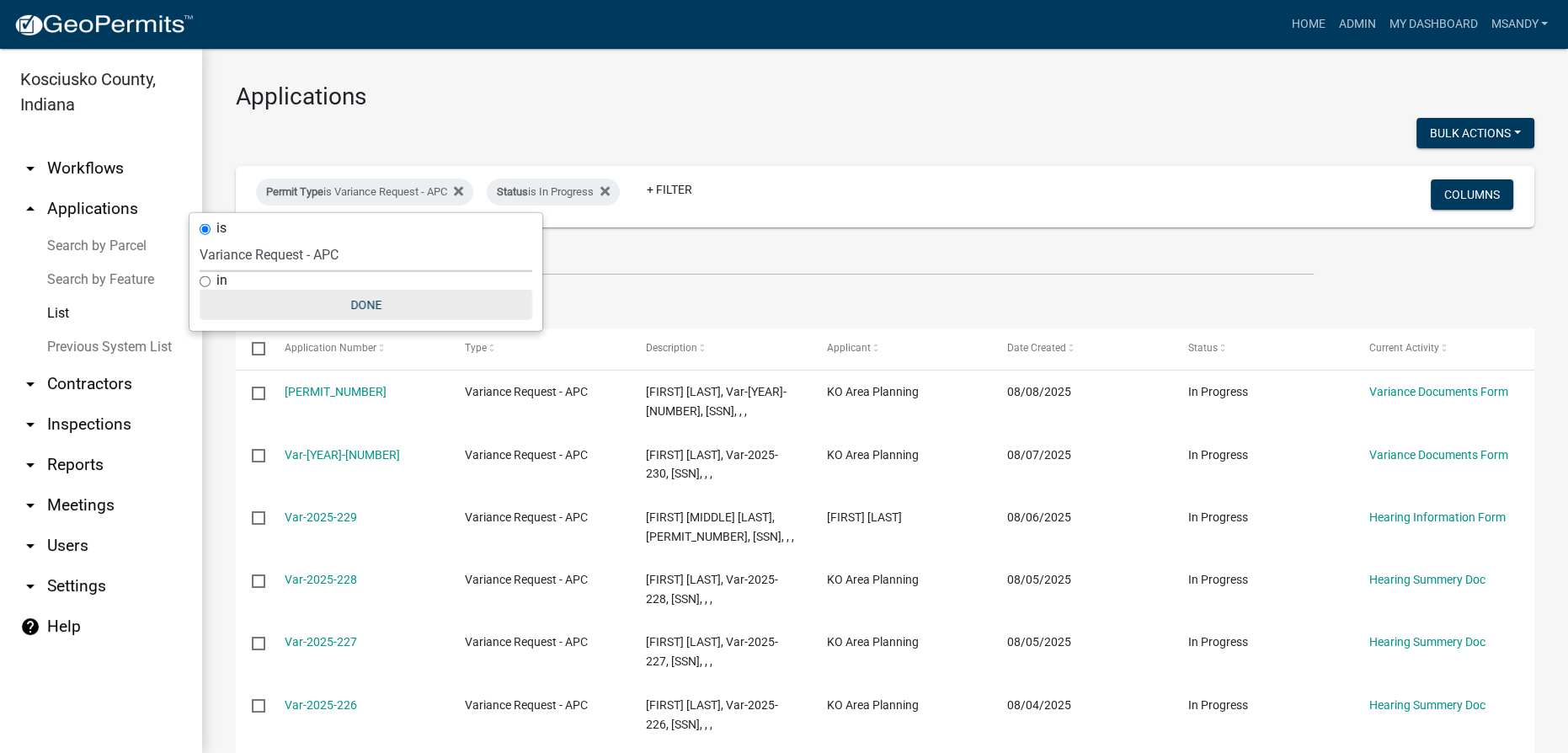 click on "Done" at bounding box center (365, 305) 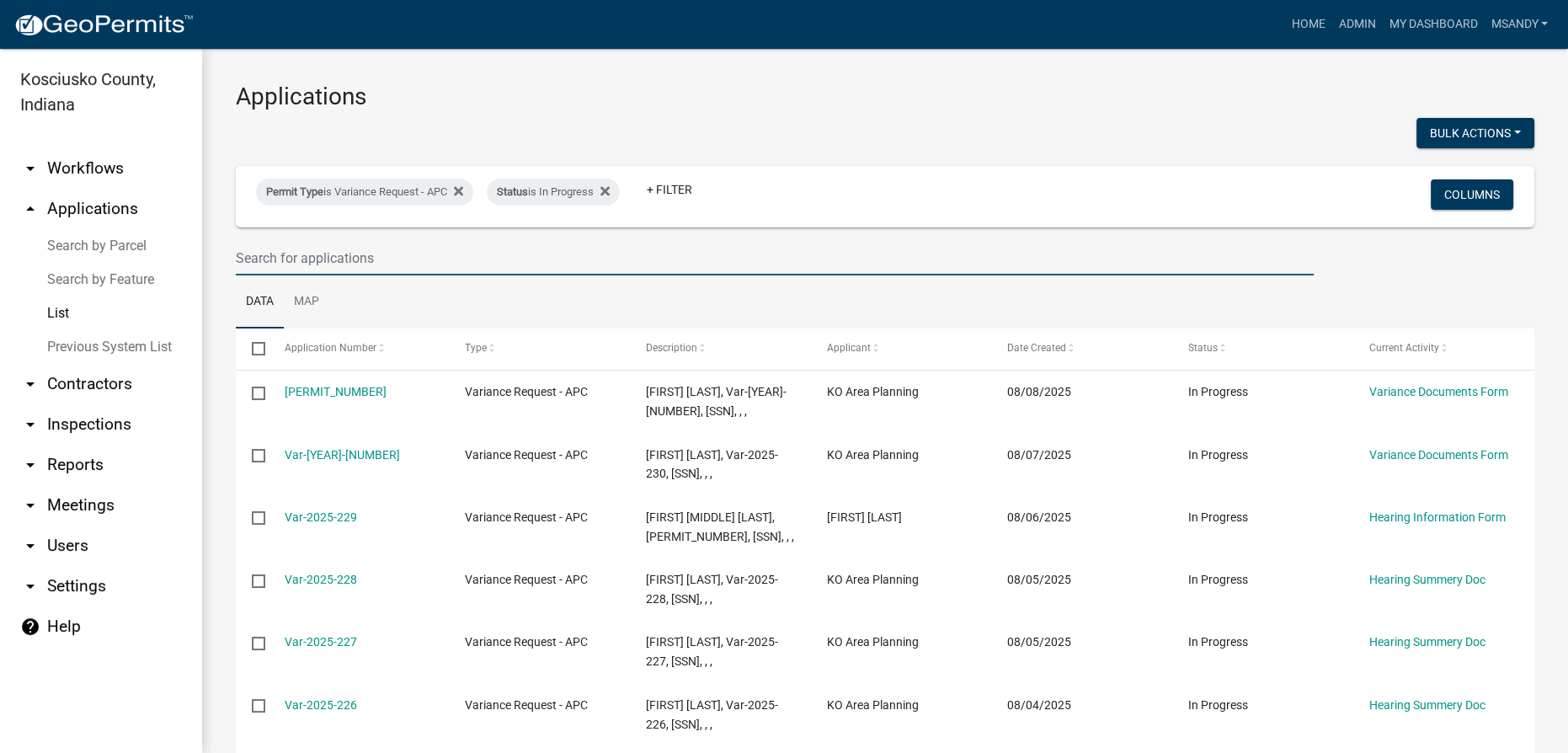 click at bounding box center [775, 258] 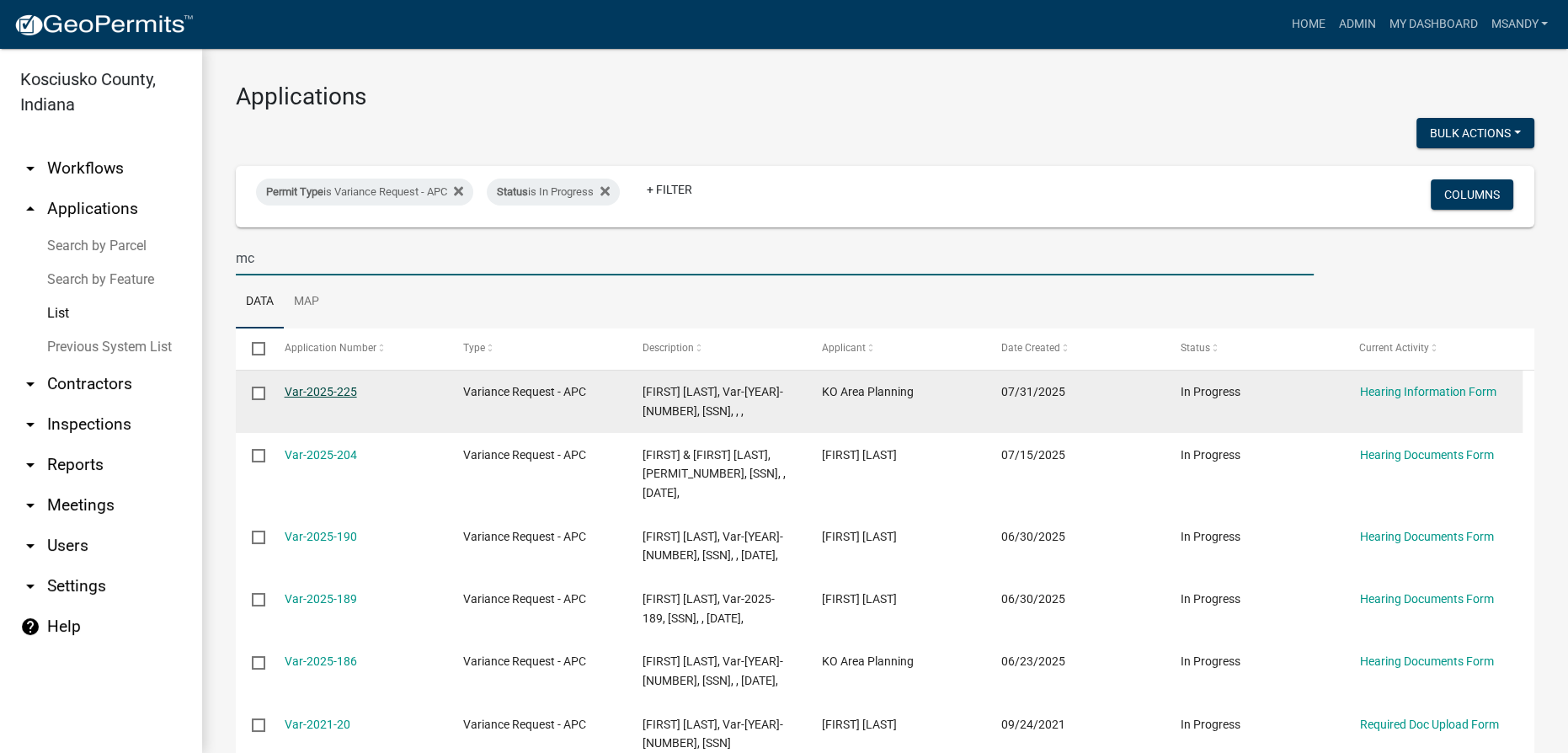 type on "mc" 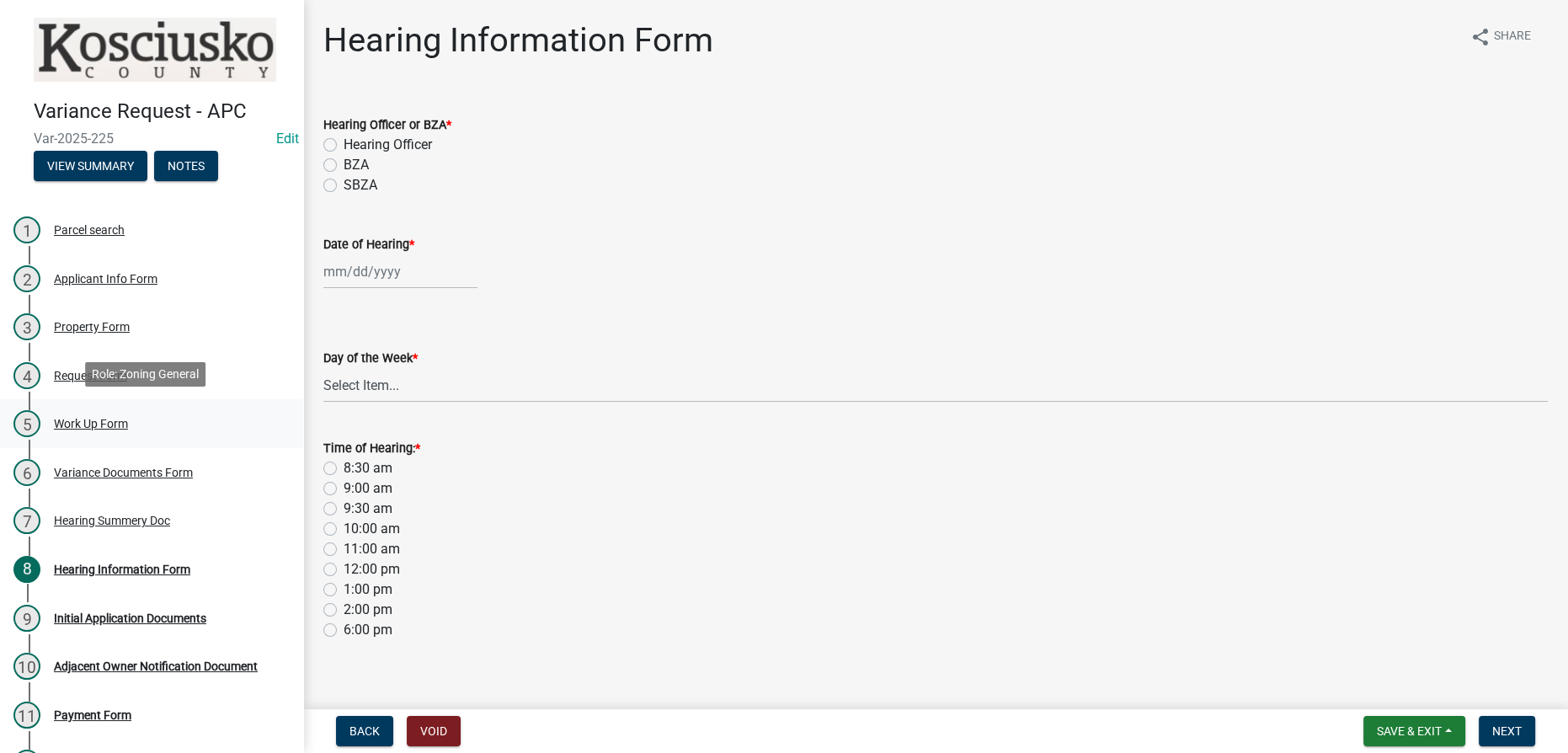 click on "Work Up Form" at bounding box center [91, 424] 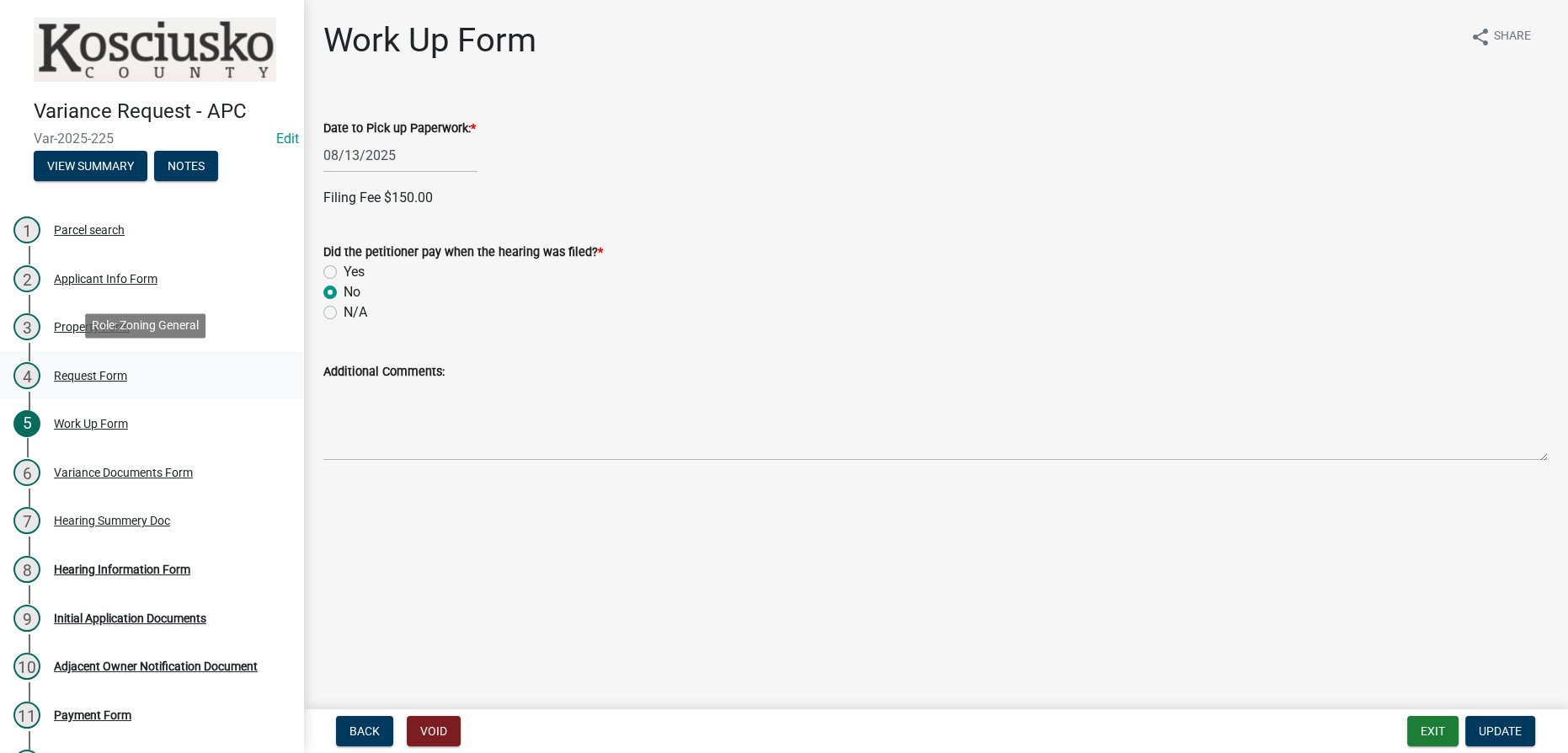 click on "Request Form" at bounding box center (90, 376) 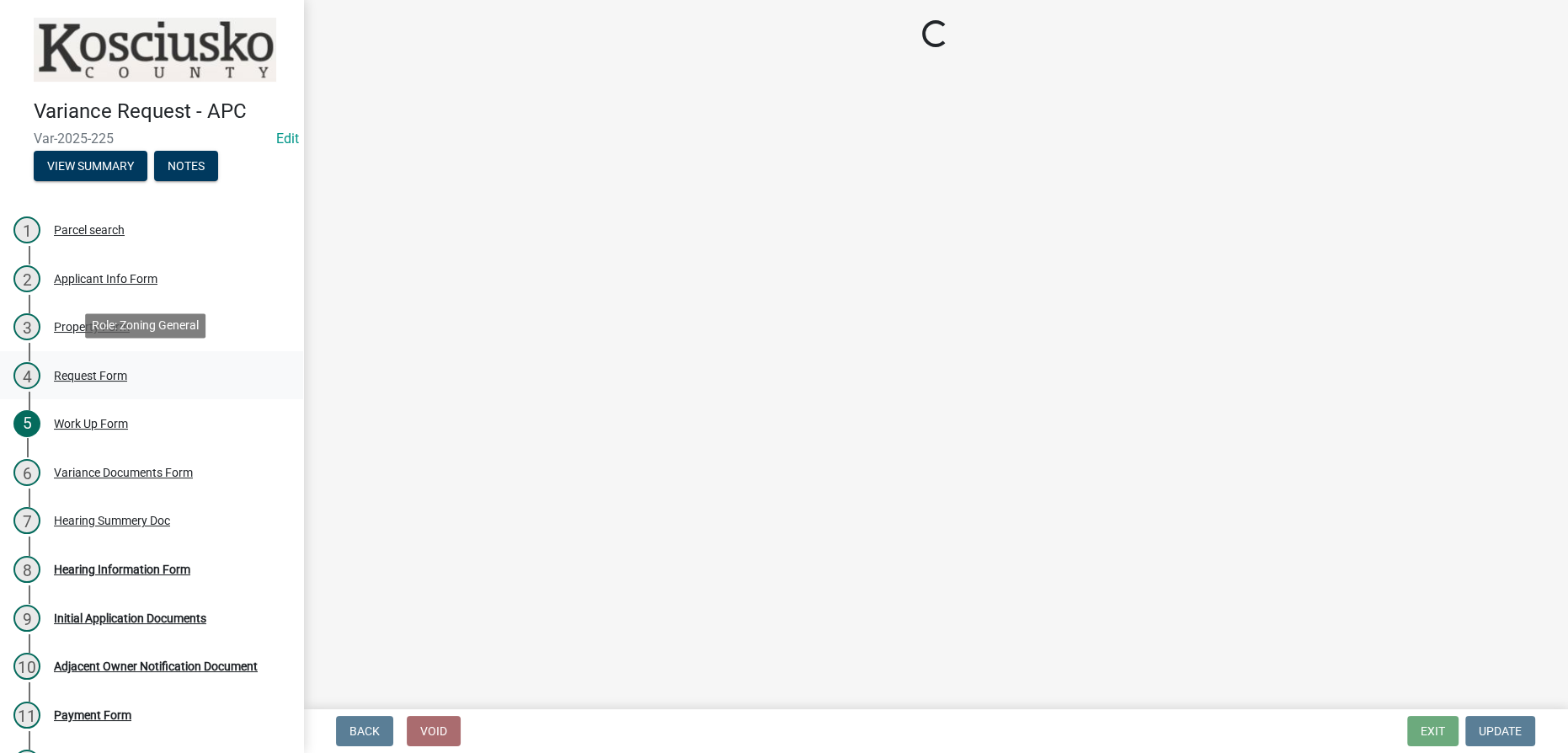 select on "77eb12f8-2a64-4a31-bfec-9b00716b2165" 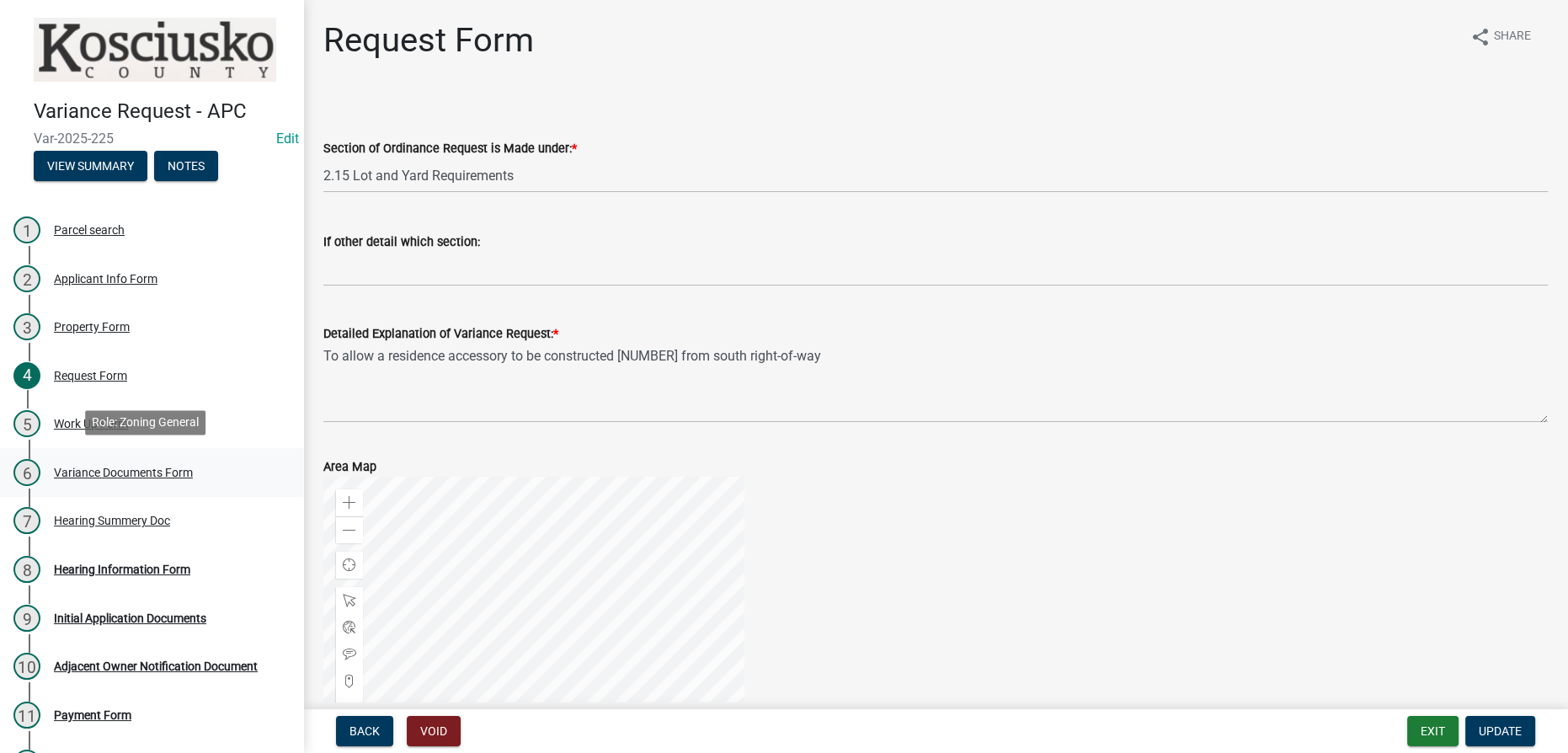 click on "Variance Documents Form" at bounding box center [123, 473] 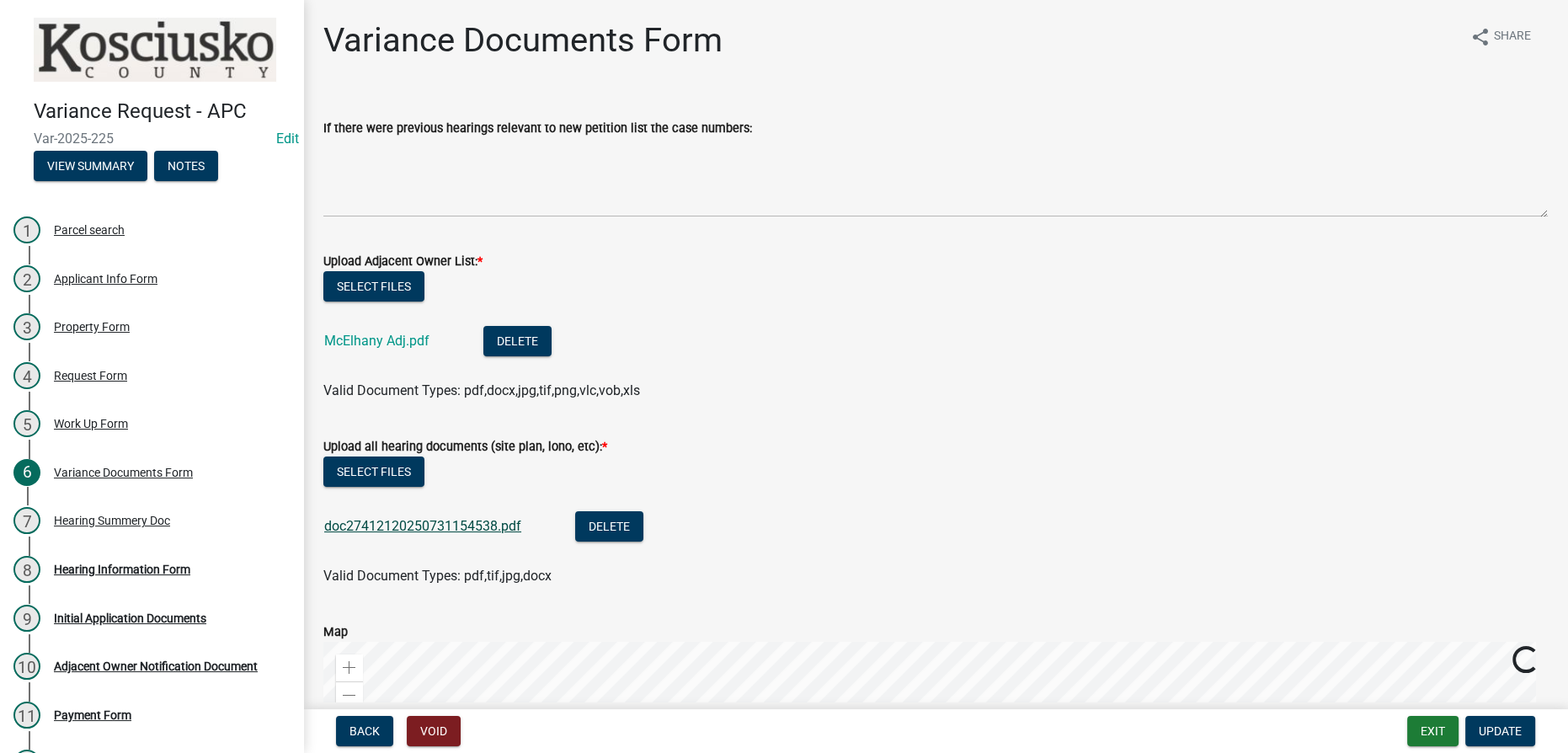 click on "doc27412120250731154538.pdf" 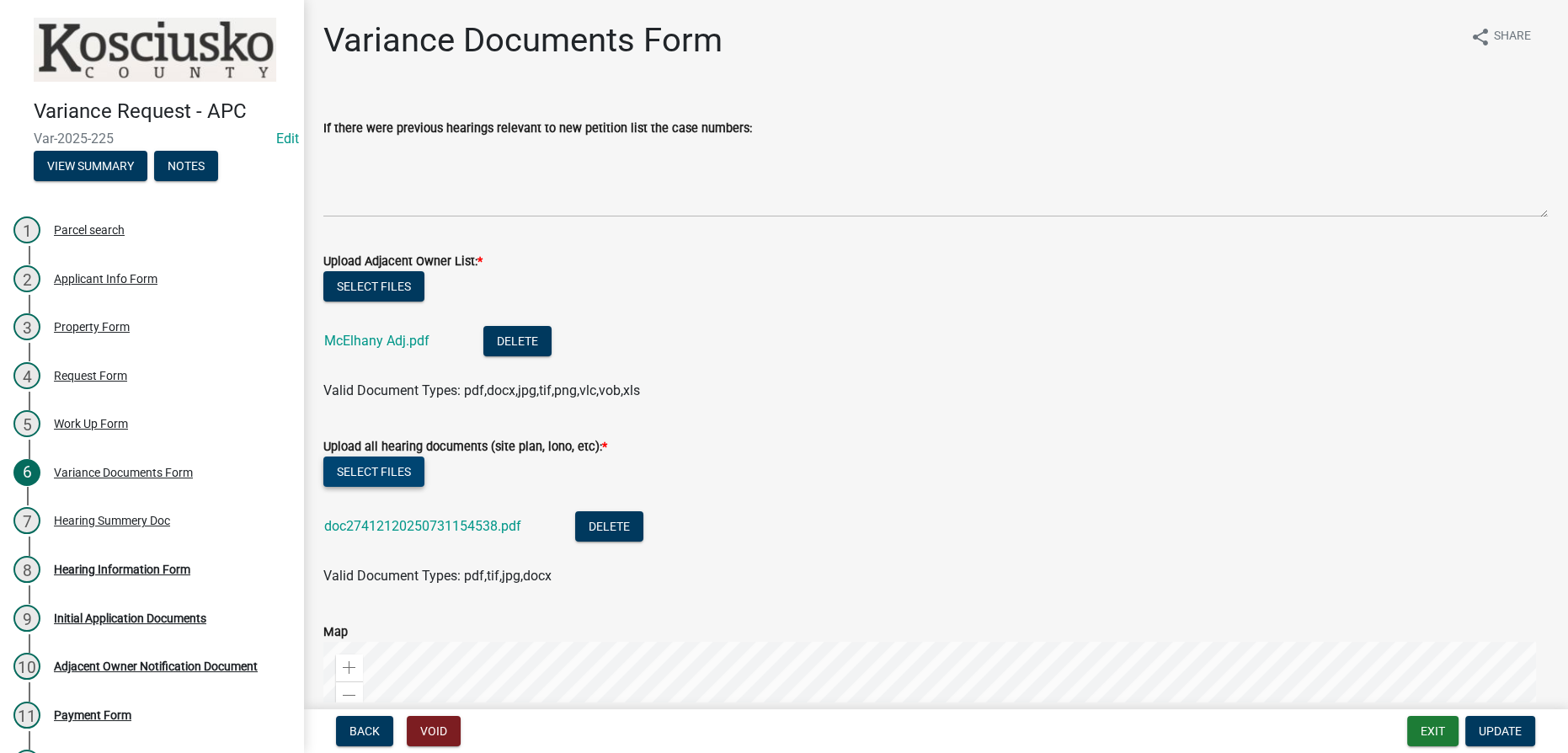 click on "Select files" 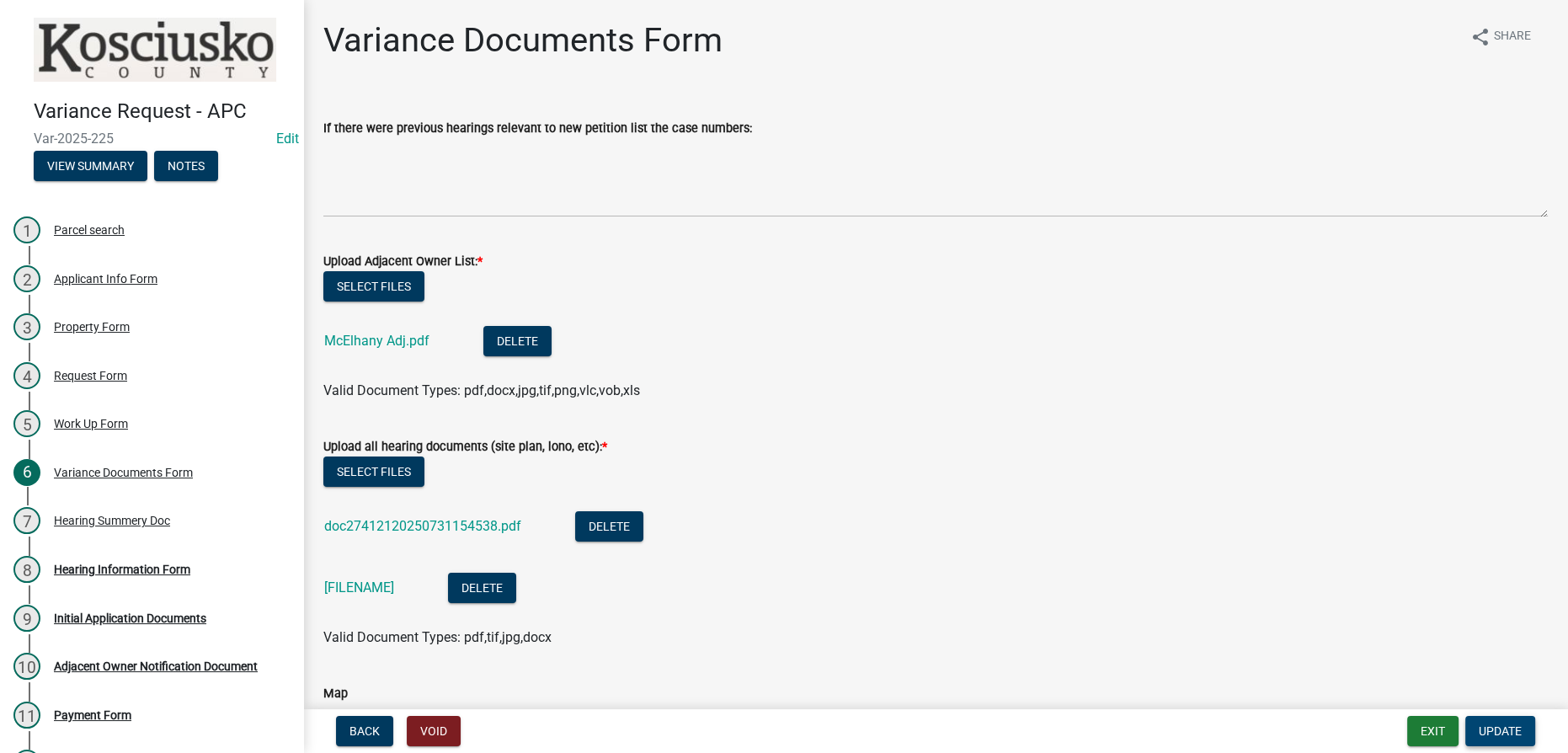 click on "Update" at bounding box center (1500, 731) 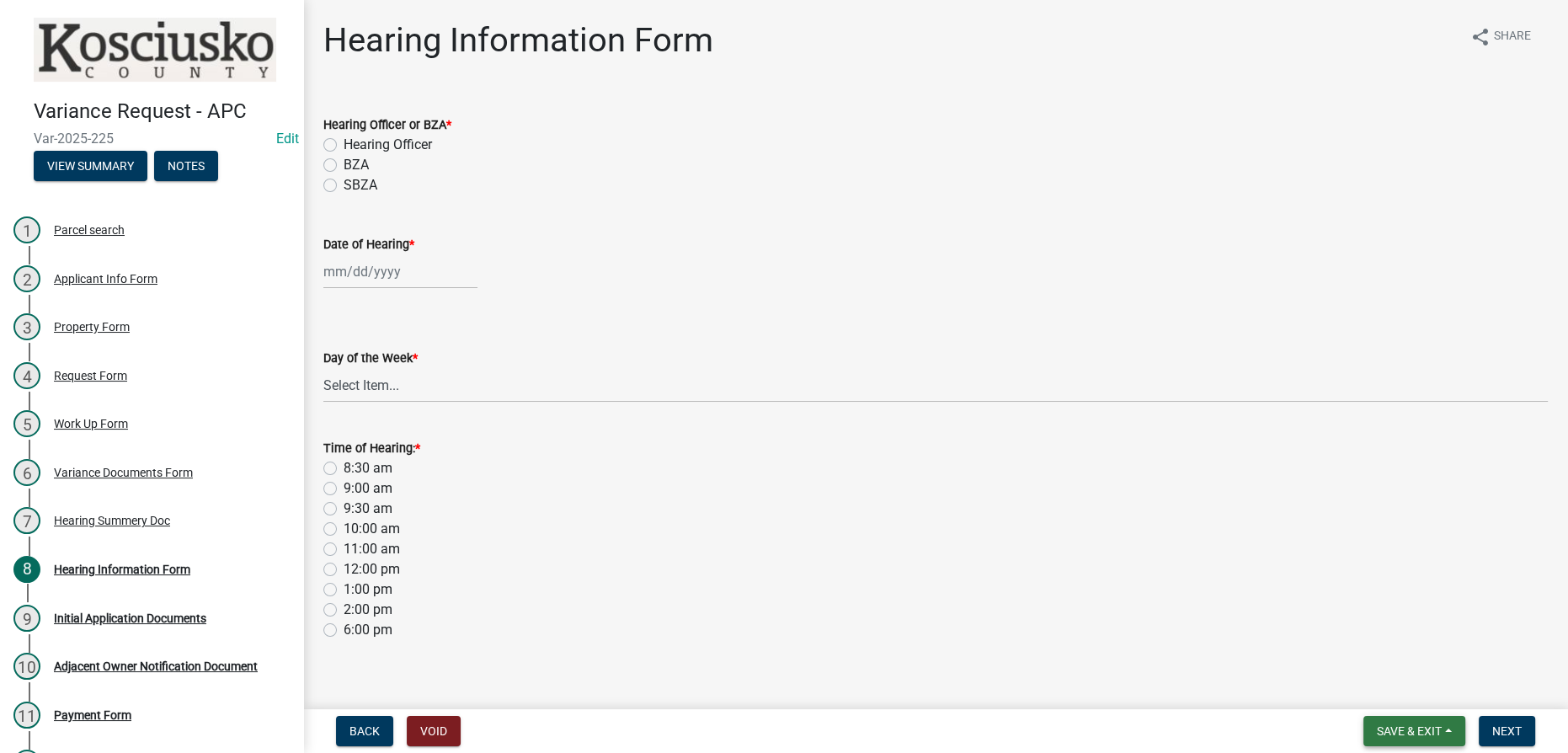 click on "Save & Exit" at bounding box center (1409, 731) 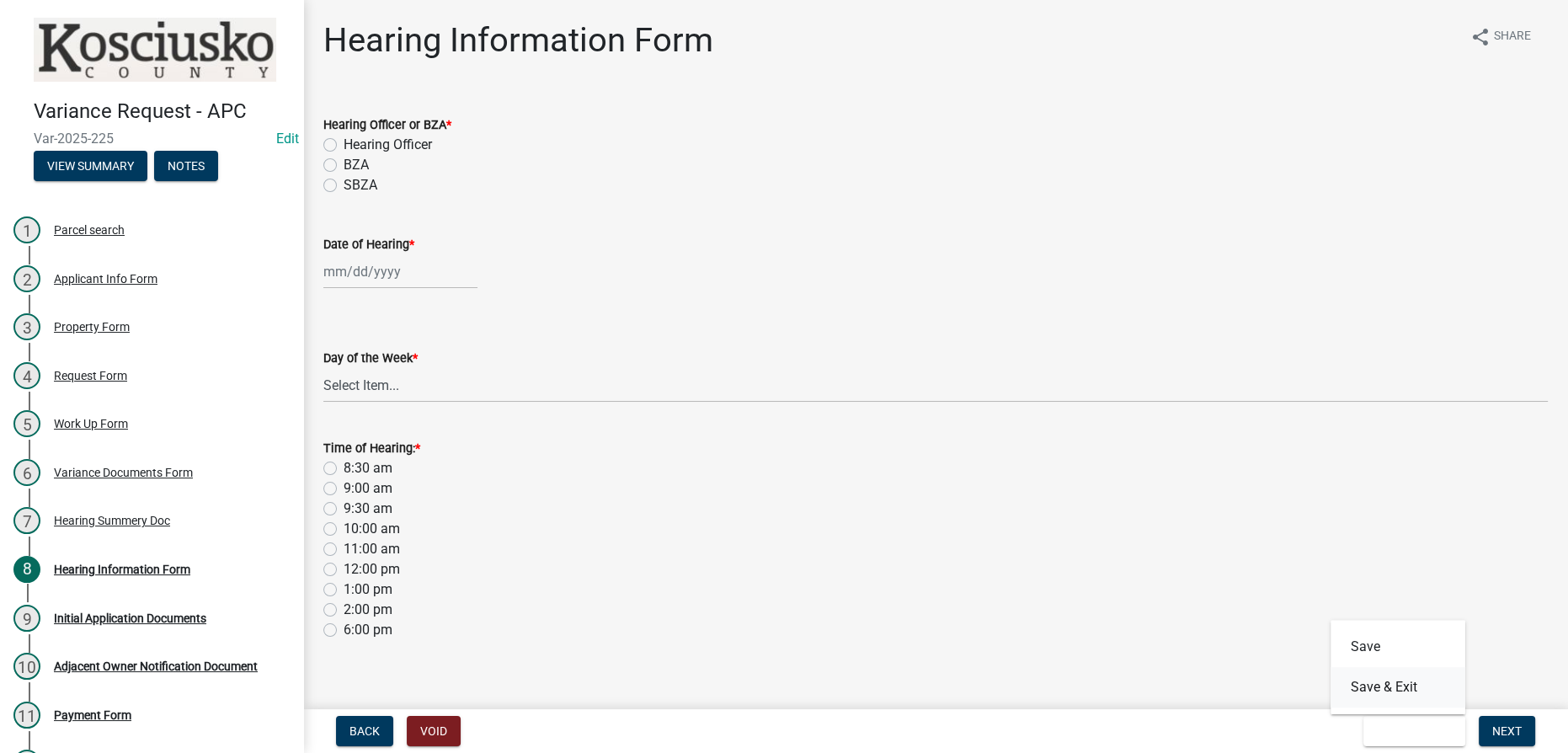 click on "Save & Exit" at bounding box center [1398, 687] 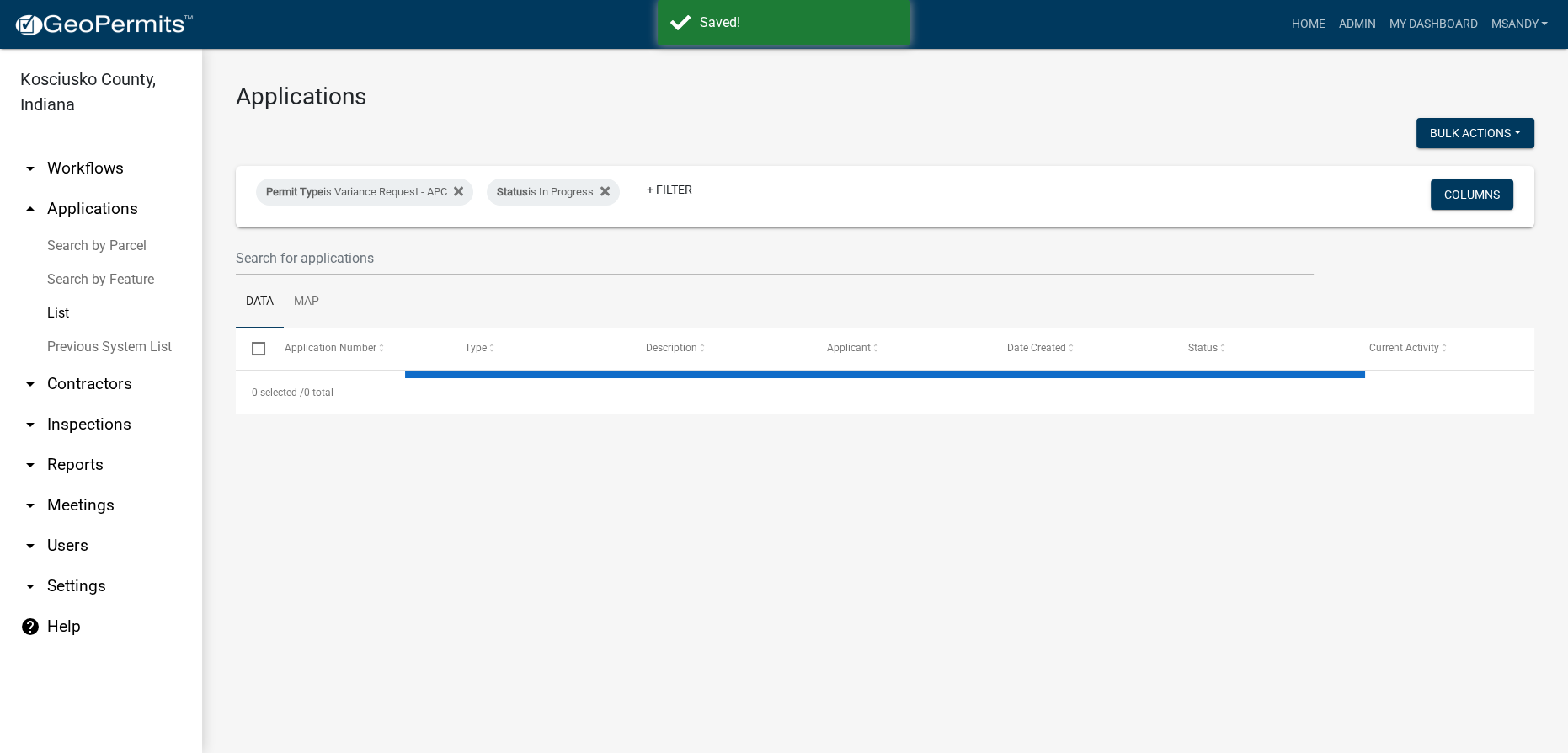 select on "3: 100" 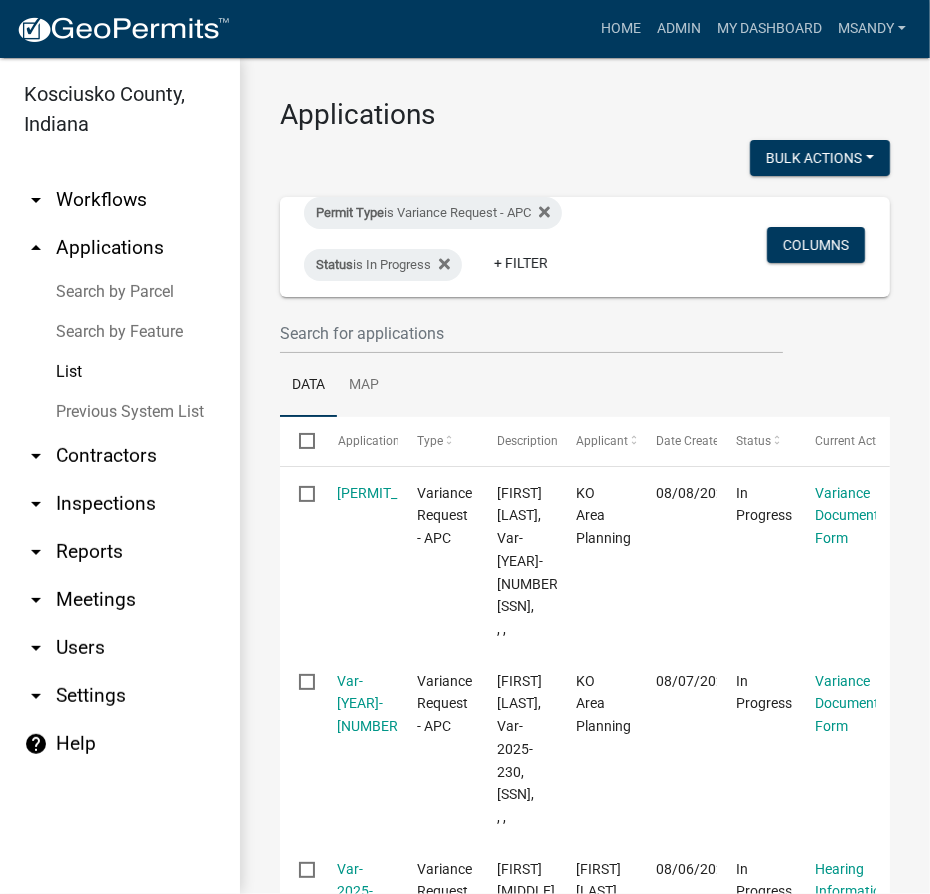 click on "Search by Parcel" at bounding box center [120, 292] 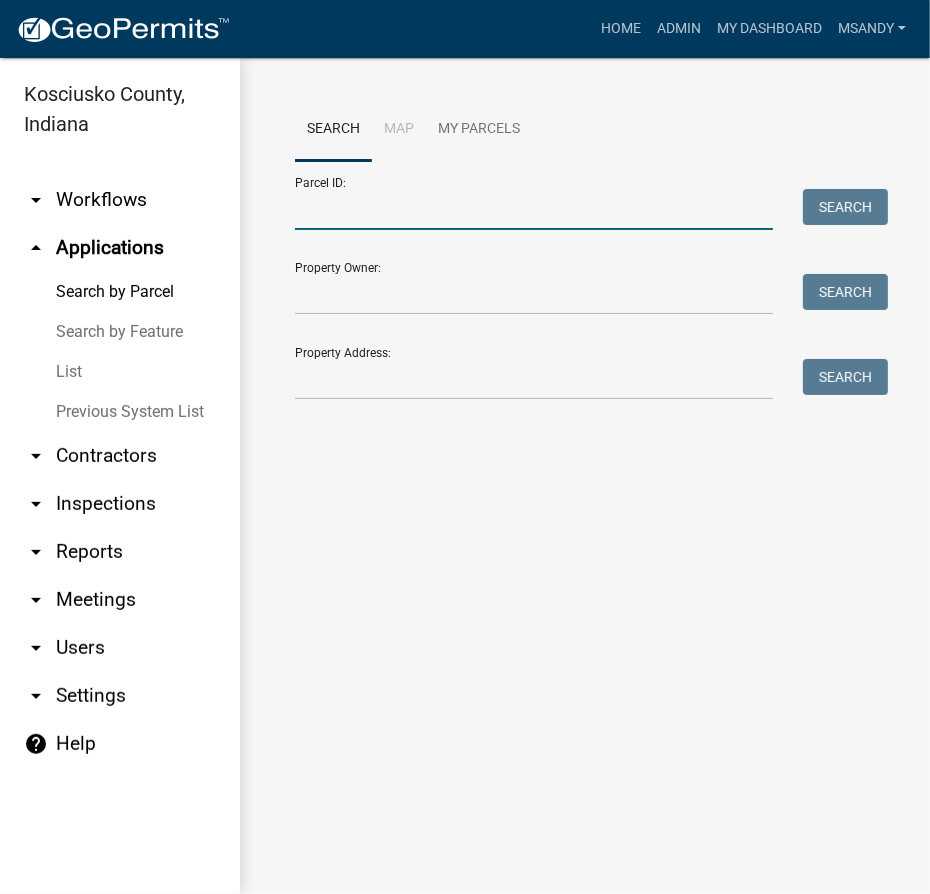 click on "Parcel ID:" at bounding box center [534, 209] 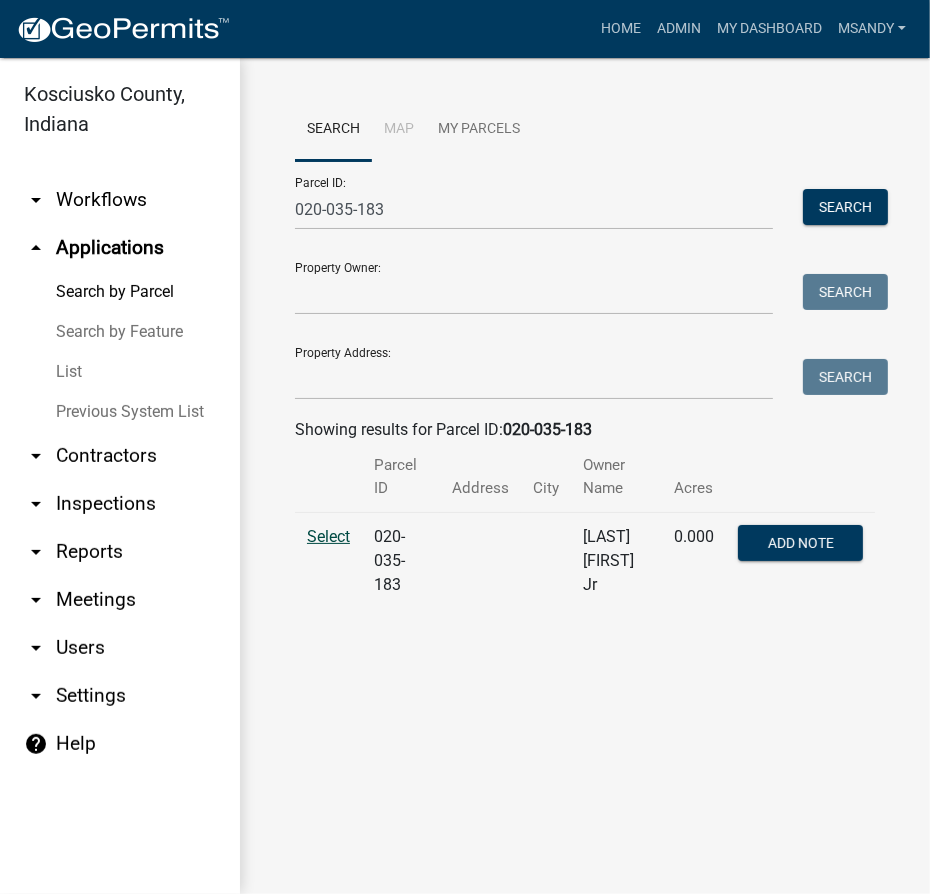 click on "Select" at bounding box center [328, 536] 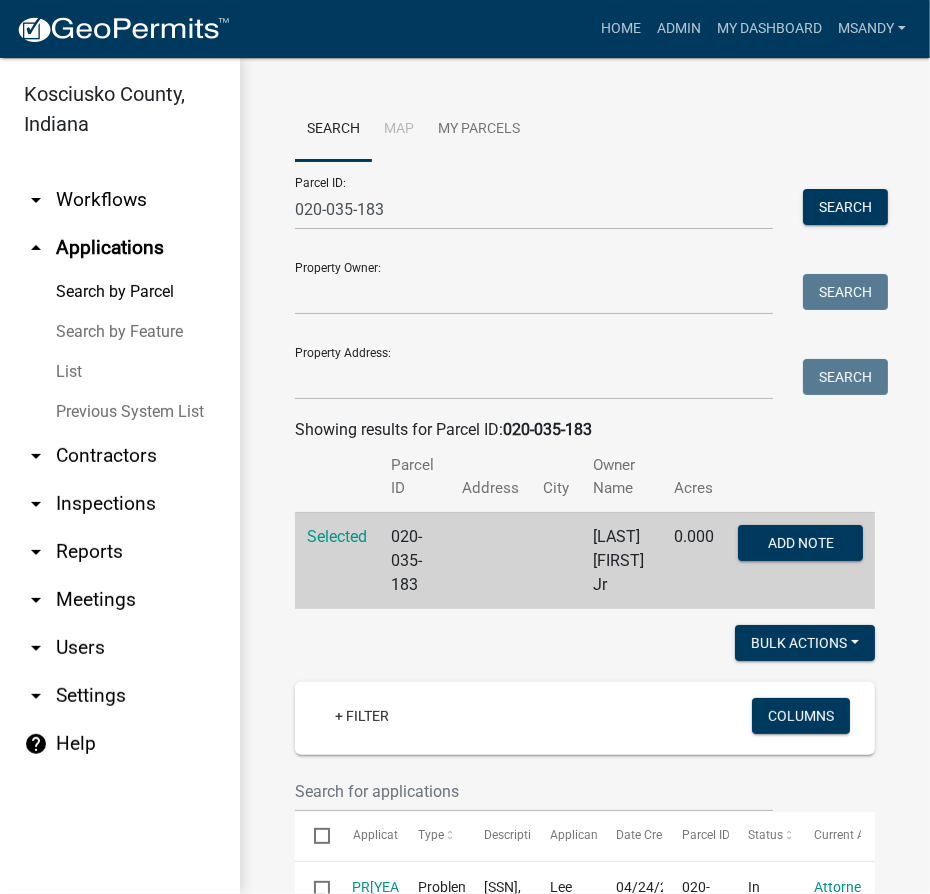 scroll, scrollTop: 363, scrollLeft: 0, axis: vertical 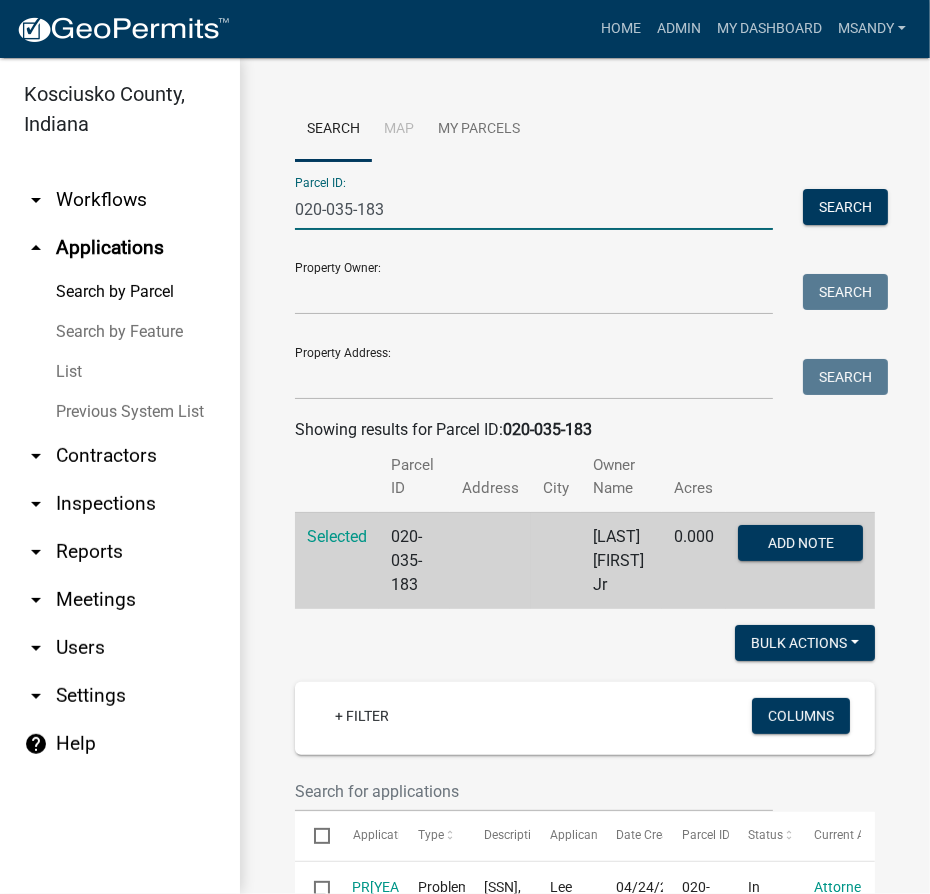 drag, startPoint x: 392, startPoint y: 209, endPoint x: -175, endPoint y: 244, distance: 568.0792 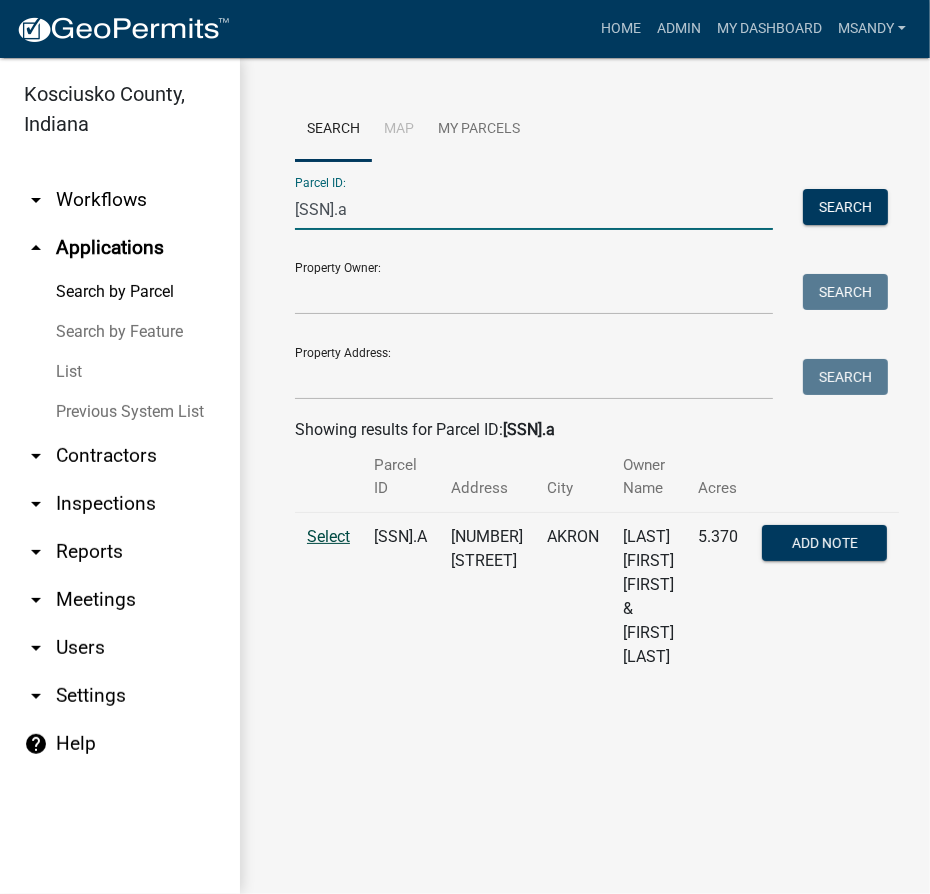 type on "[SSN].a" 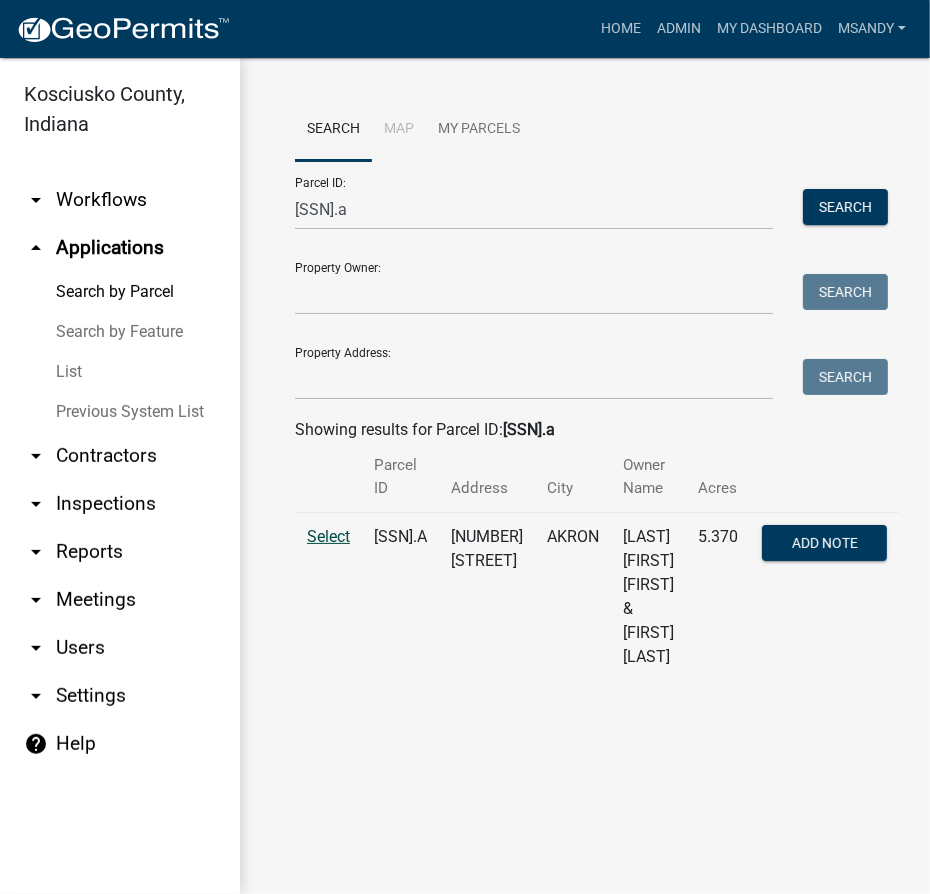 click on "Select" at bounding box center [328, 536] 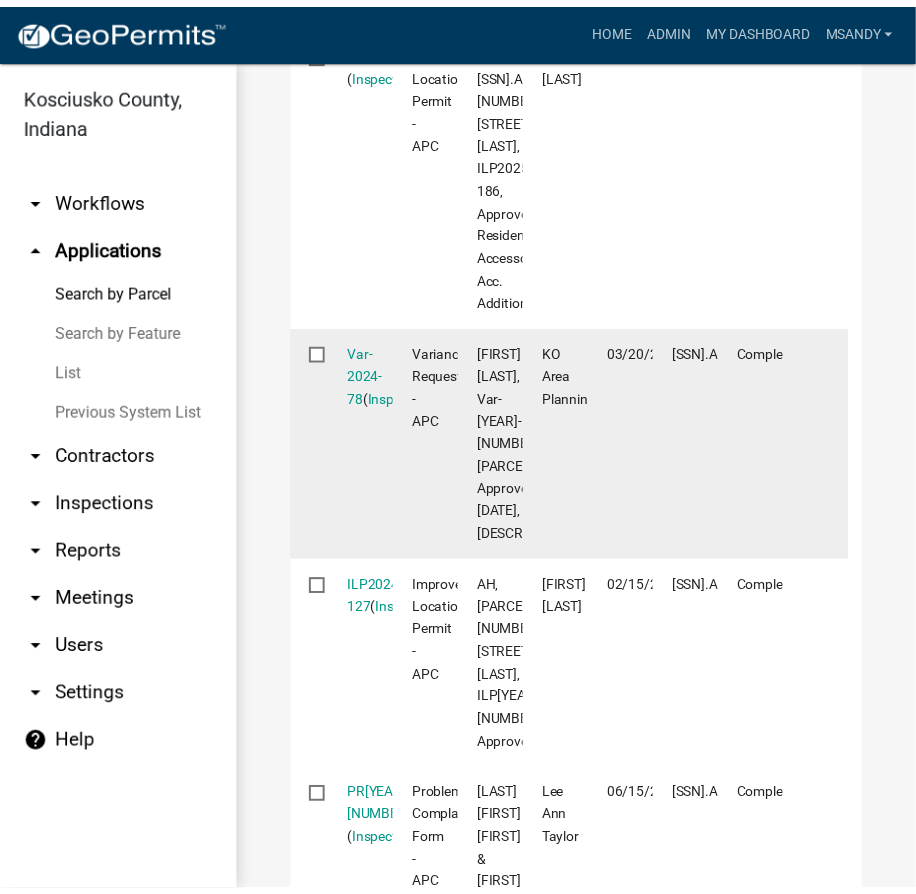 scroll, scrollTop: 1090, scrollLeft: 0, axis: vertical 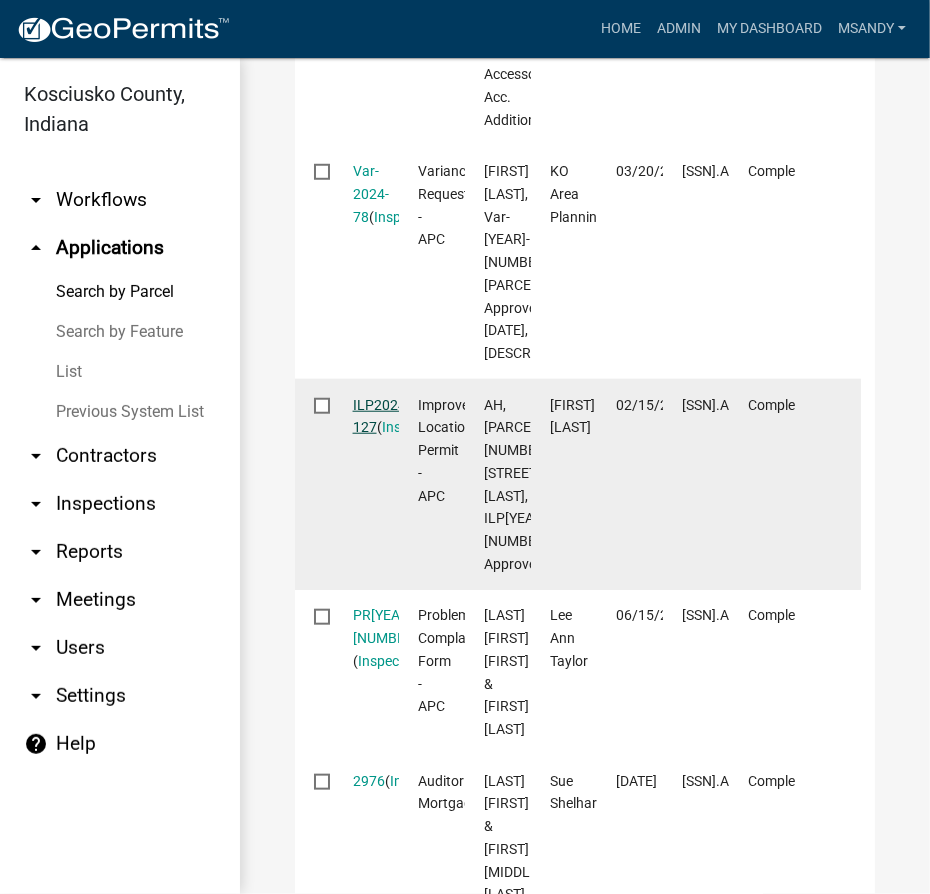 click on "ILP2024-127" 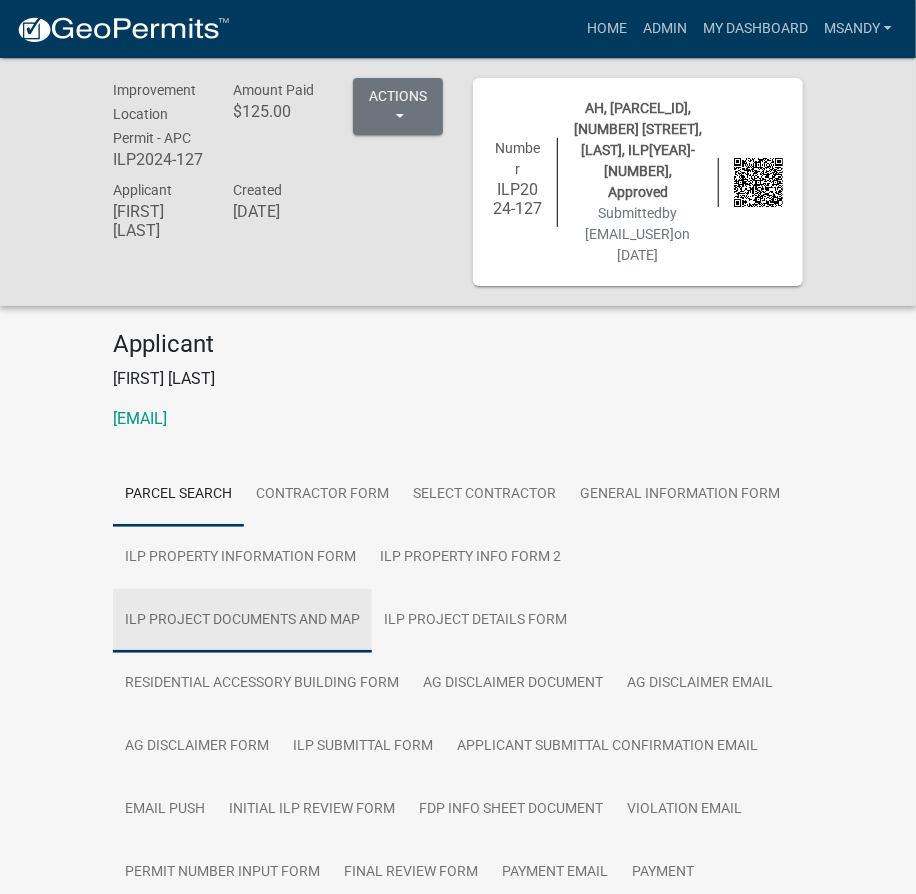 click on "ILP Project Documents and Map" at bounding box center [242, 621] 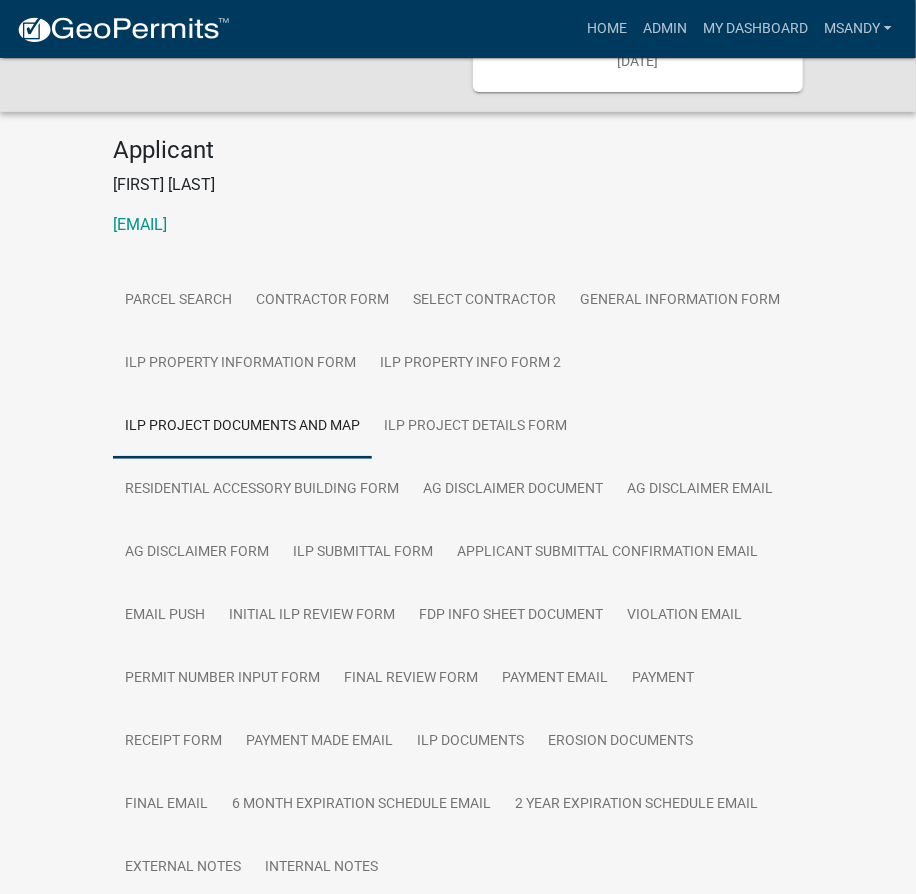 scroll, scrollTop: 545, scrollLeft: 0, axis: vertical 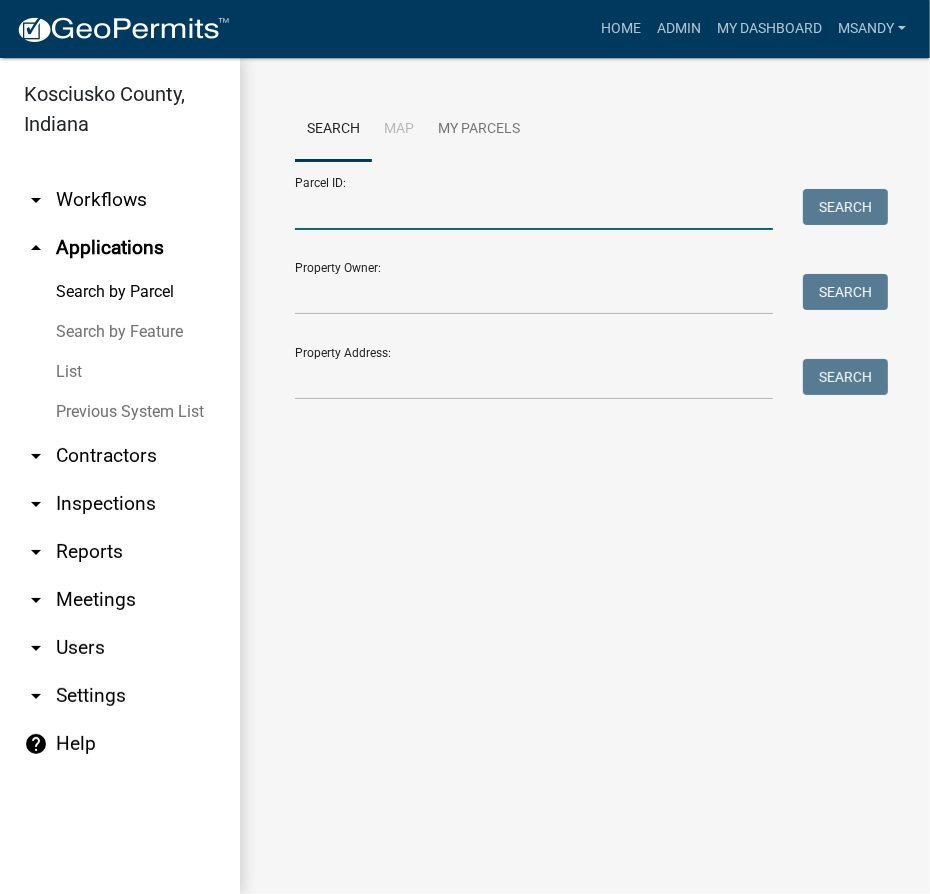 click on "Parcel ID:" at bounding box center [534, 209] 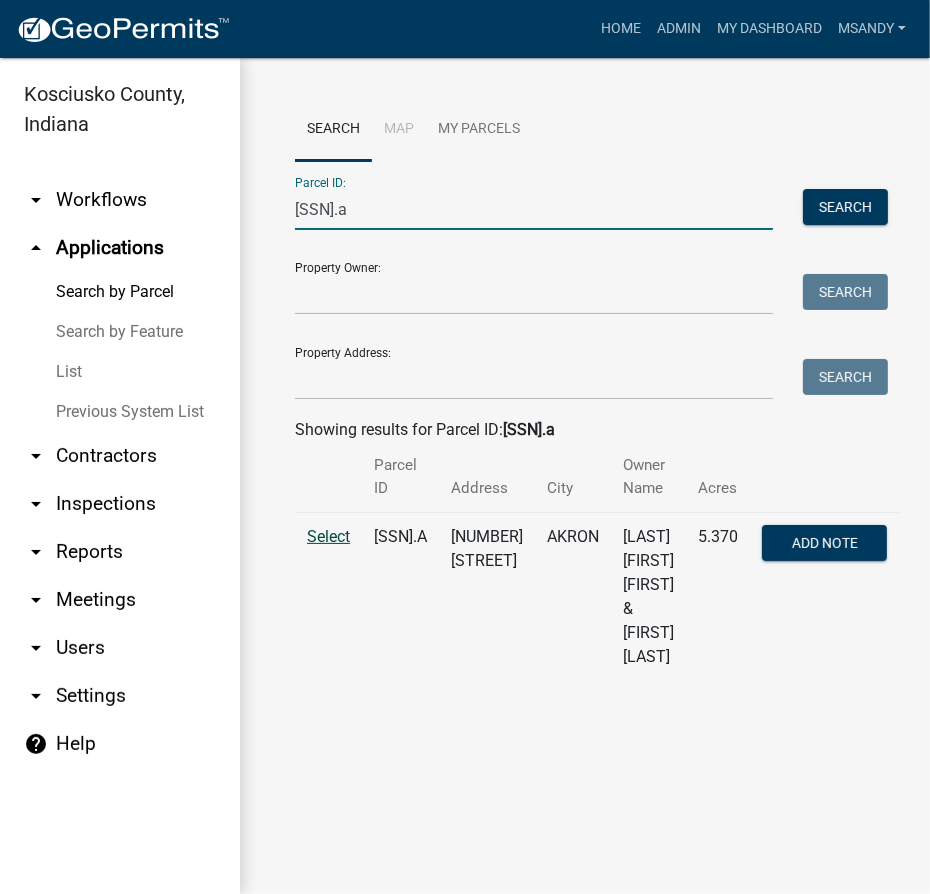 type on "[SSN].a" 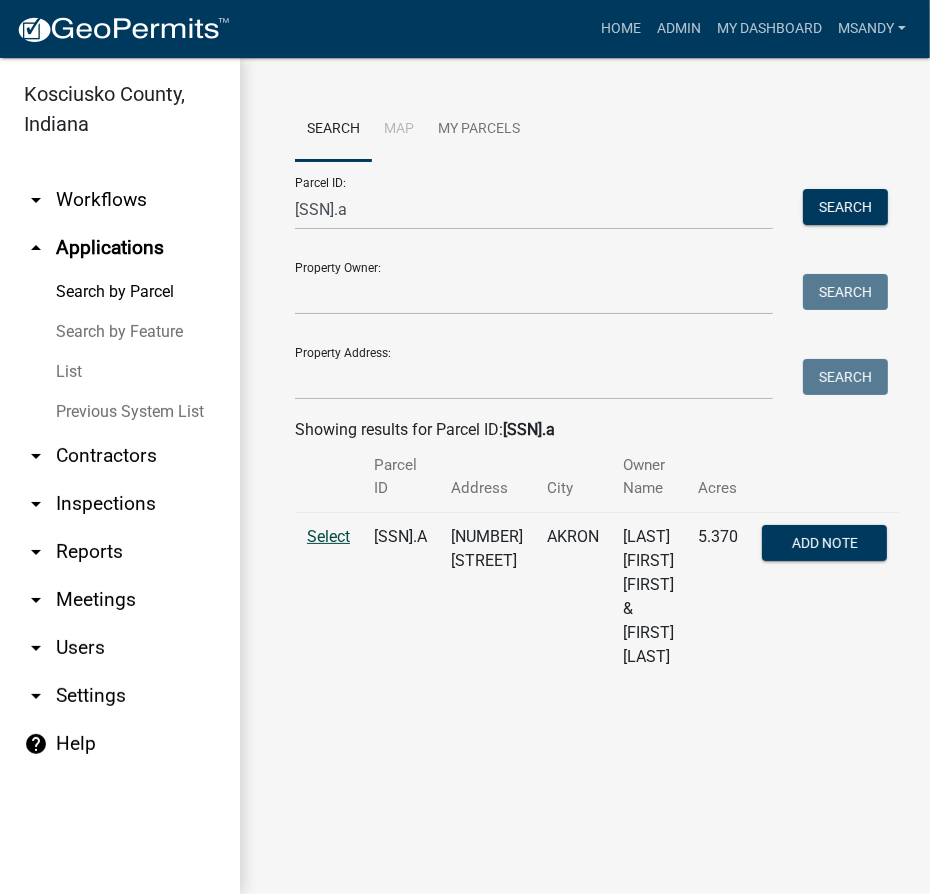 click on "Select" at bounding box center (328, 536) 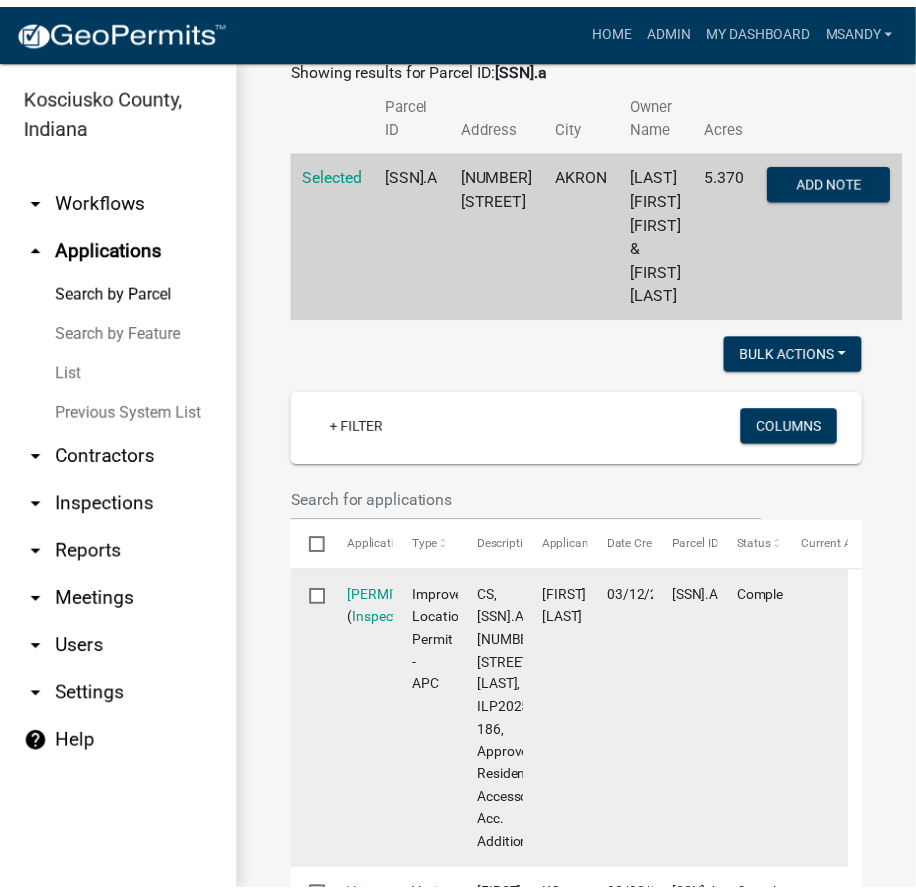 scroll, scrollTop: 454, scrollLeft: 0, axis: vertical 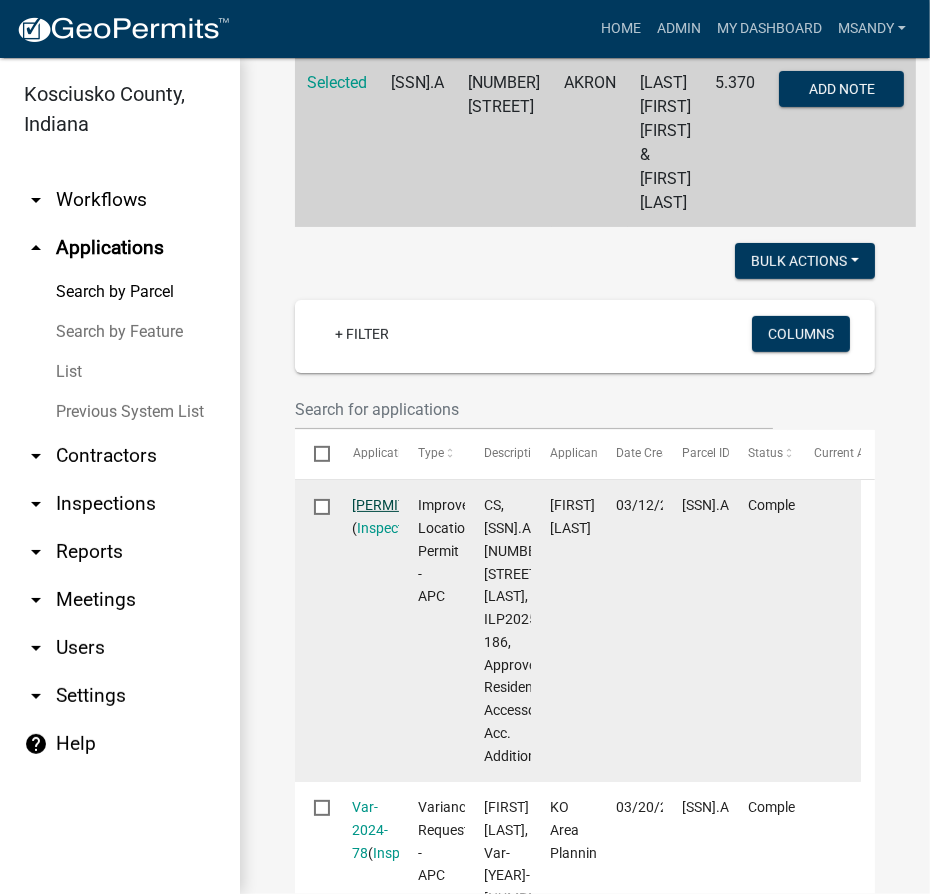 click on "[PERMIT_NUMBER]" 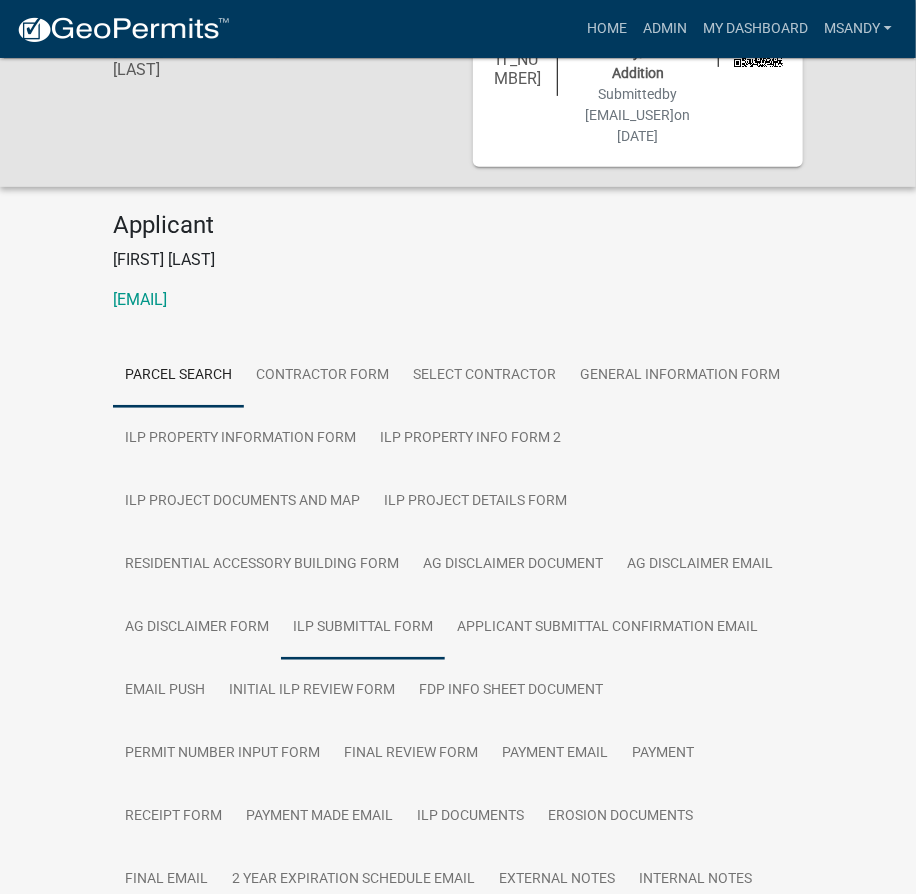 scroll, scrollTop: 272, scrollLeft: 0, axis: vertical 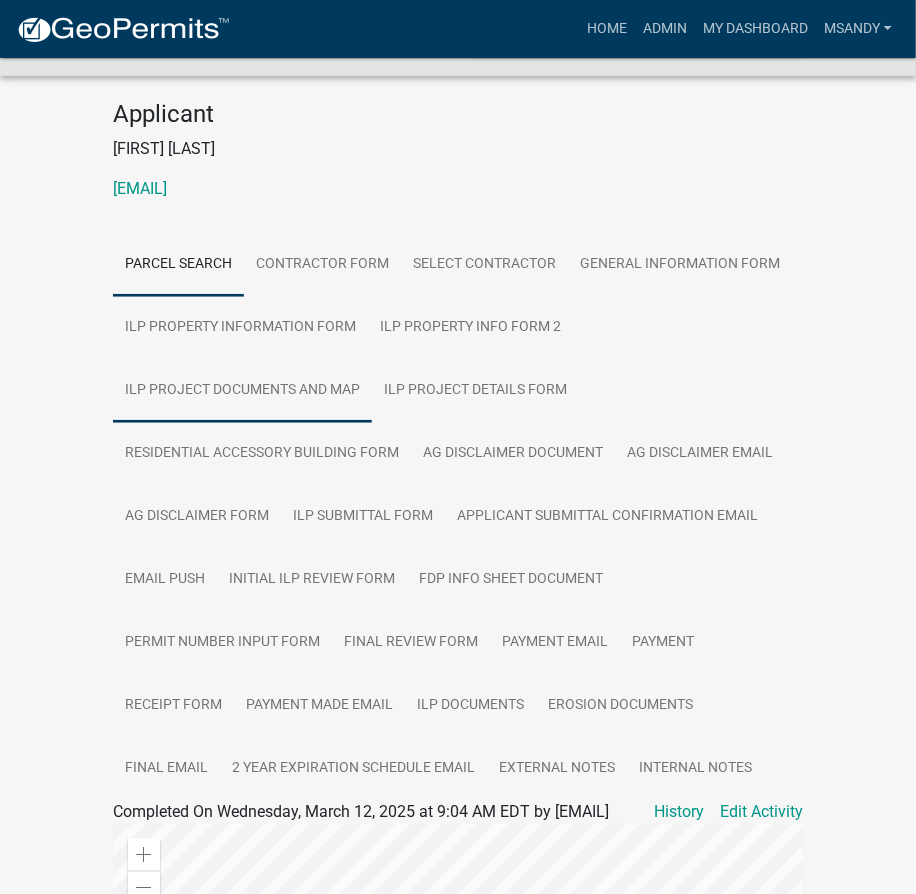 click on "ILP Project Documents and Map" at bounding box center [242, 391] 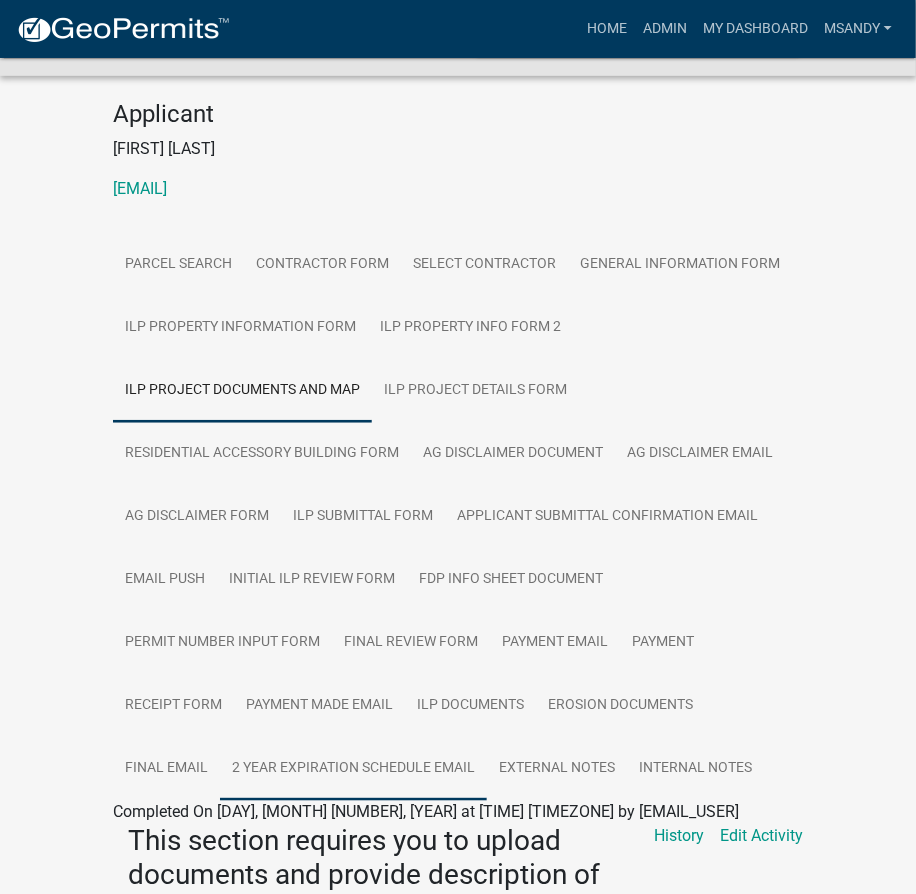 scroll, scrollTop: 636, scrollLeft: 0, axis: vertical 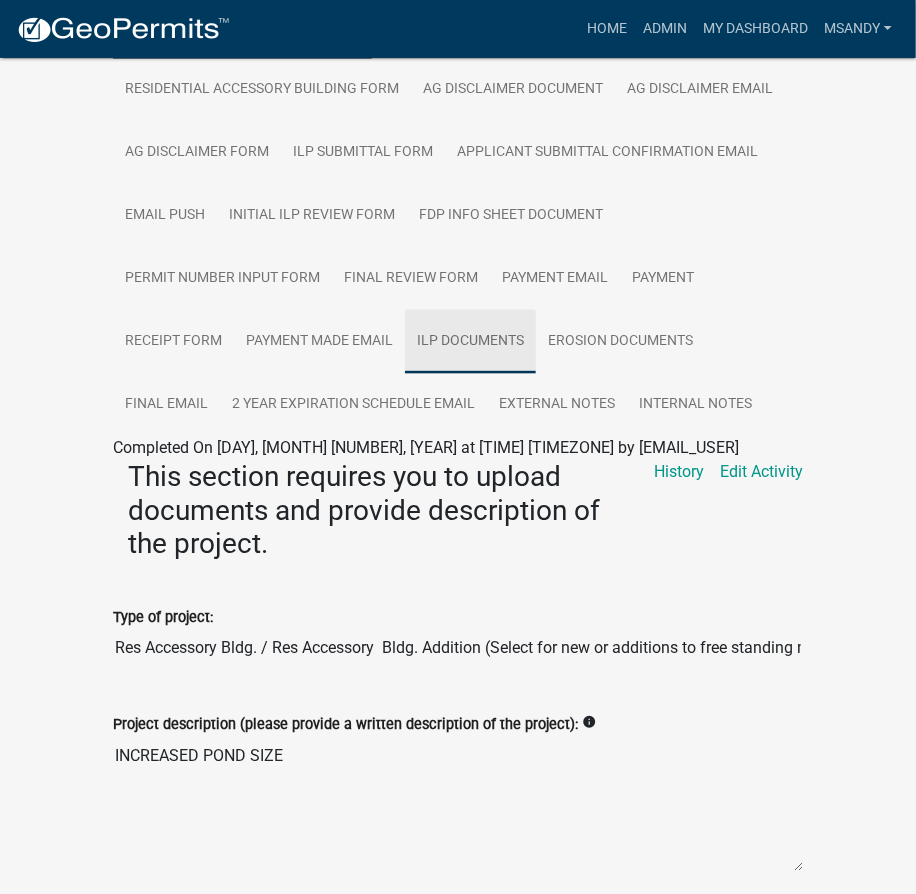 click on "ILP Documents" at bounding box center [470, 342] 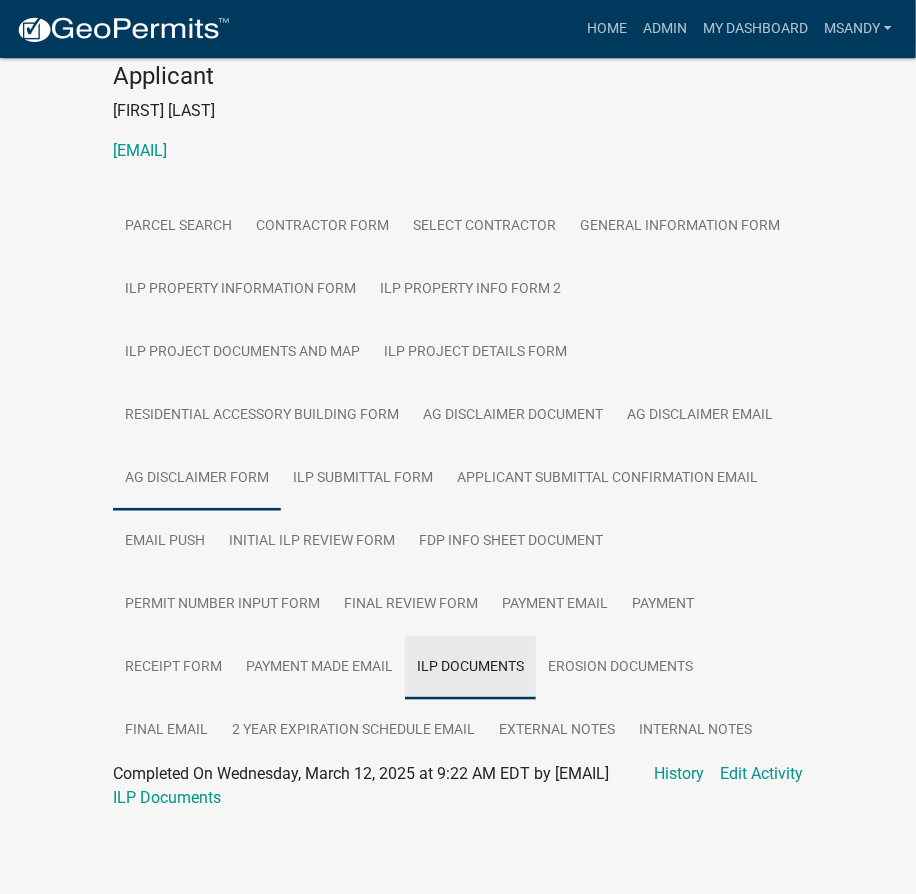 scroll, scrollTop: 330, scrollLeft: 0, axis: vertical 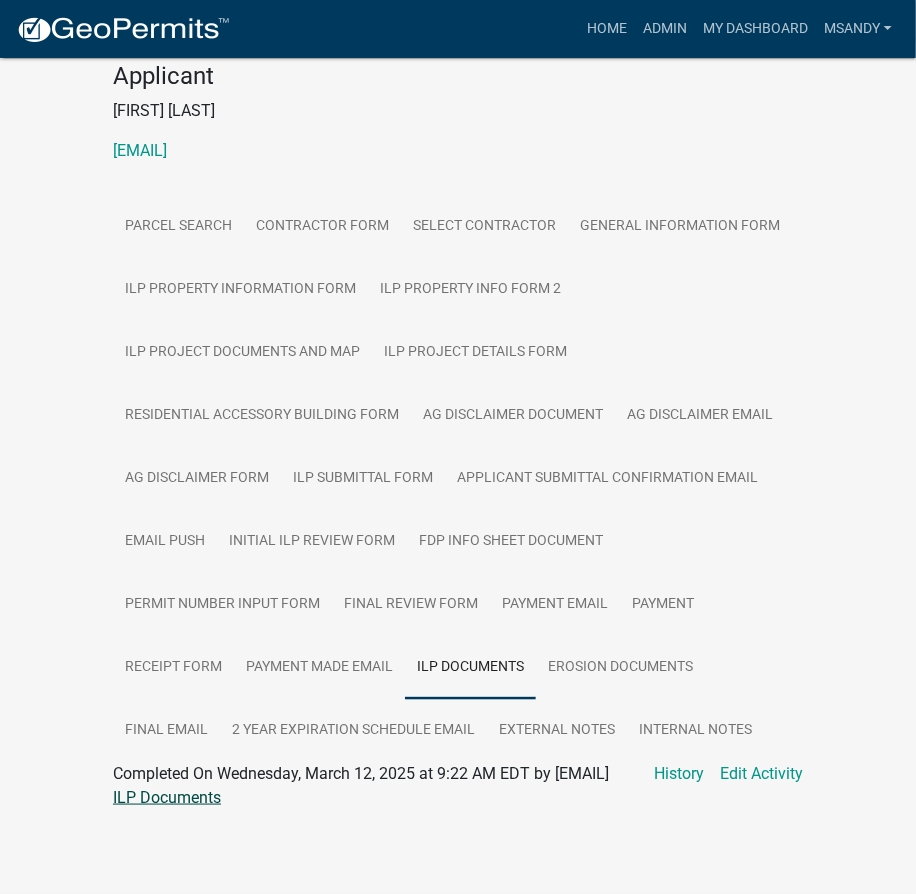 click on "ILP Documents" 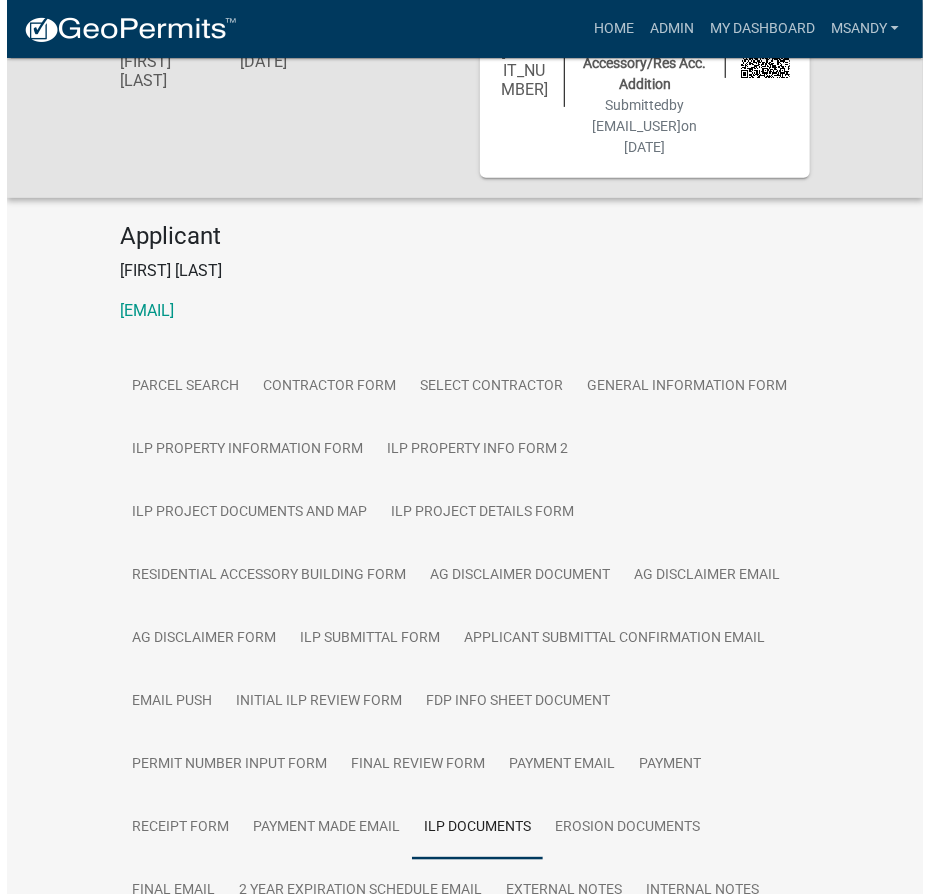 scroll, scrollTop: 0, scrollLeft: 0, axis: both 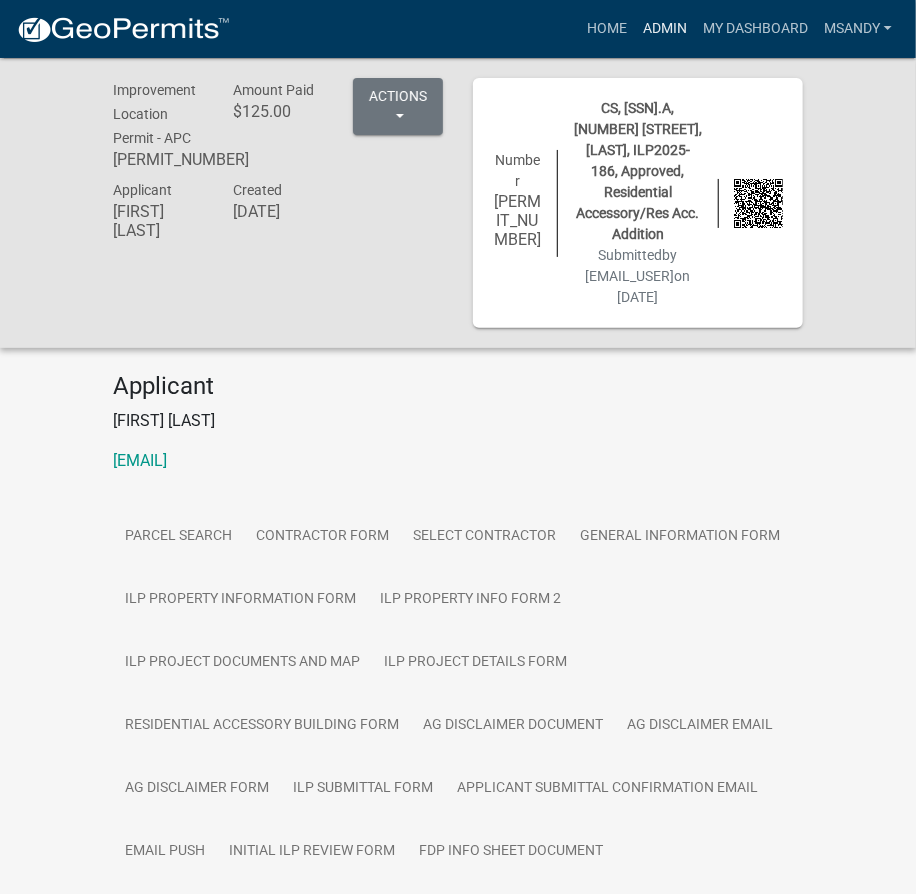click on "Admin" at bounding box center [665, 29] 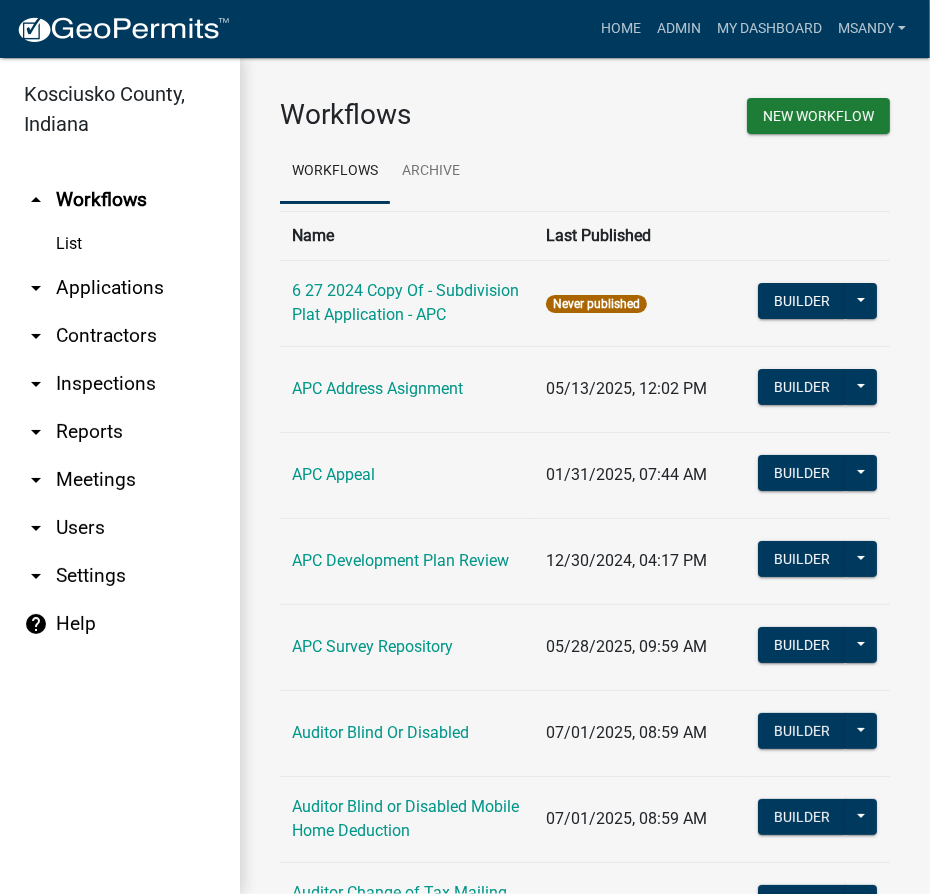 click on "arrow_drop_down   Applications" at bounding box center (120, 288) 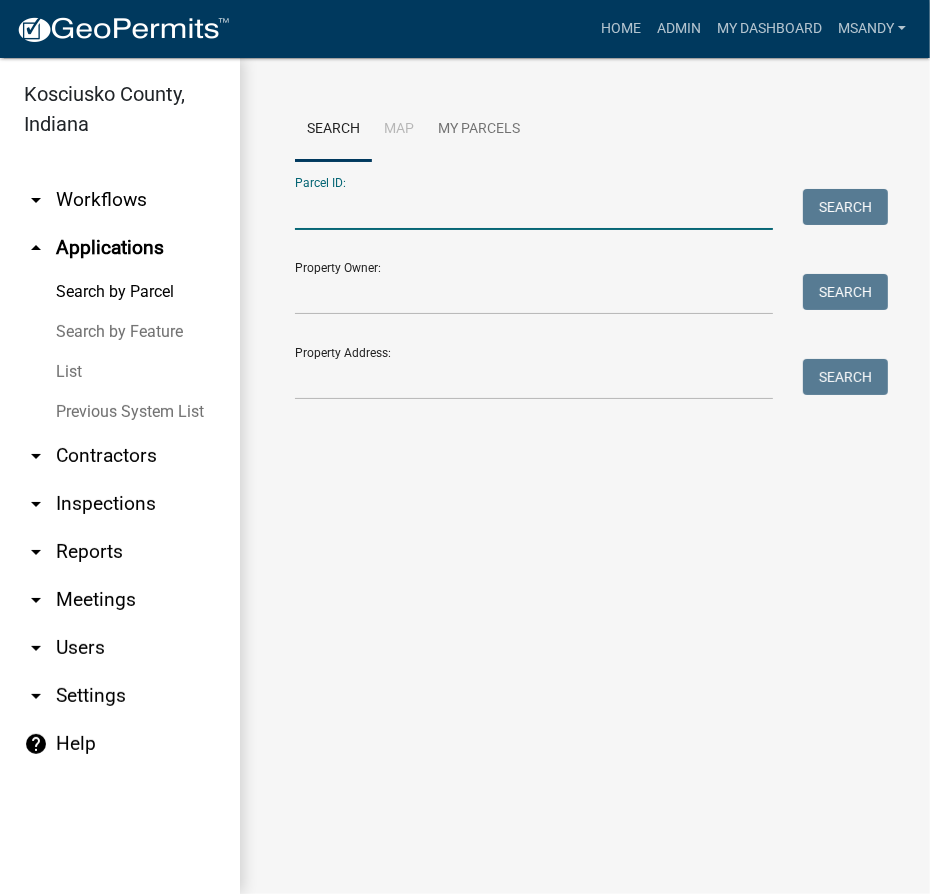 click on "Parcel ID:" at bounding box center [534, 209] 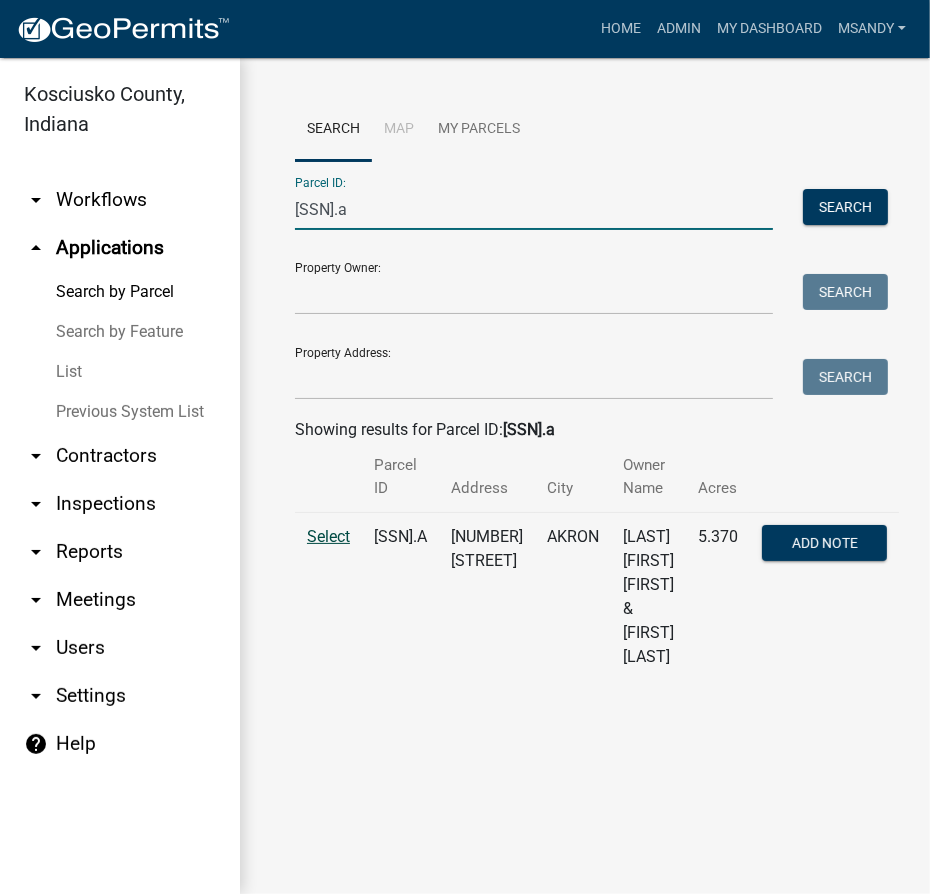type on "[SSN].a" 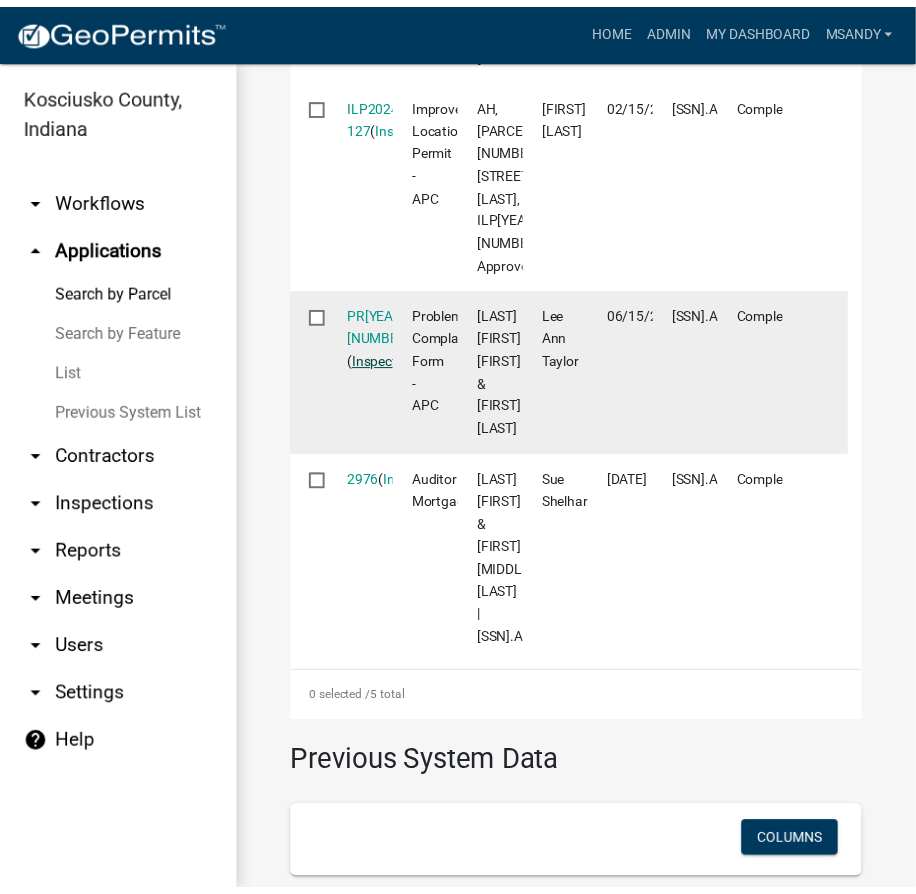 scroll, scrollTop: 1422, scrollLeft: 0, axis: vertical 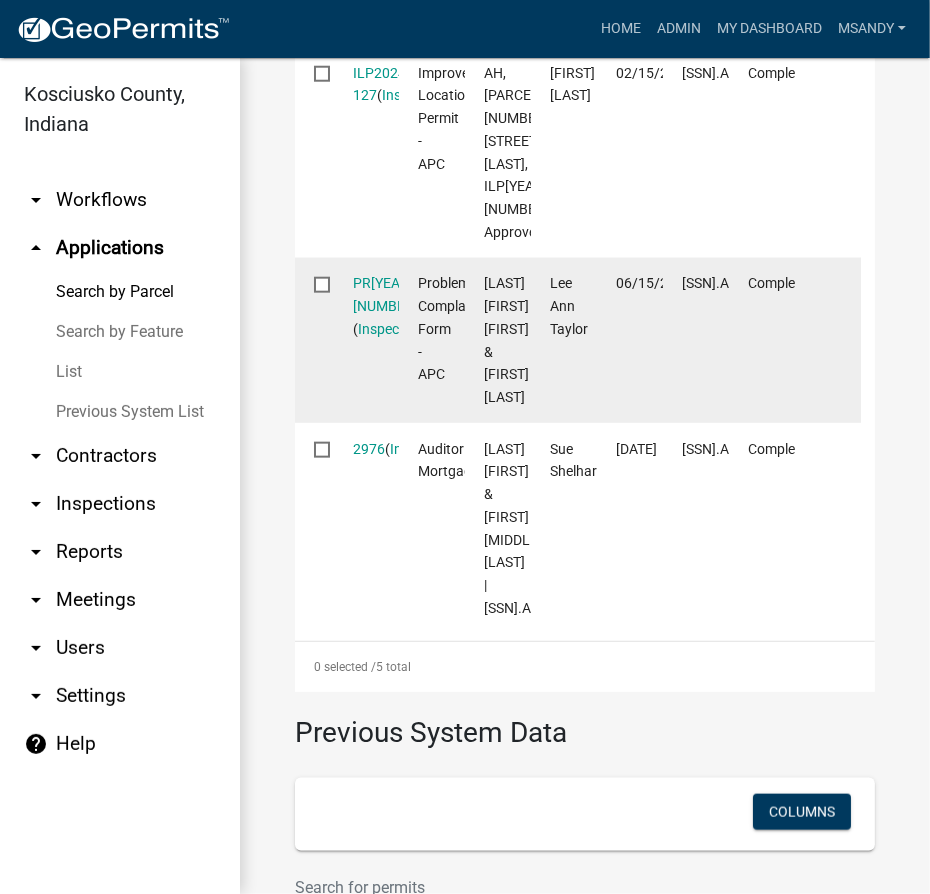 click on "PR2023-170   ( Inspections )" 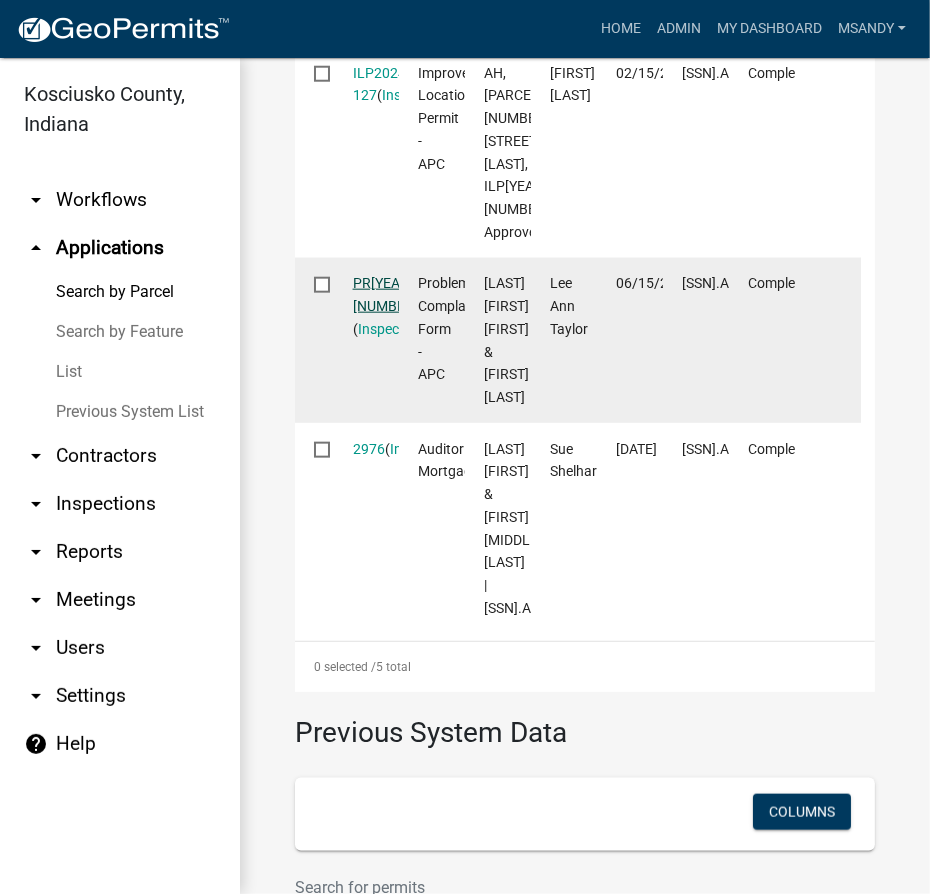 click on "PR[YEAR]-[NUMBER]" 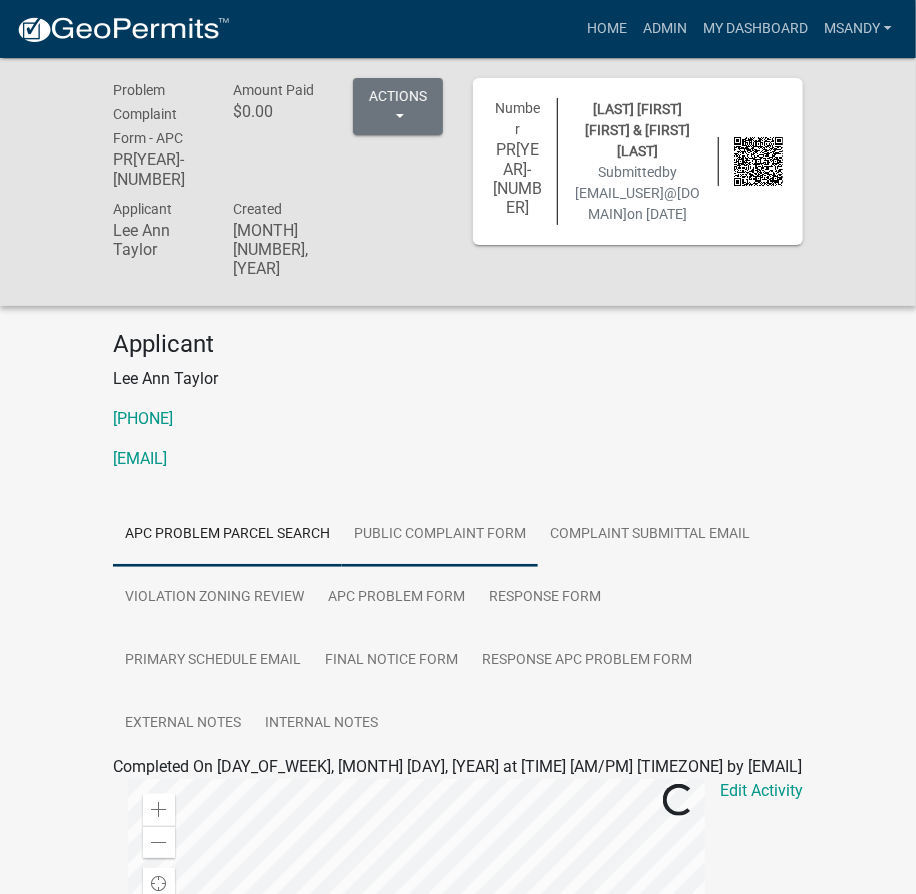 click on "Public Complaint Form" at bounding box center [440, 535] 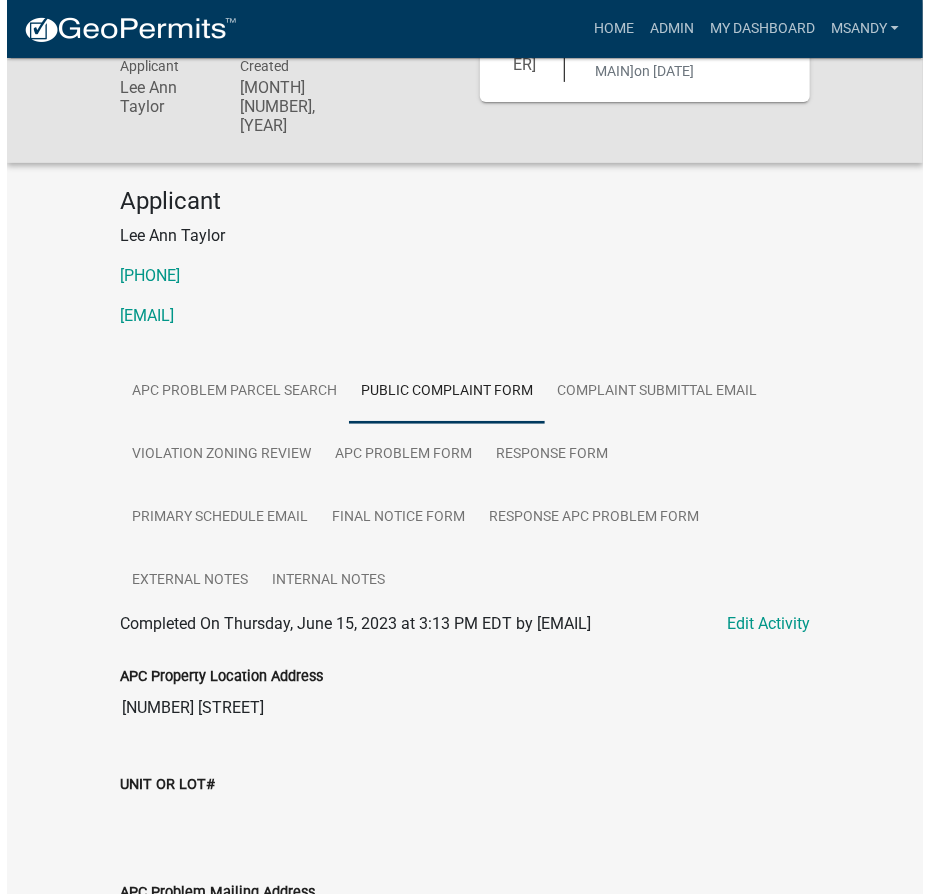 scroll, scrollTop: 0, scrollLeft: 0, axis: both 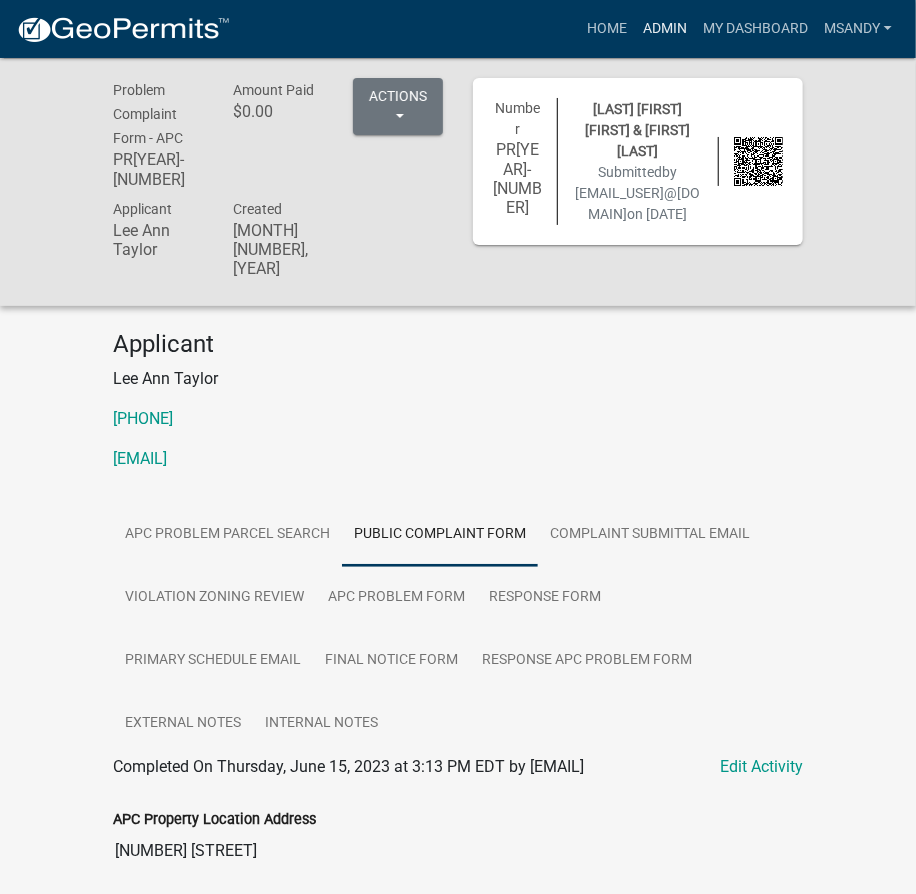 click on "Admin" at bounding box center (665, 29) 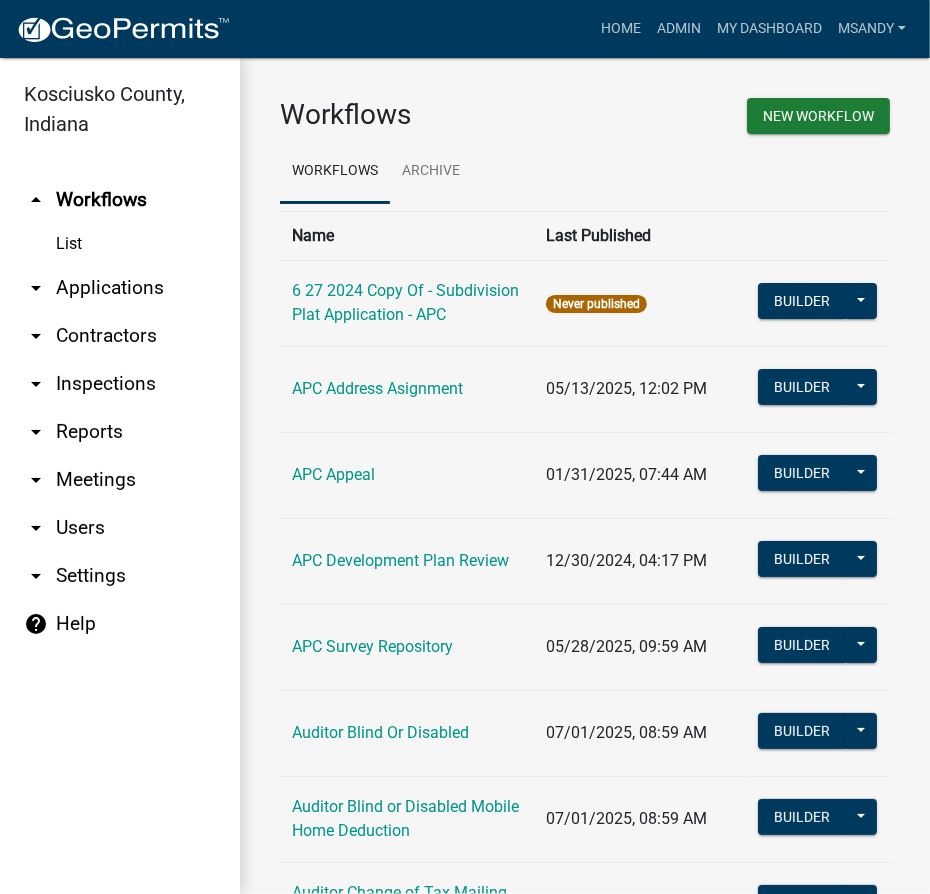 click on "arrow_drop_down   Applications" at bounding box center [120, 288] 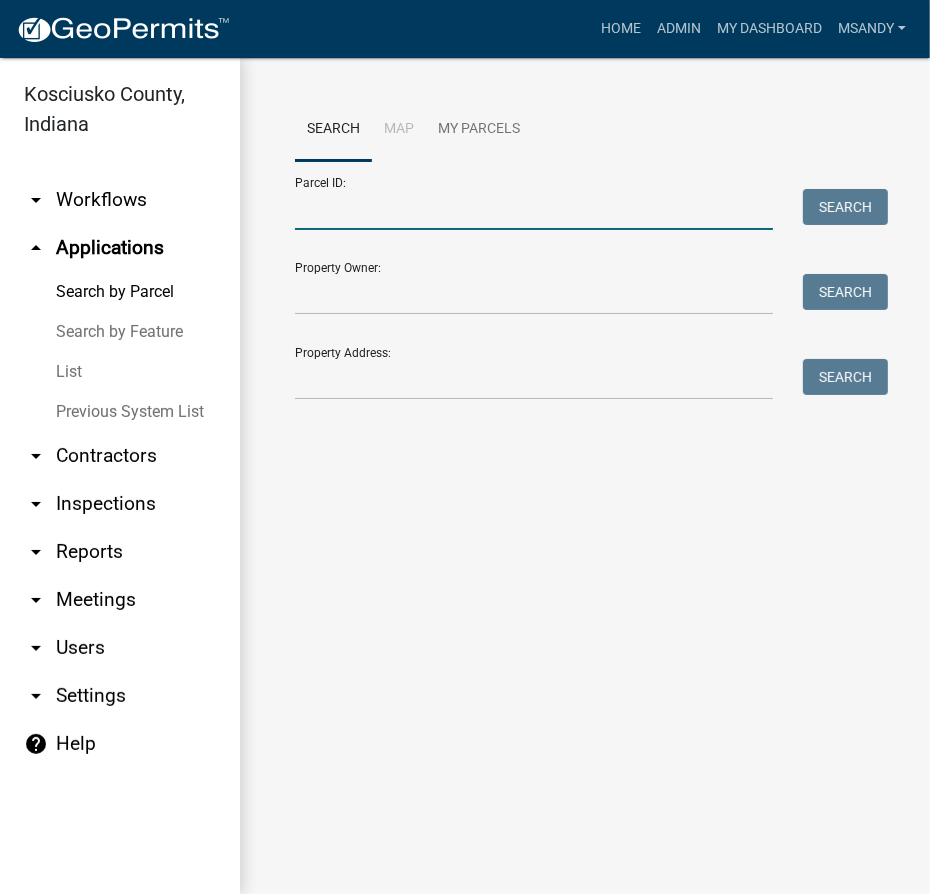 click on "Parcel ID:" at bounding box center (534, 209) 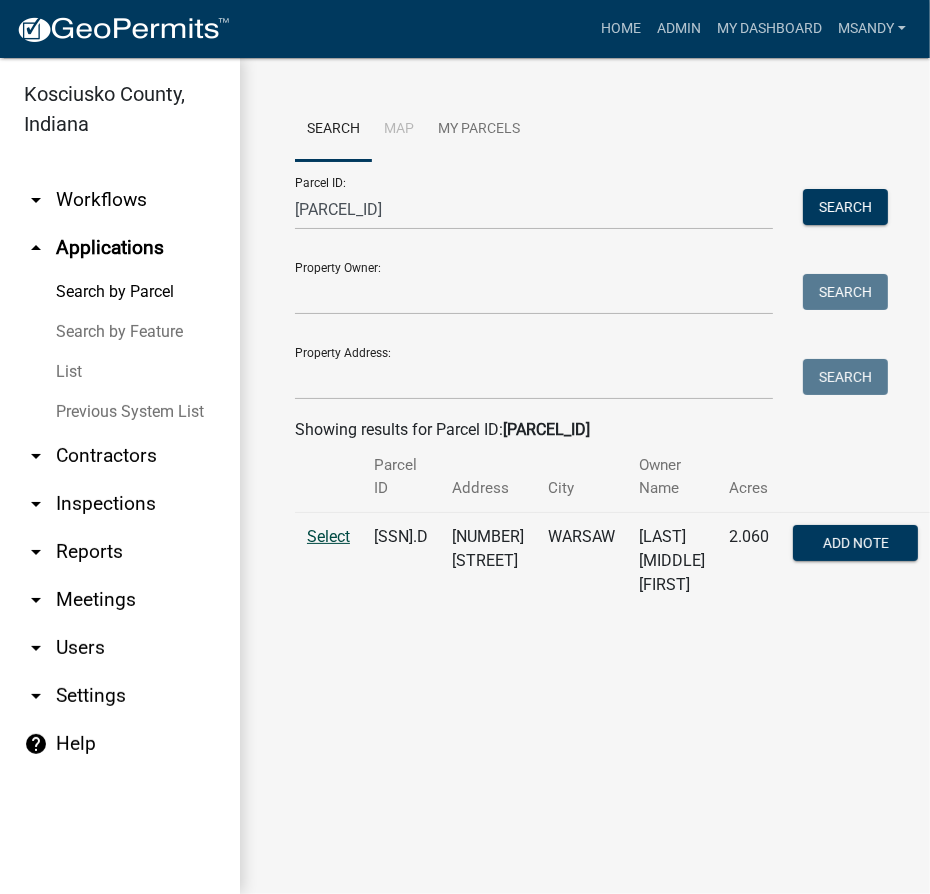 click on "Select" at bounding box center (328, 536) 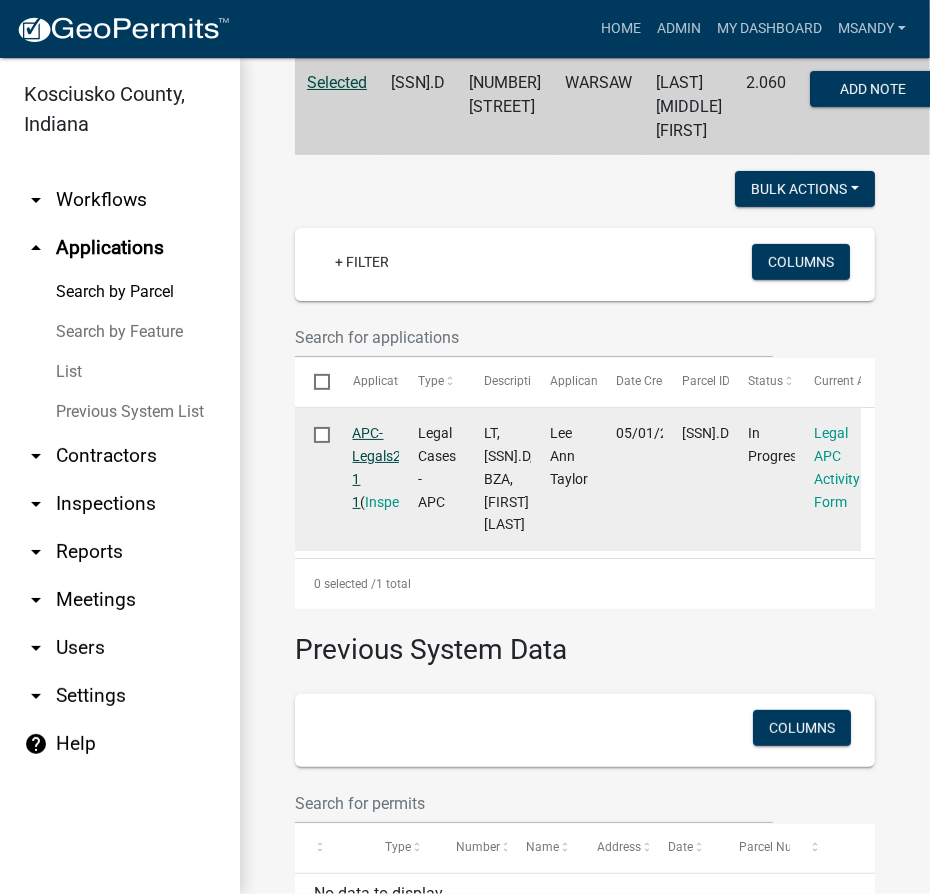 scroll, scrollTop: 90, scrollLeft: 0, axis: vertical 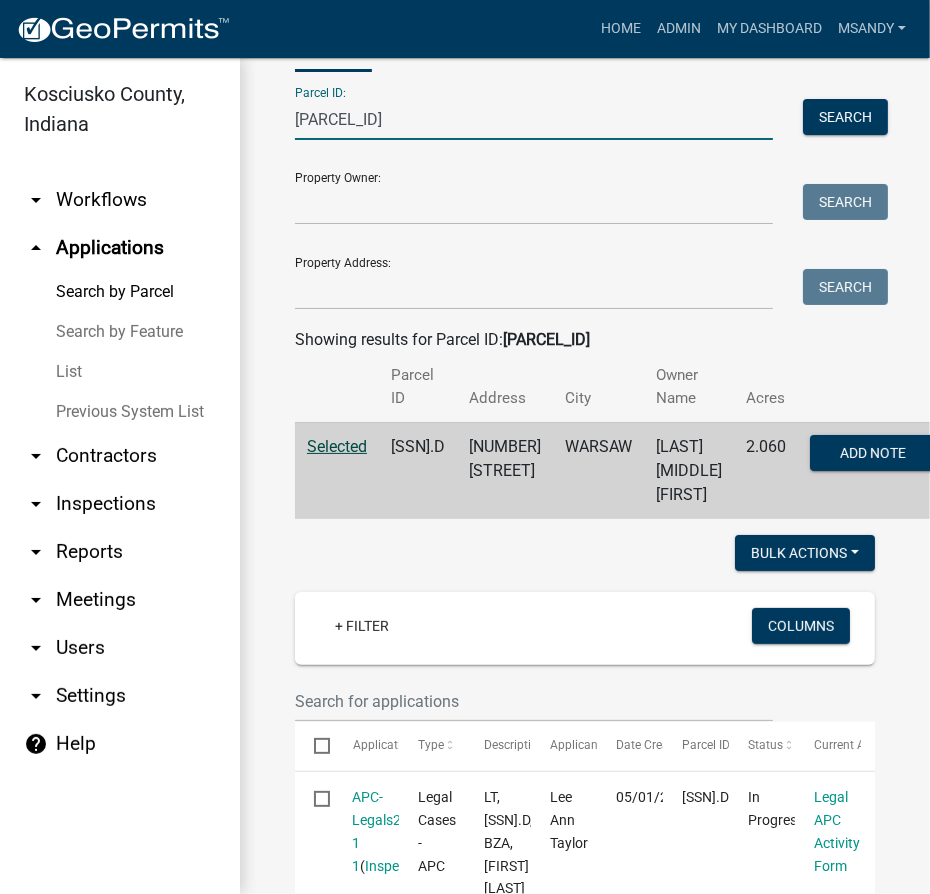 drag, startPoint x: -73, startPoint y: 114, endPoint x: -158, endPoint y: 120, distance: 85.2115 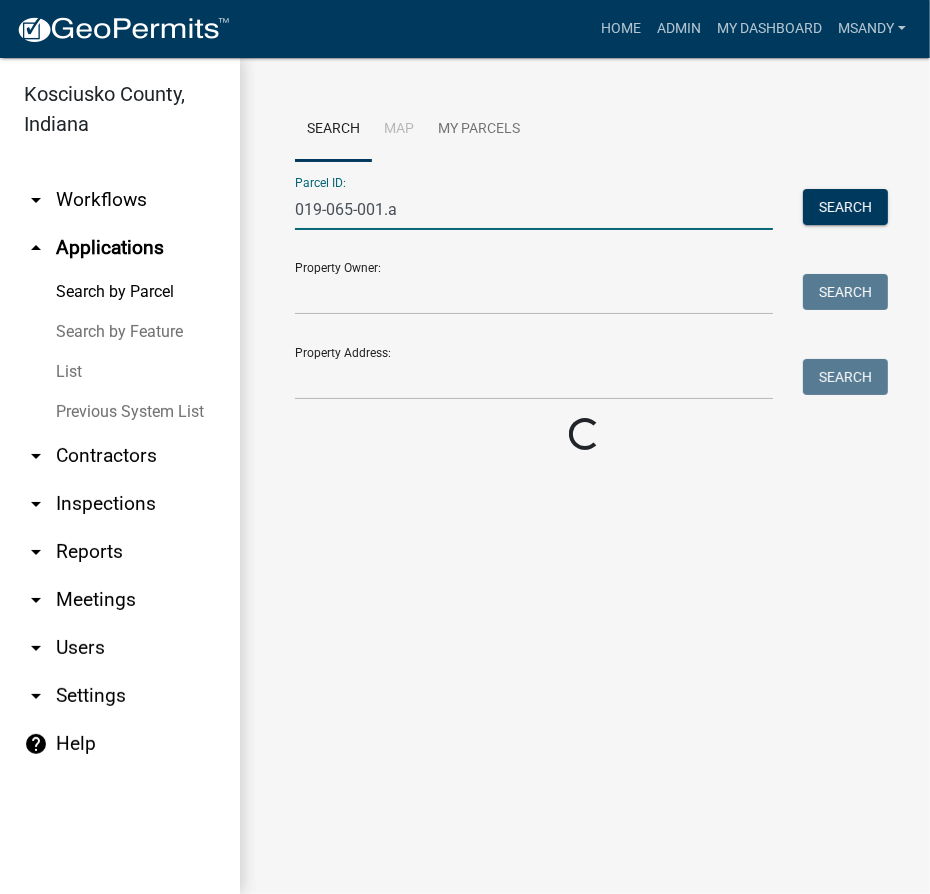 scroll, scrollTop: 0, scrollLeft: 0, axis: both 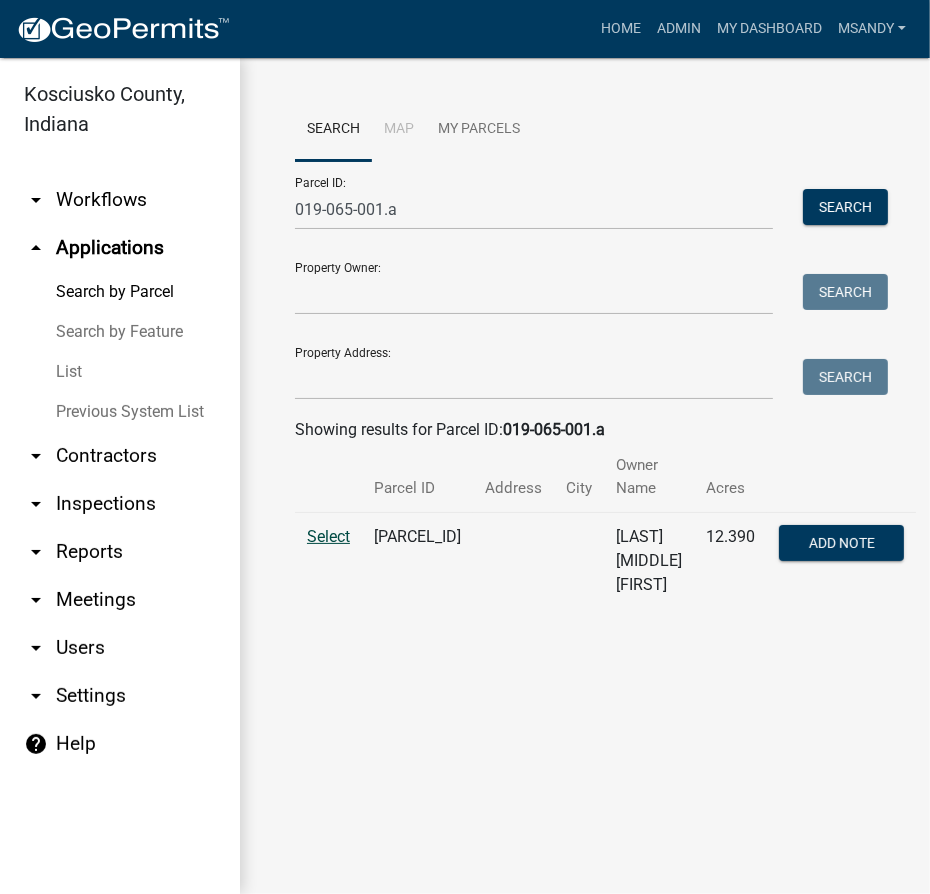 click on "Select" at bounding box center [328, 536] 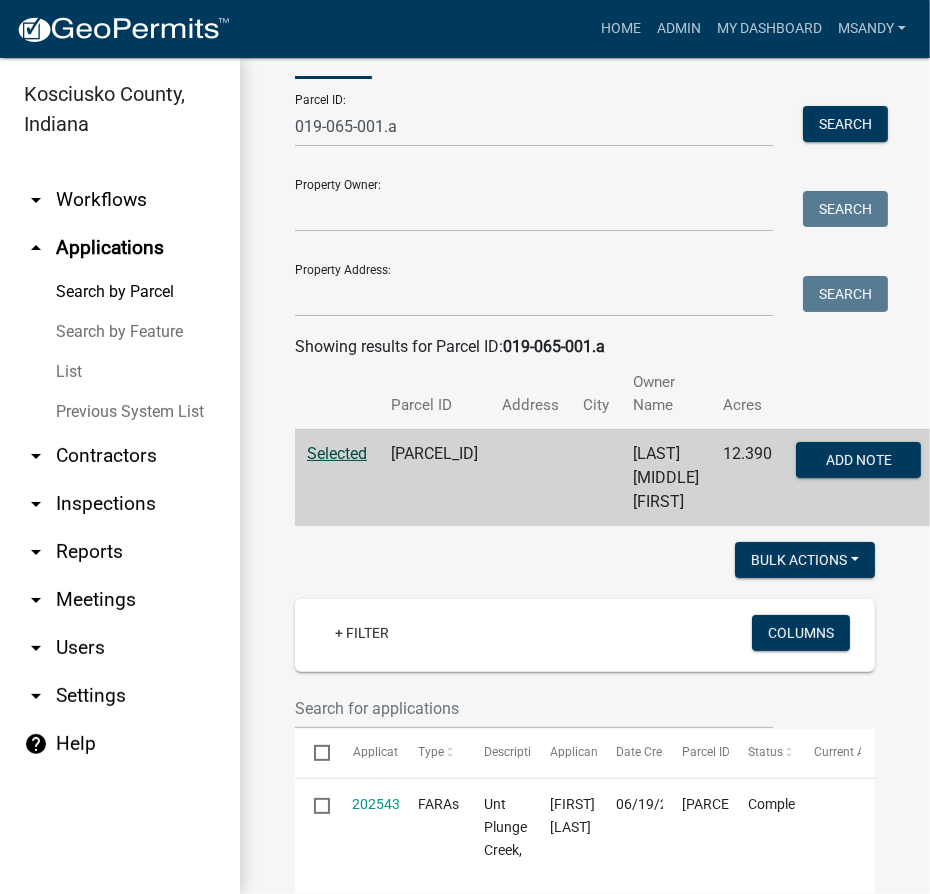 scroll, scrollTop: 0, scrollLeft: 0, axis: both 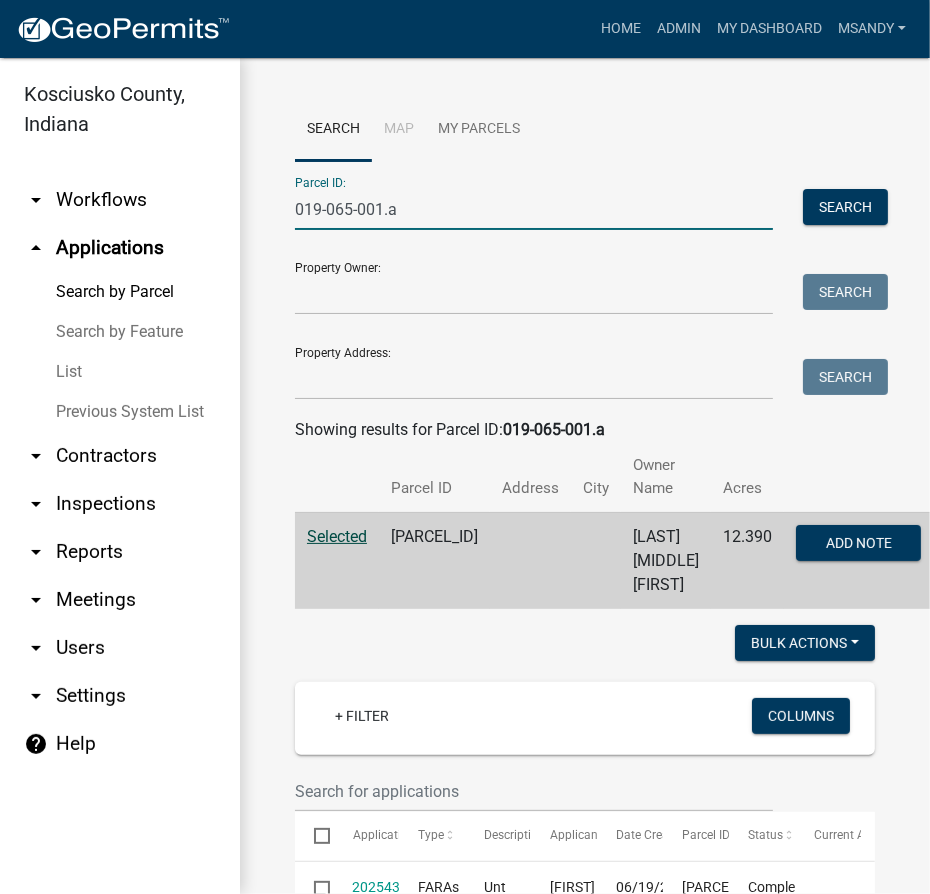 drag, startPoint x: 448, startPoint y: 212, endPoint x: -152, endPoint y: 204, distance: 600.05334 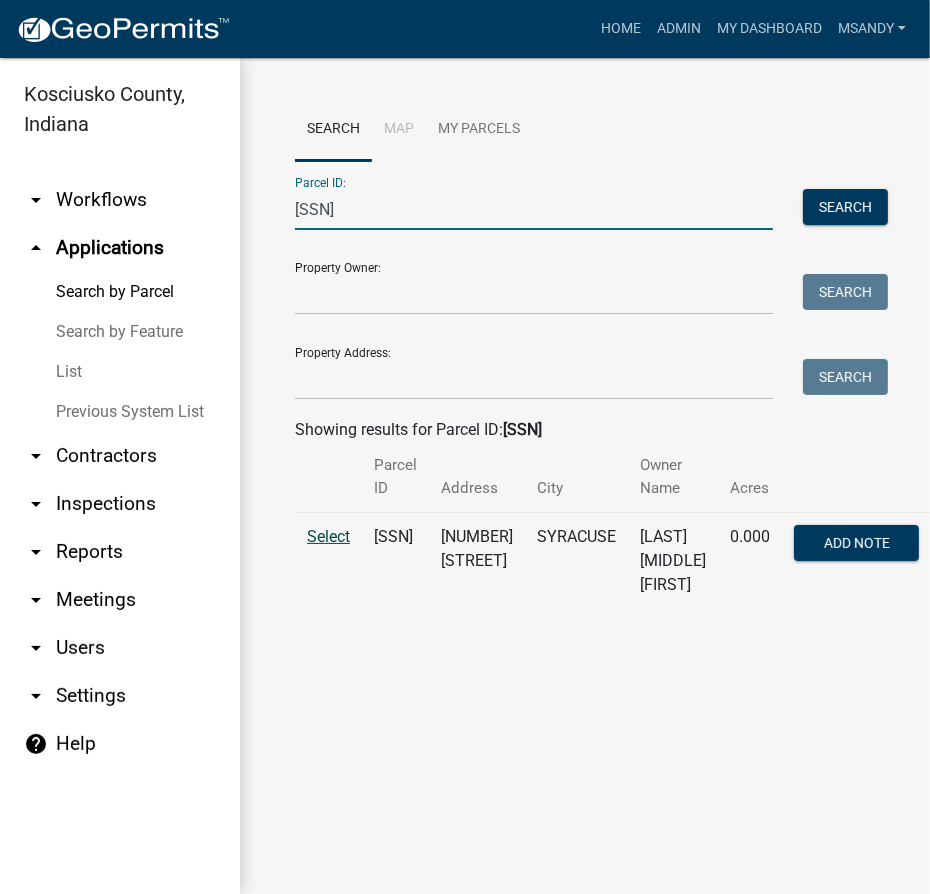 click on "Select" at bounding box center (328, 536) 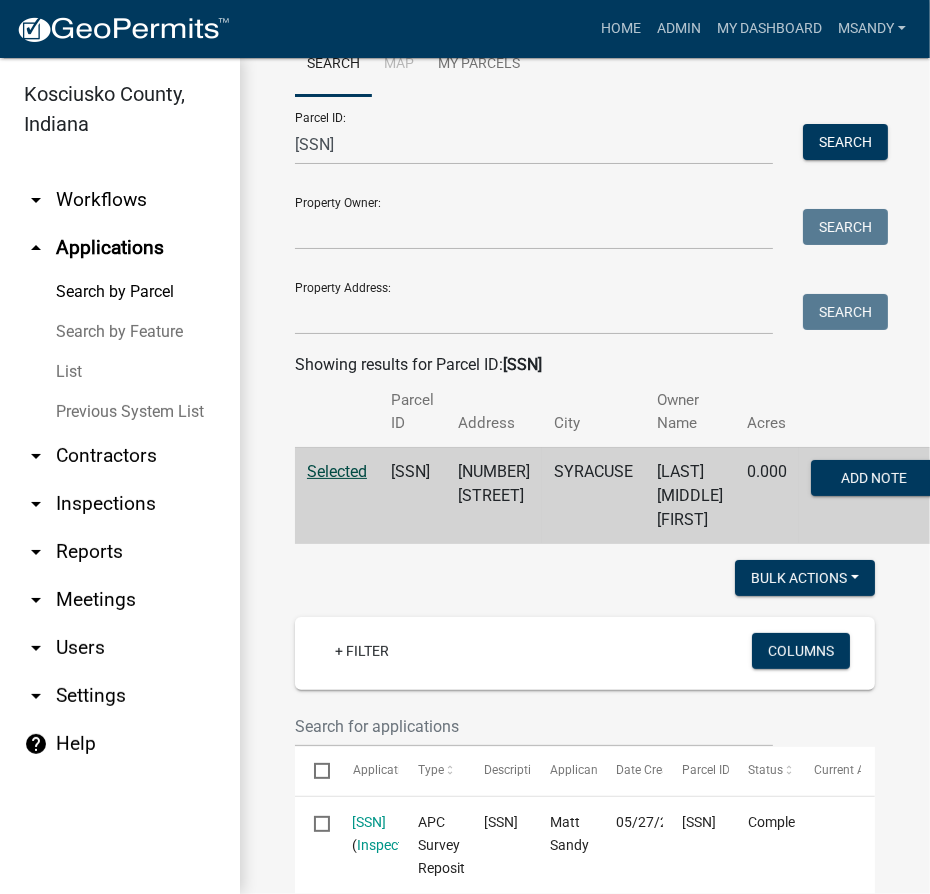 scroll, scrollTop: 0, scrollLeft: 0, axis: both 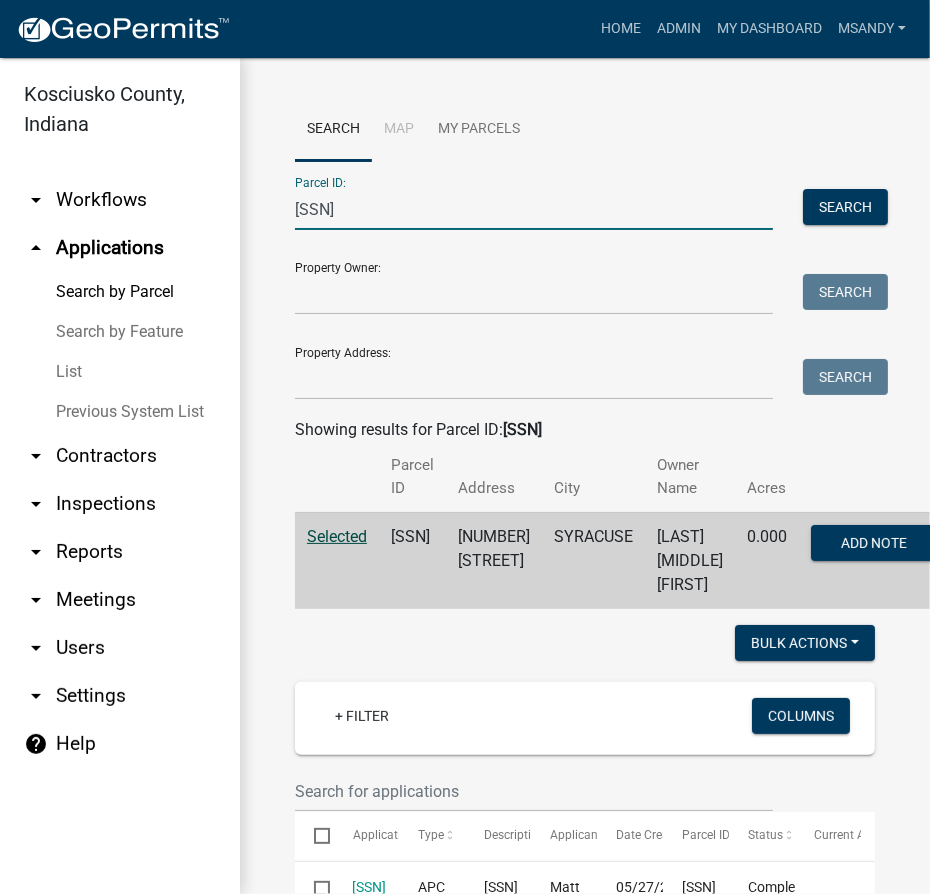 drag, startPoint x: 445, startPoint y: 221, endPoint x: -170, endPoint y: 196, distance: 615.50793 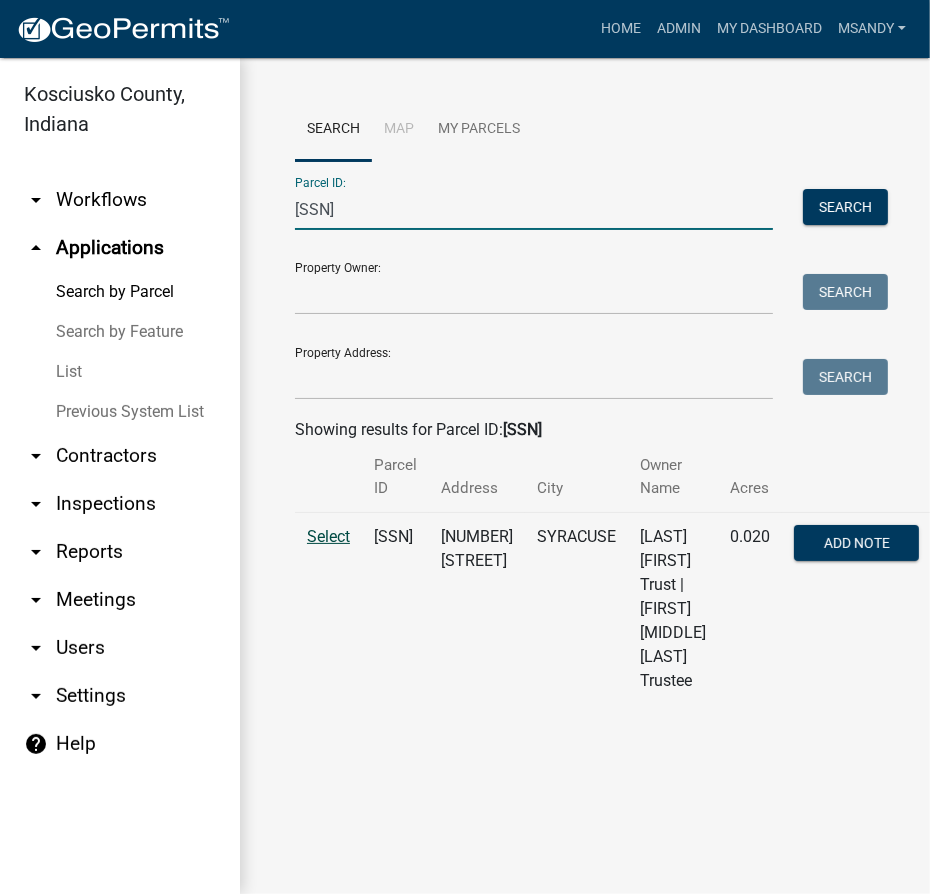 type on "[SSN]" 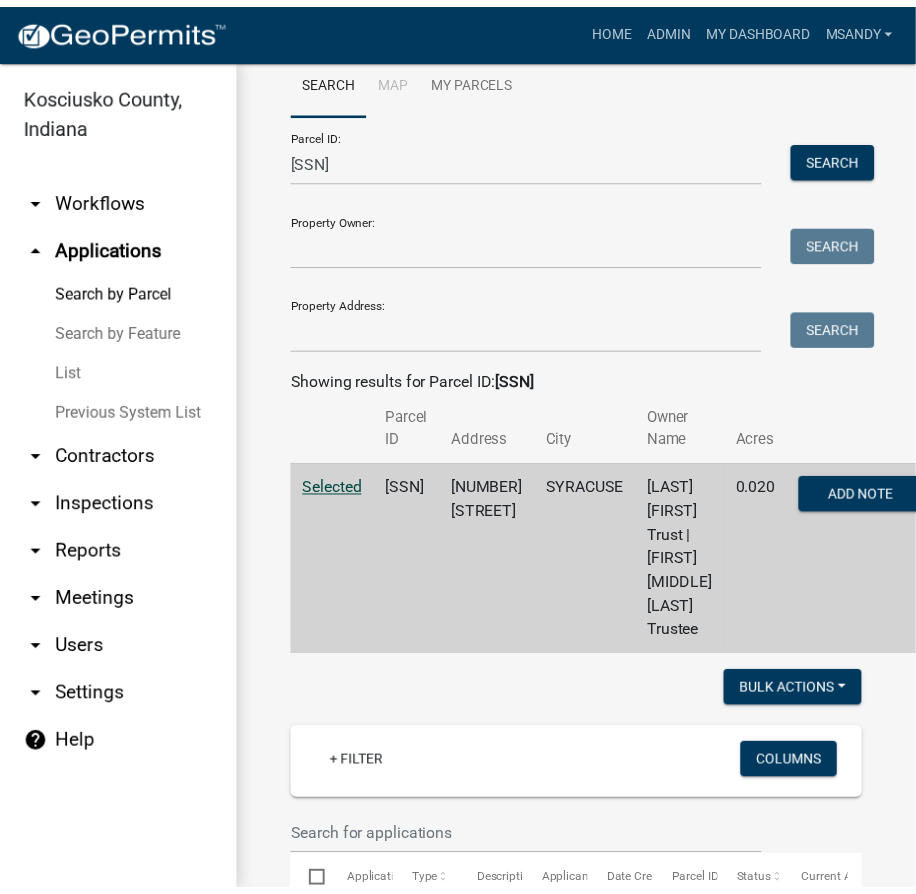 scroll, scrollTop: 0, scrollLeft: 0, axis: both 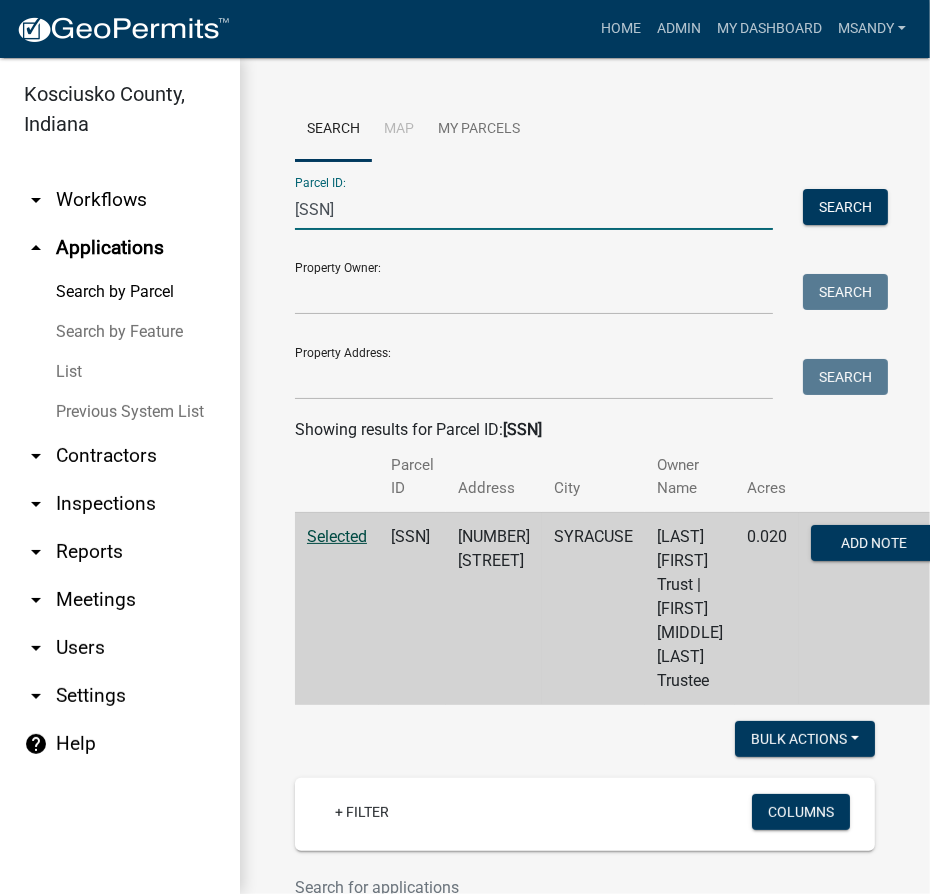 drag, startPoint x: 400, startPoint y: 211, endPoint x: -136, endPoint y: 204, distance: 536.0457 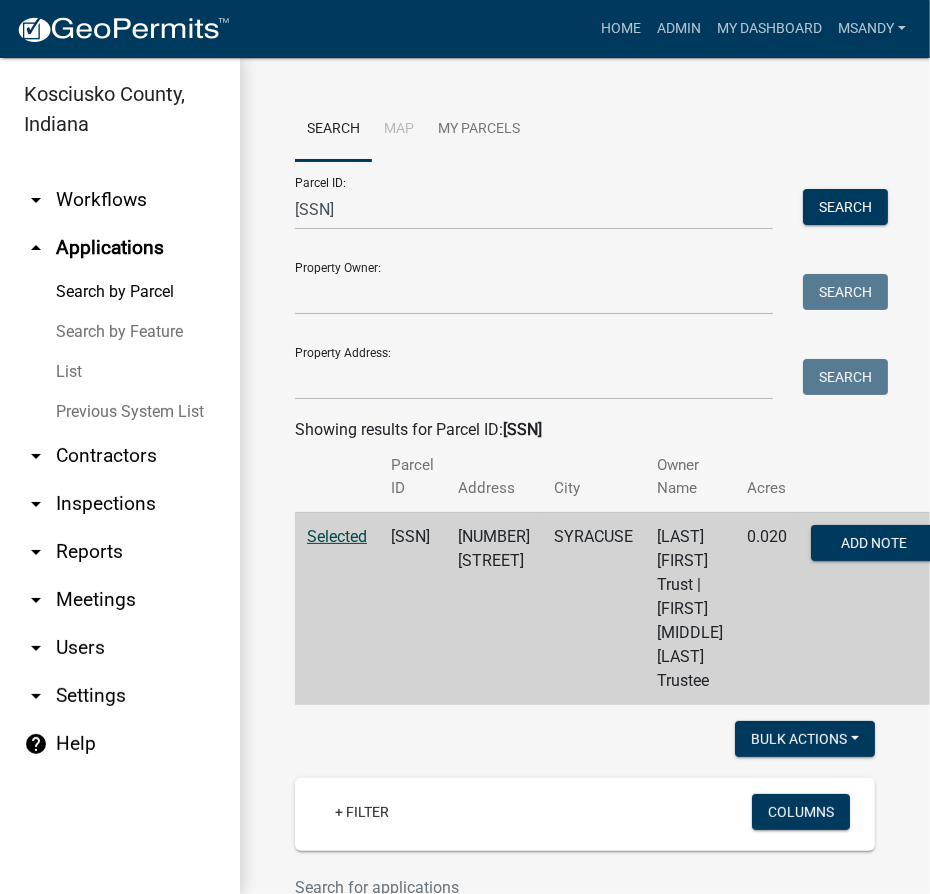 click on "List" at bounding box center [120, 372] 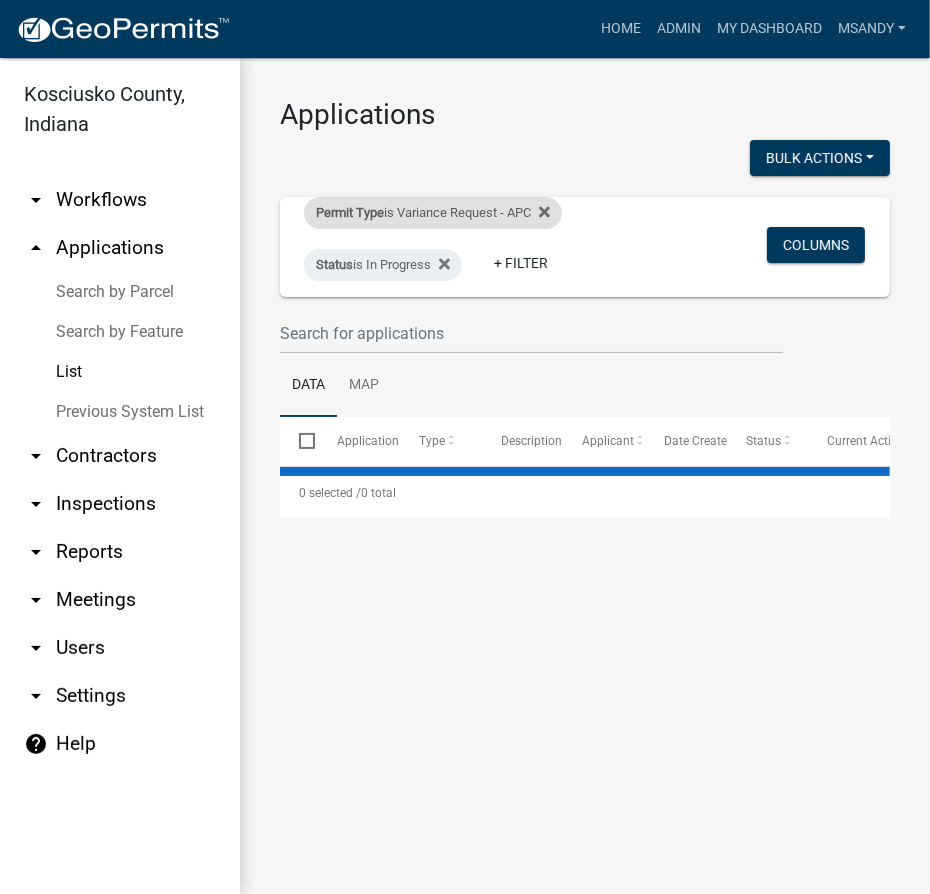select on "3: 100" 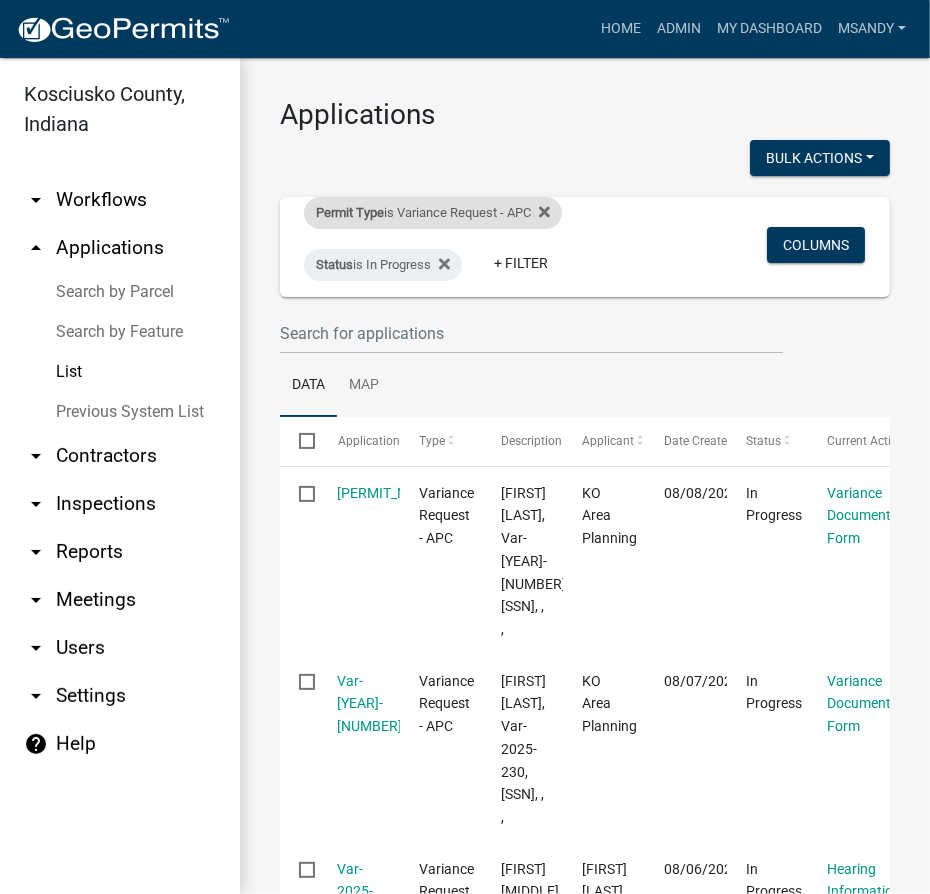 click on "Permit Type  is Variance Request - APC" at bounding box center [433, 213] 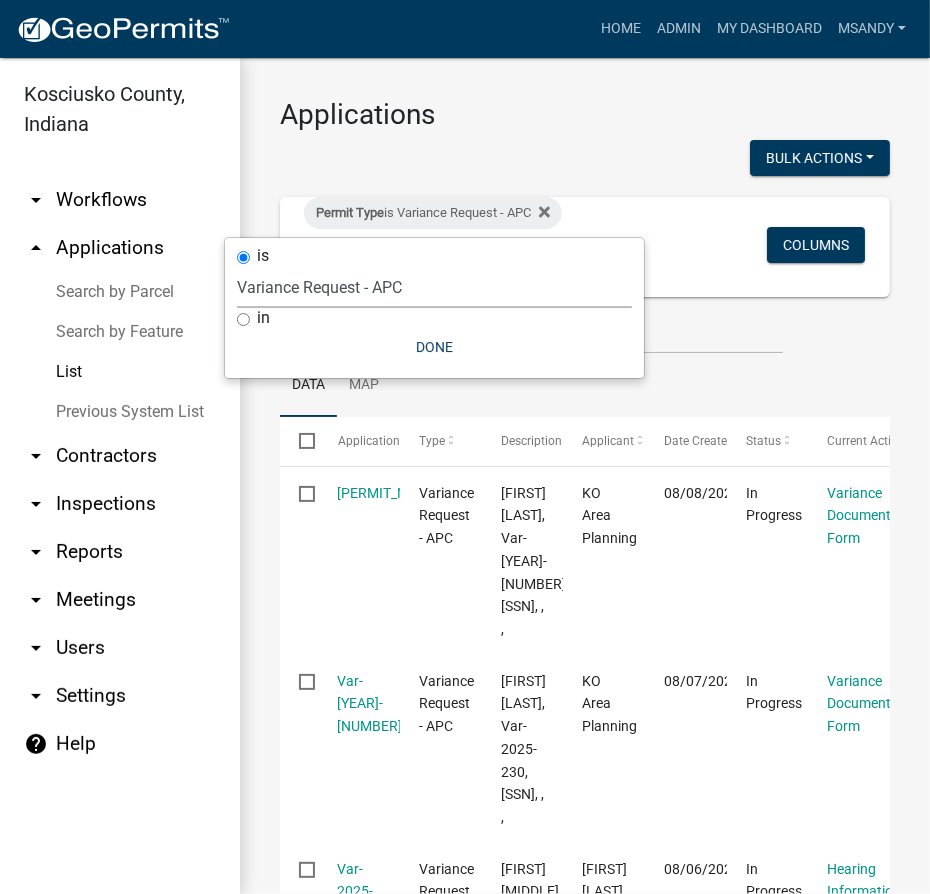 click on "Select an option   6 27 2024 Copy Of - Subdivision Plat Application - APC   APC Address Asignment   APC Appeal   APC Development Plan Review   APC Survey Repository   Auditor Blind Or Disabled   Auditor Blind or Disabled Mobile Home Deduction   Auditor Change of Tax Mailing Address Form   Auditor Energy Systems Deduction   Auditor Heritage Barn   Auditor Homestead Deduction   Auditor Mobile Home Homestead Deduction   Auditor Over 65 Deduction   Auditor Over 65 for Mobile Home Deduction   Auditor Vacation Request   Auditor Veterans Deduction   Auditor Veterans Deduction for Mobile Home   Certificates of Occupancy - APC   Copy Of - FARAs   Copy Of - Improvement Location Permit - APC 1 22 2024   Driveway and Right of Way Work Permit   Exception - APC   FARAs   Flood Development Permit - APC   Flood Zone Inquiry   Flood Zone Inquiry (PRR Copy)   Food Permit   General Contractor (Registration)   General Contractor (Renewal)   HD Sign Off On Sewage & Water   Hoover - Driveway and Right of Way Work Permit" at bounding box center [434, 287] 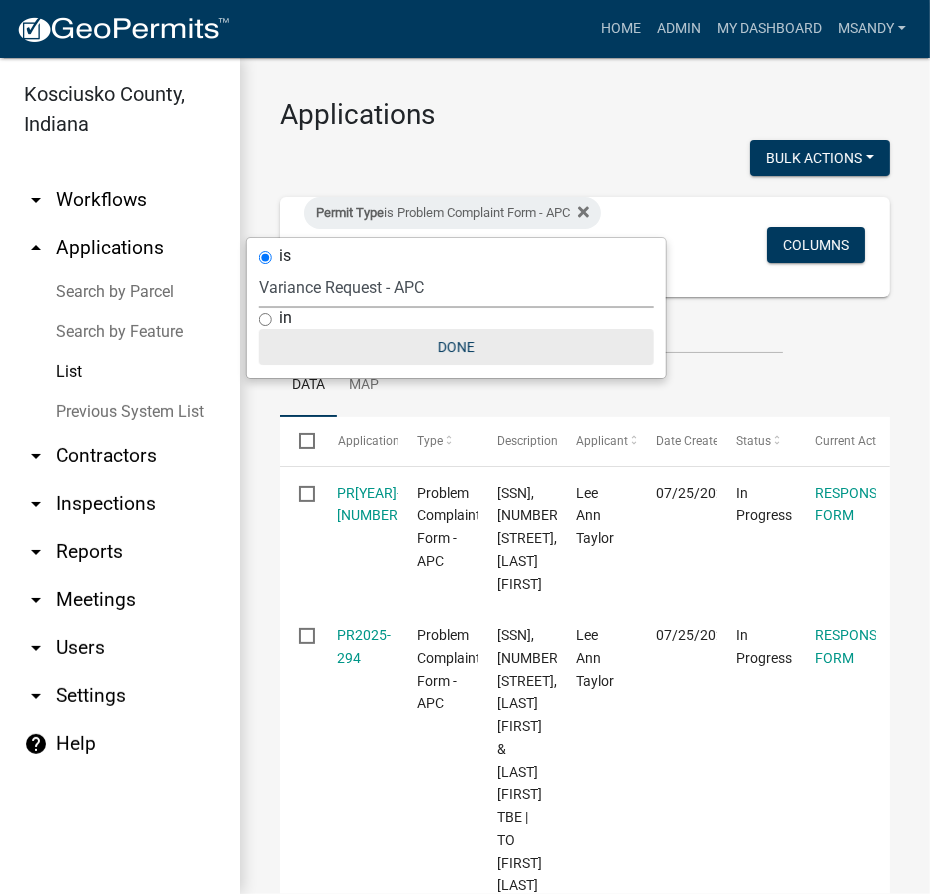 click on "Done" at bounding box center (456, 347) 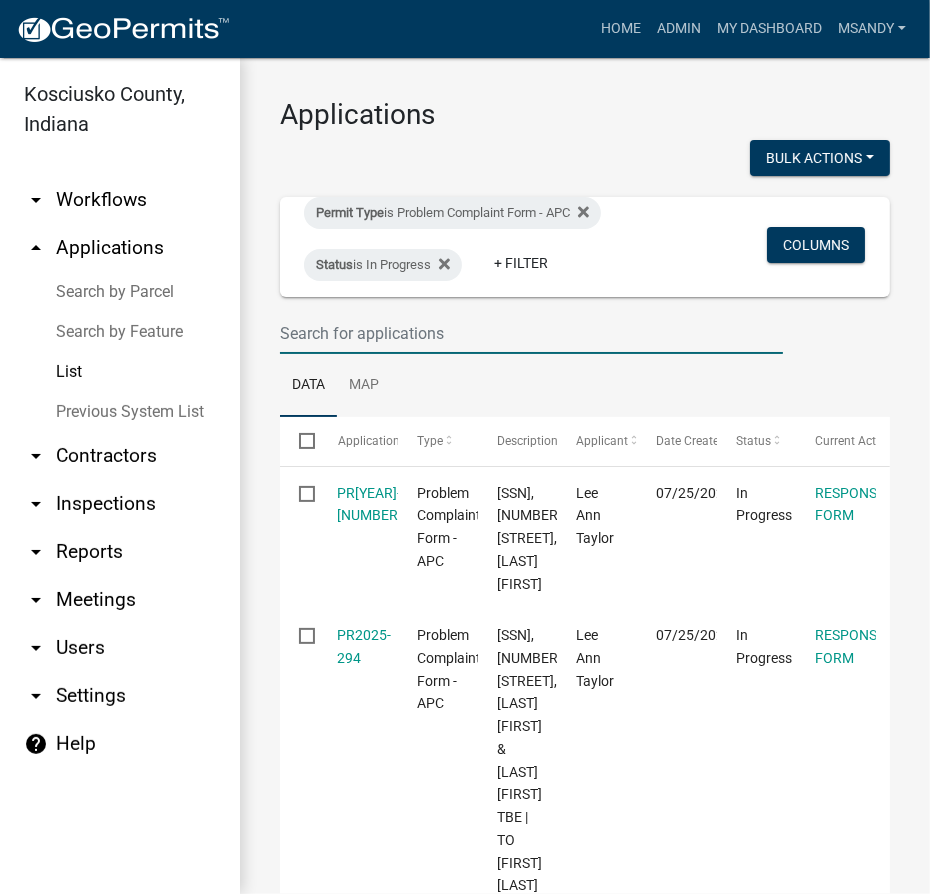drag, startPoint x: 416, startPoint y: 330, endPoint x: 406, endPoint y: 344, distance: 17.20465 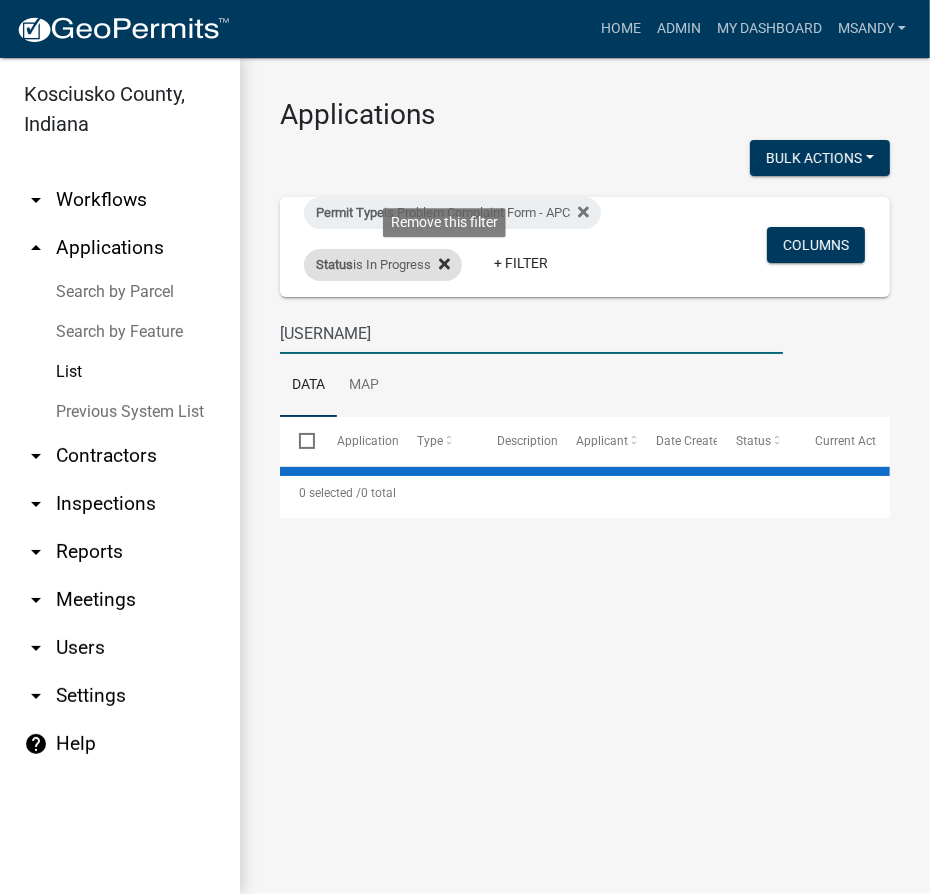 type on "[USERNAME]" 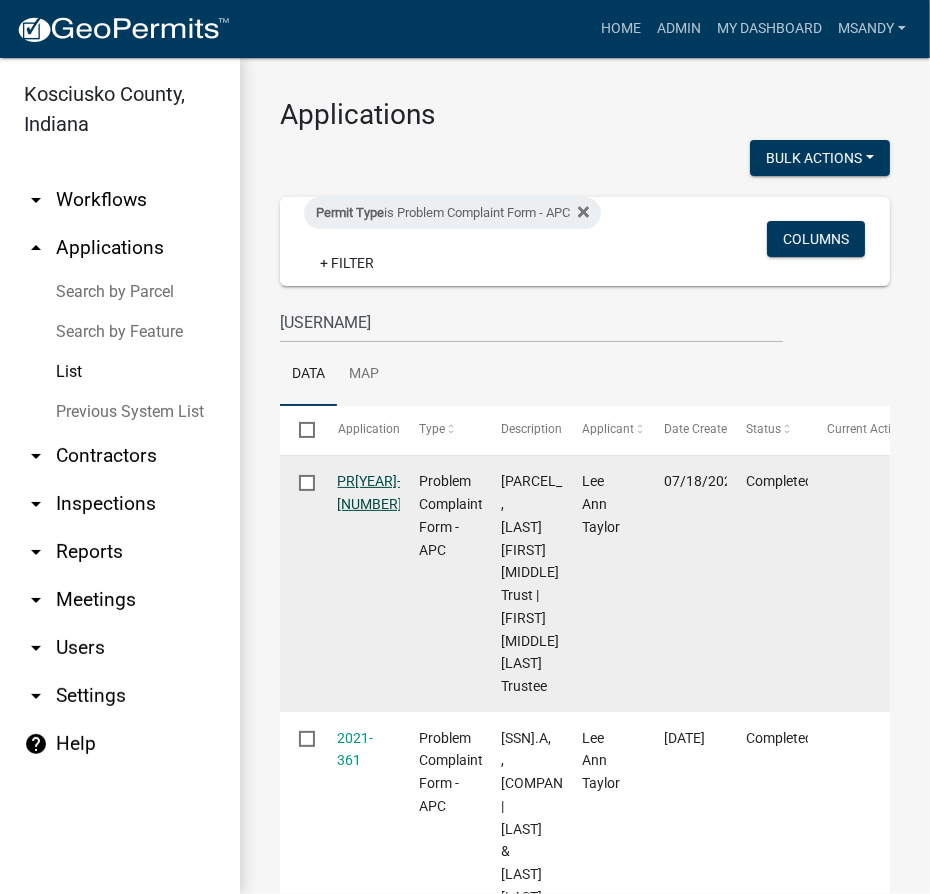 click on "PR[YEAR]-[NUMBER]" 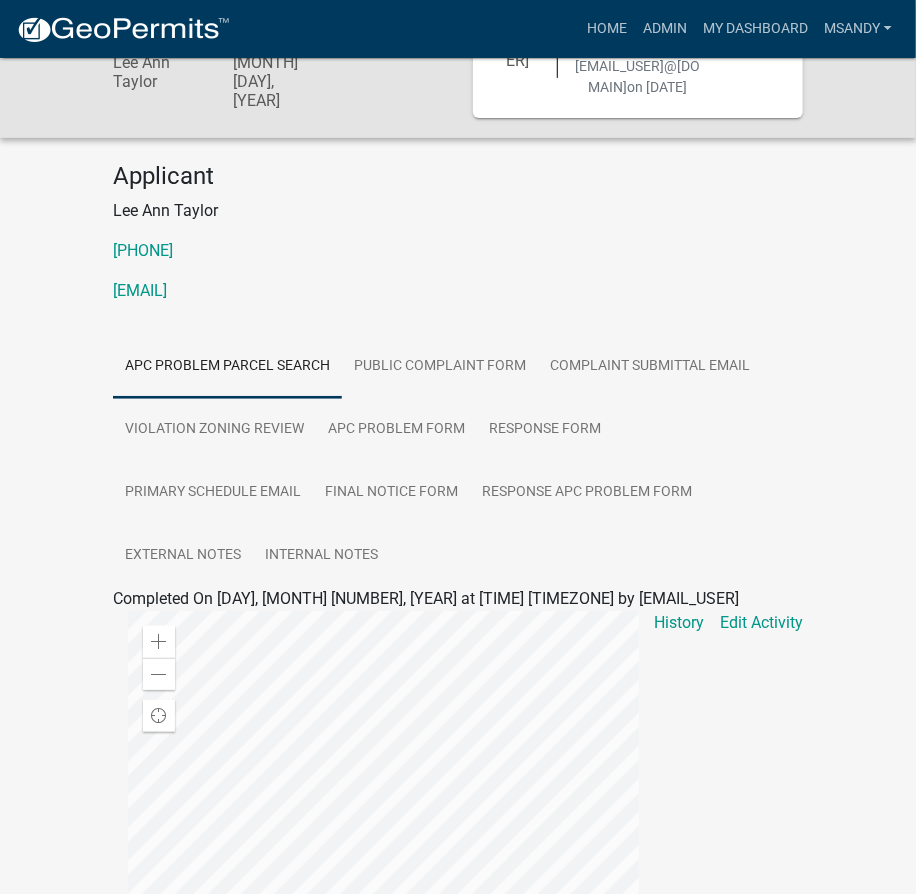 scroll, scrollTop: 272, scrollLeft: 0, axis: vertical 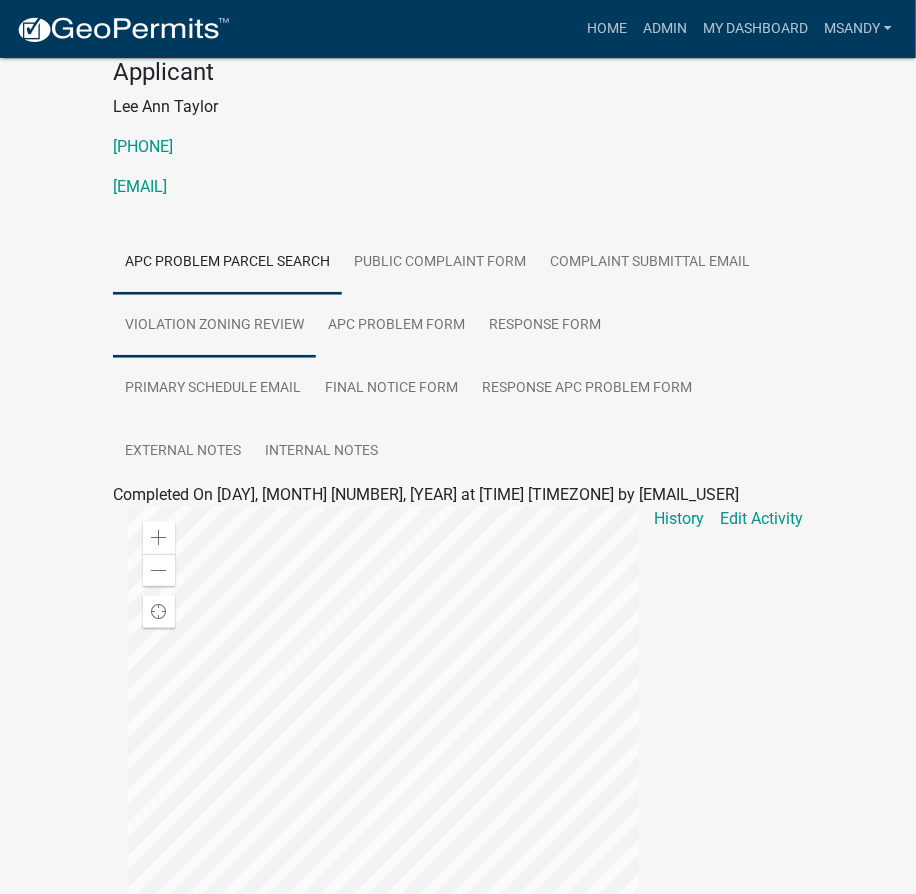 click on "Violation Zoning Review" at bounding box center (214, 326) 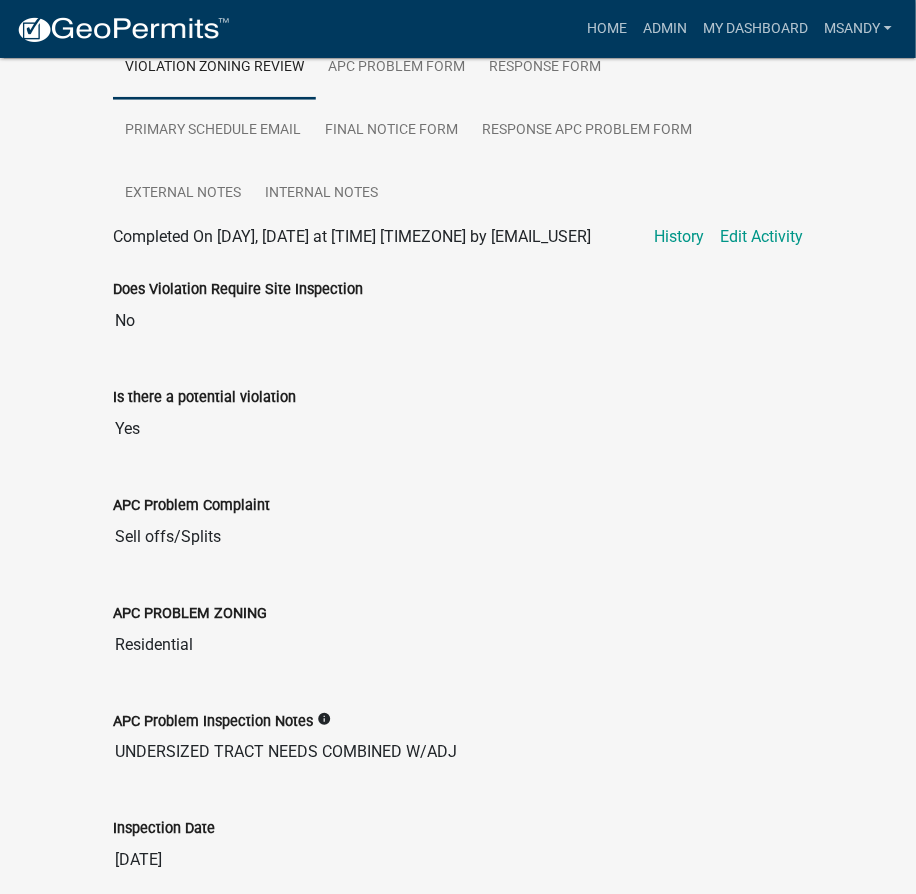 scroll, scrollTop: 285, scrollLeft: 0, axis: vertical 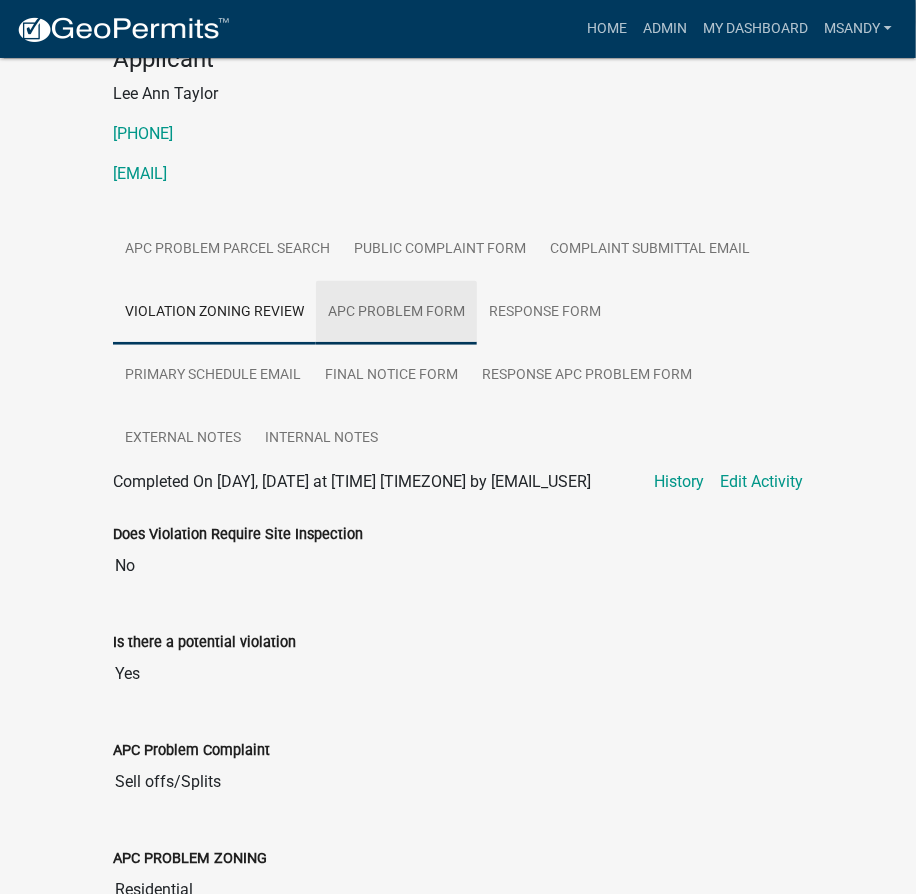click on "APC Problem Form" at bounding box center [396, 313] 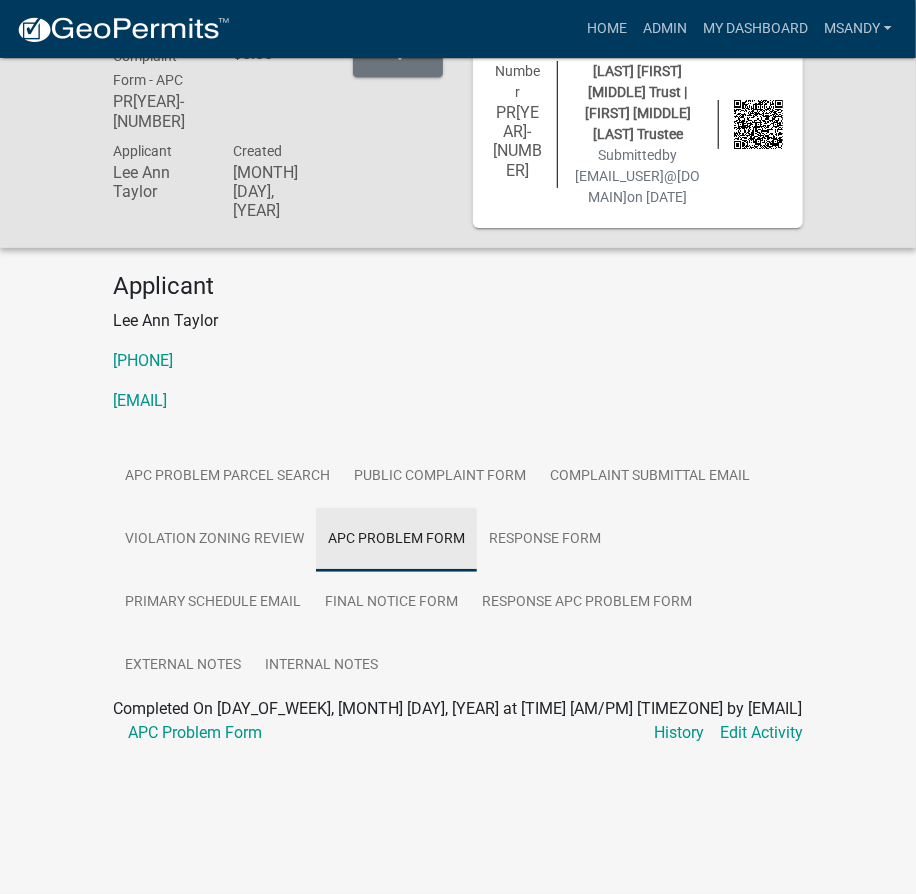 scroll, scrollTop: 58, scrollLeft: 0, axis: vertical 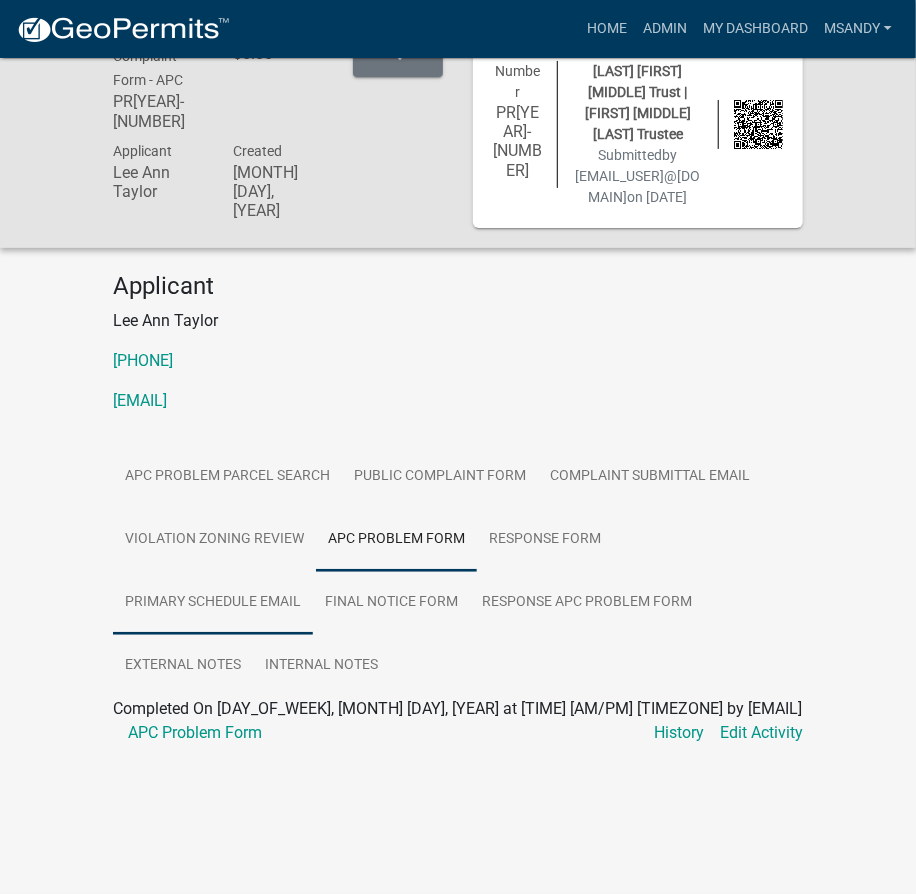 click on "Primary Schedule Email" at bounding box center (213, 603) 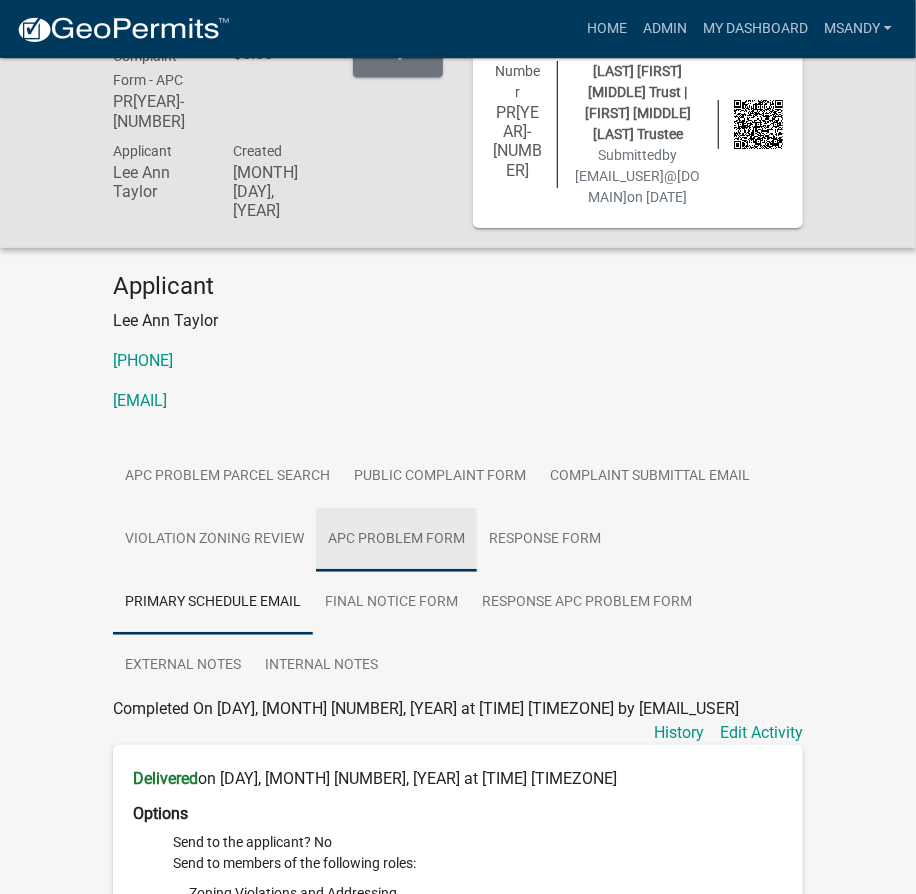 click on "APC Problem Form" at bounding box center [396, 540] 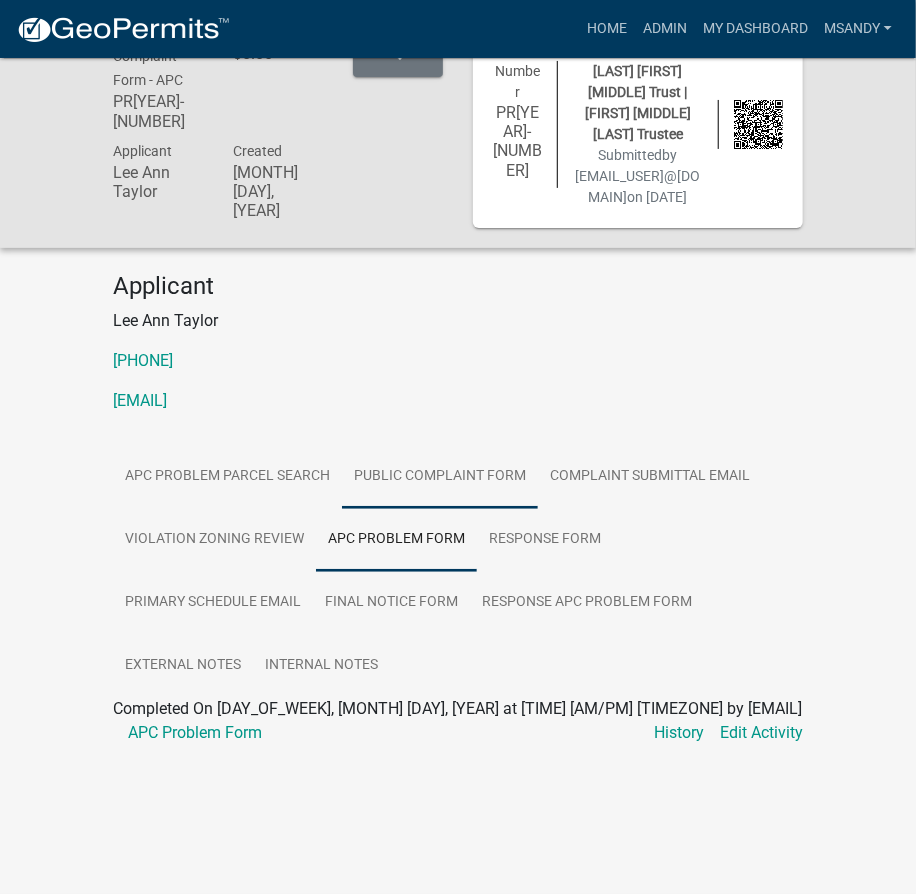 click on "Public Complaint Form" at bounding box center (440, 477) 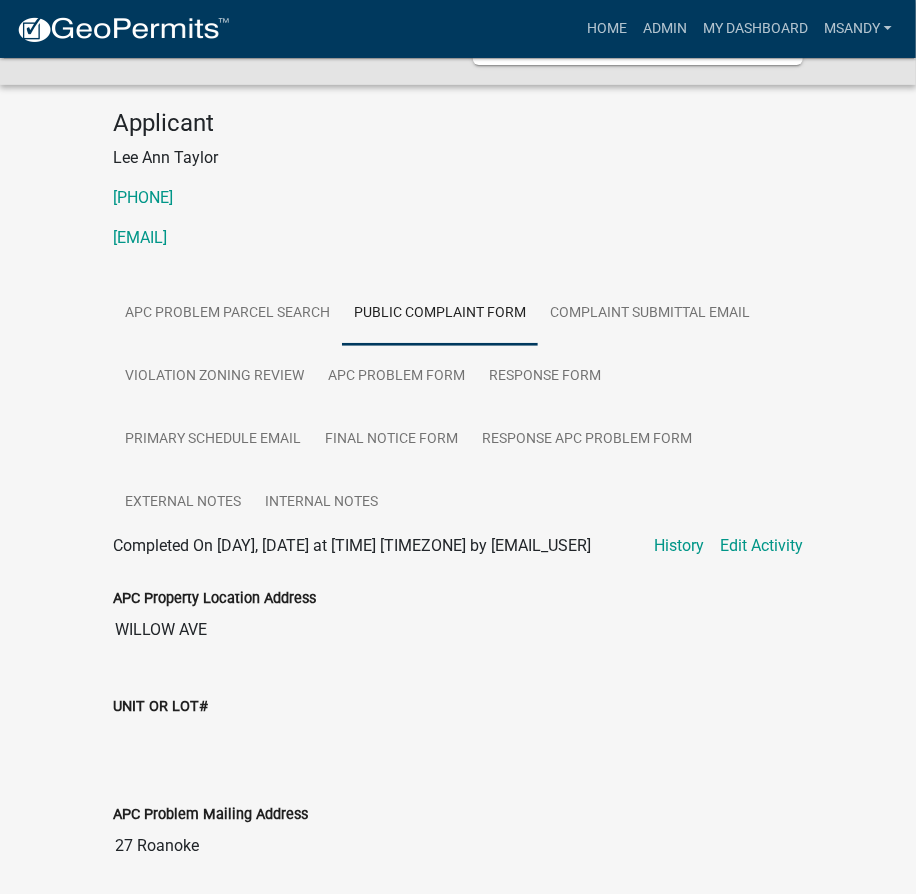 scroll, scrollTop: 0, scrollLeft: 0, axis: both 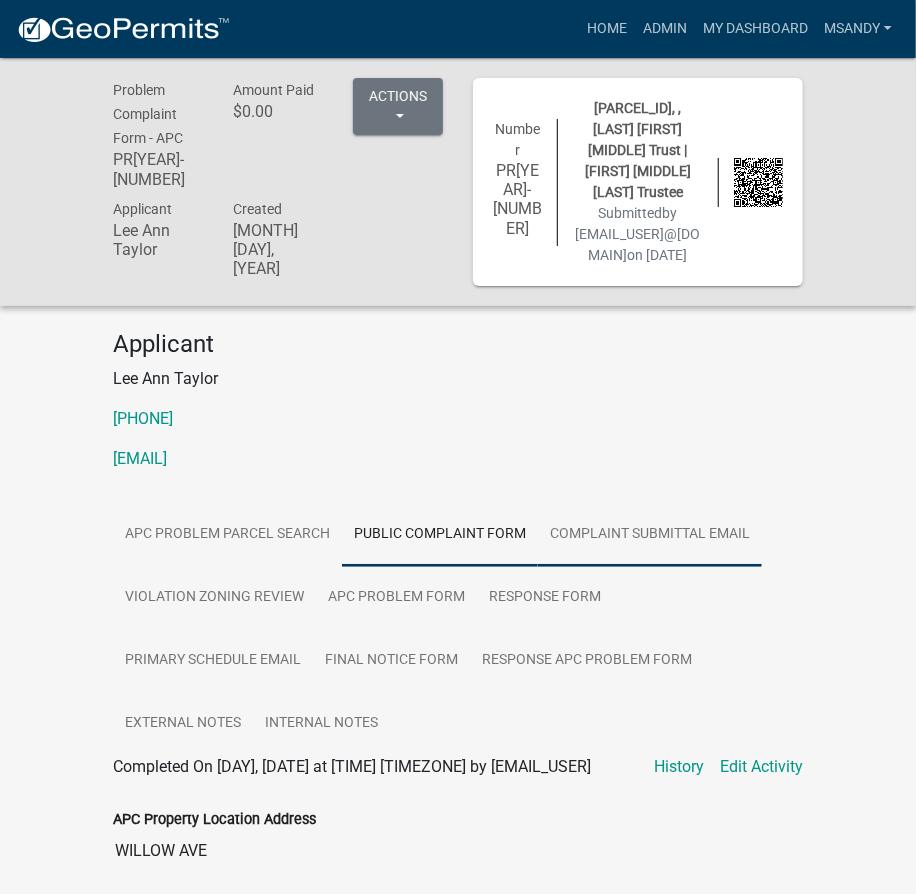 click on "Complaint Submittal Email" at bounding box center (650, 535) 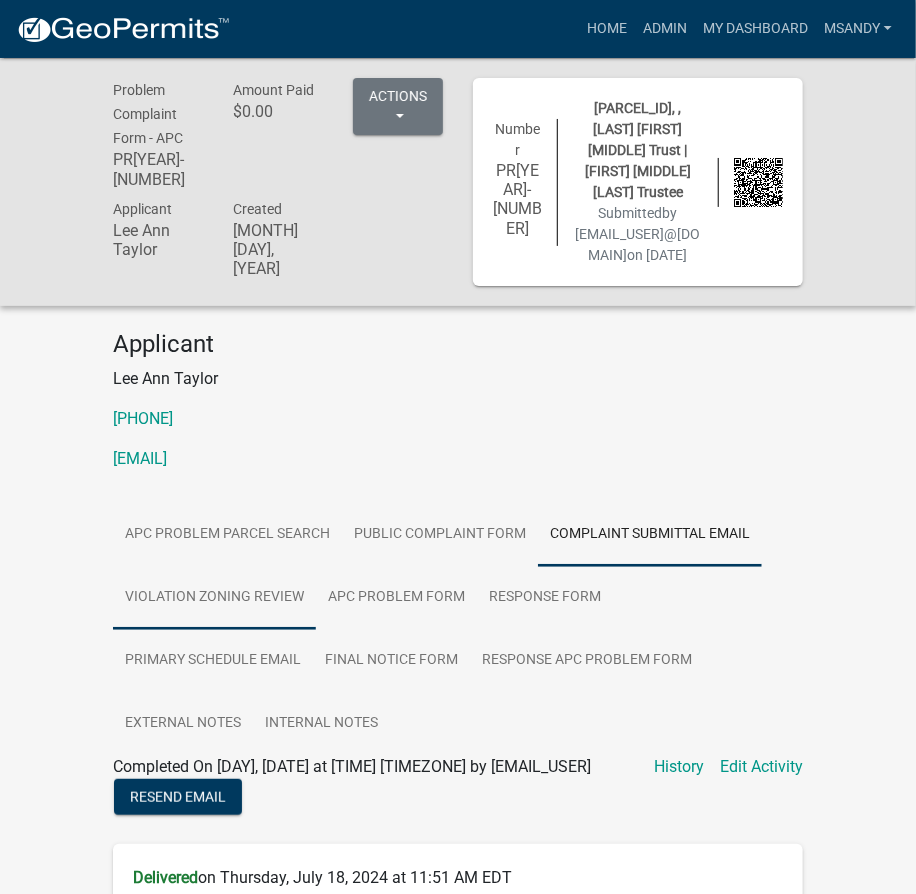 click on "Violation Zoning Review" at bounding box center [214, 598] 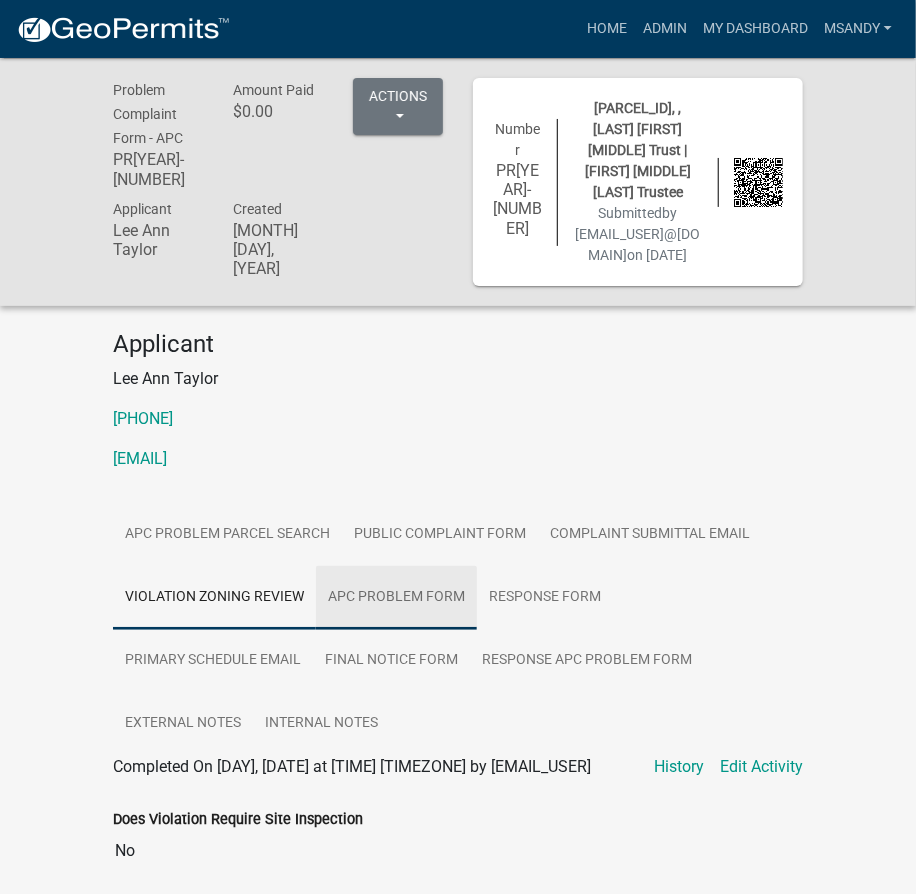 click on "APC Problem Form" at bounding box center [396, 598] 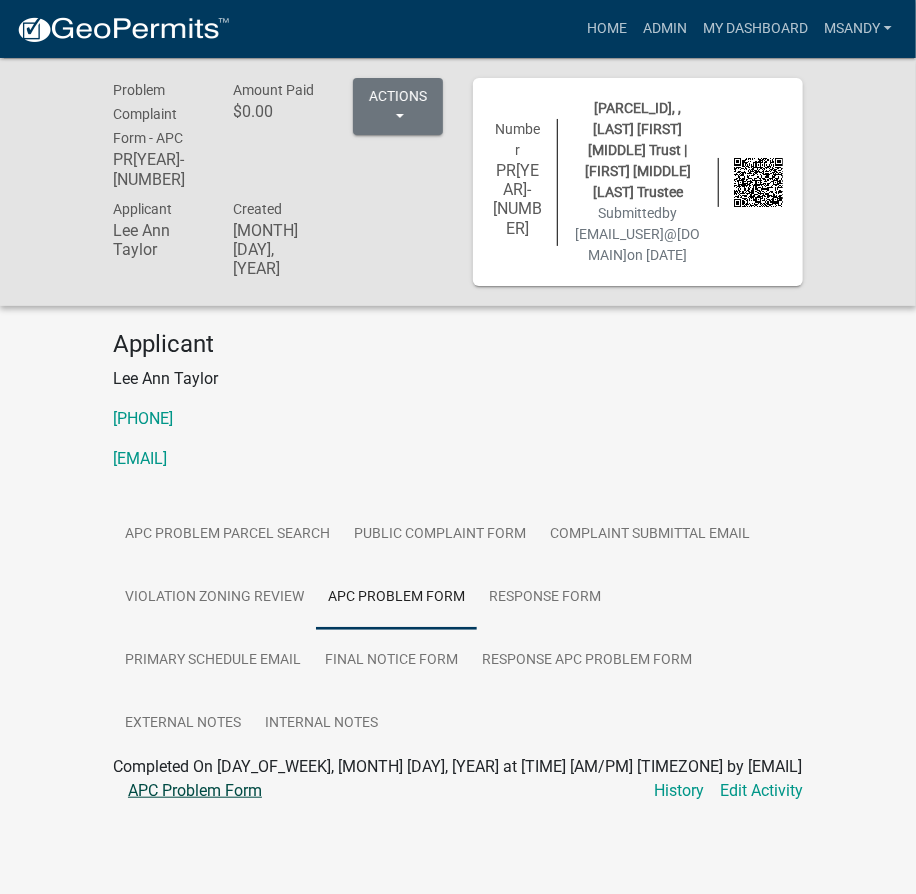 click on "APC Problem Form" 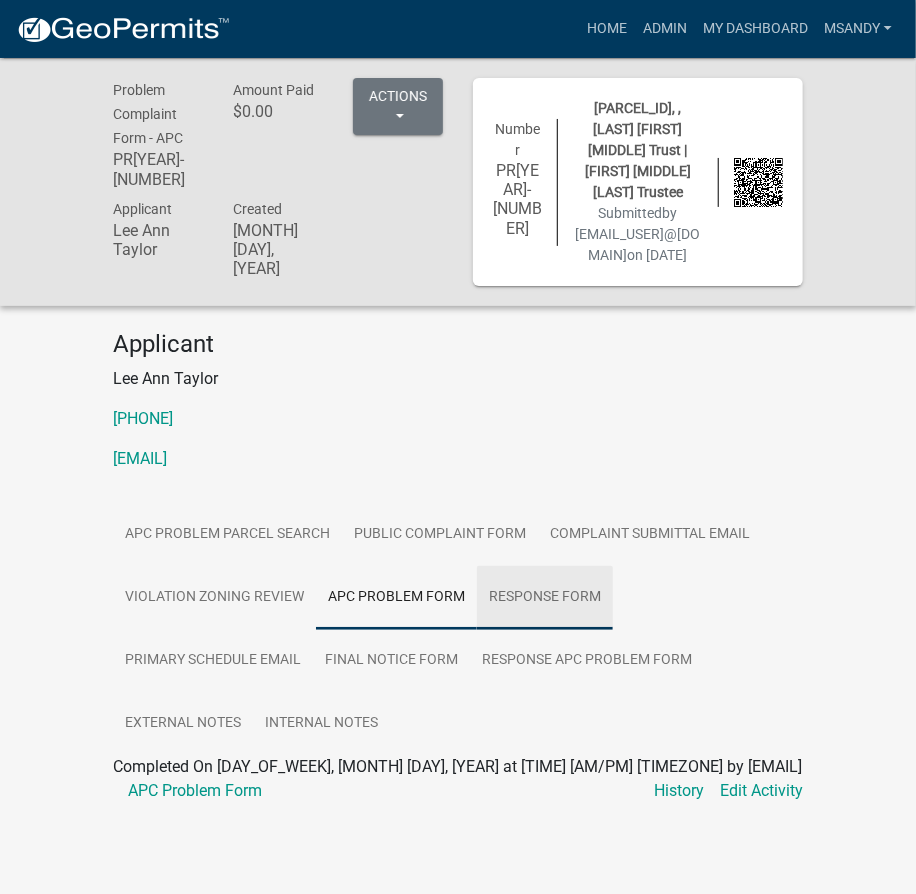 click on "RESPONSE FORM" at bounding box center (545, 598) 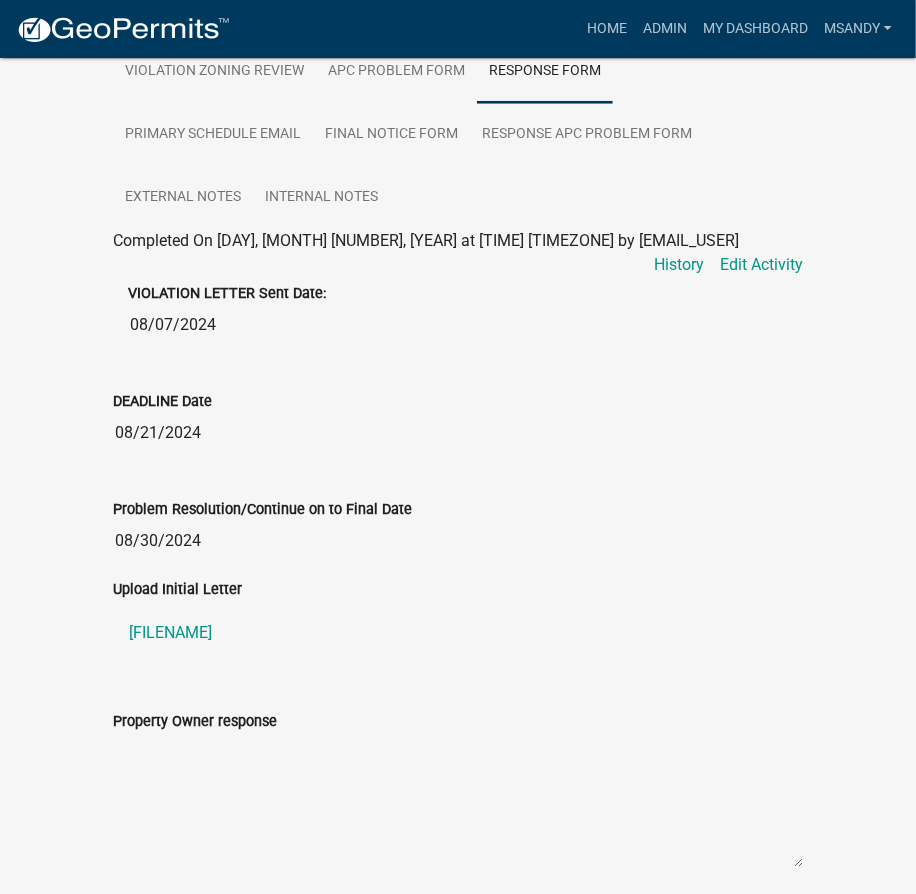 scroll, scrollTop: 363, scrollLeft: 0, axis: vertical 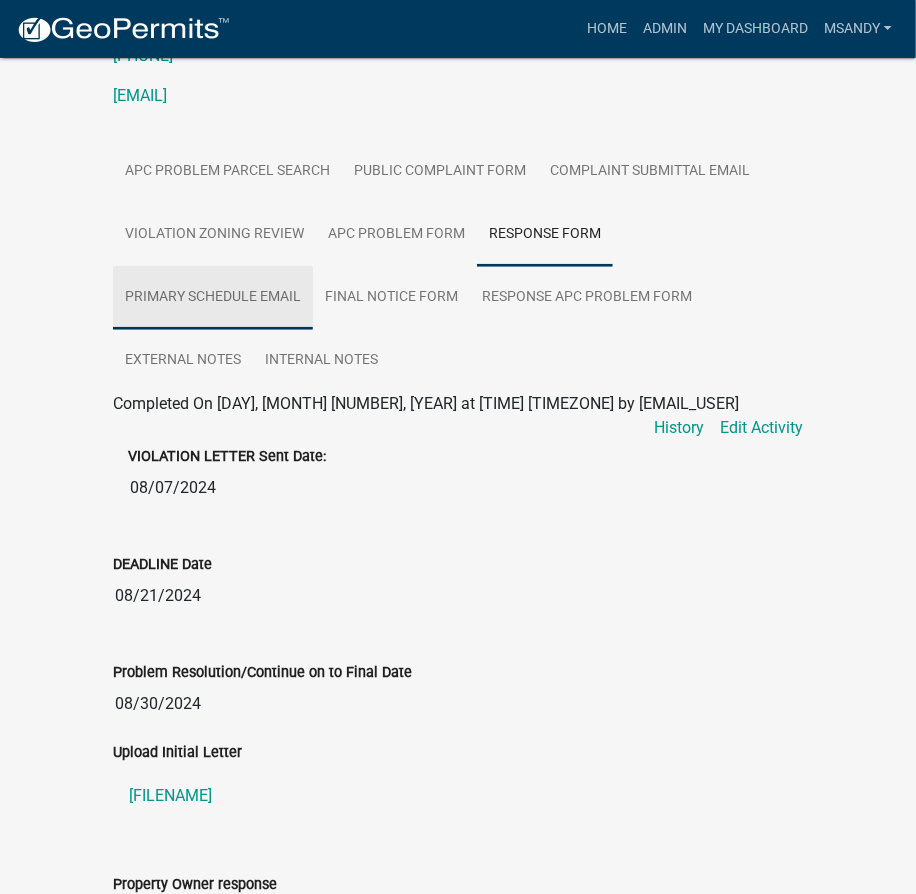 click on "Primary Schedule Email" at bounding box center [213, 298] 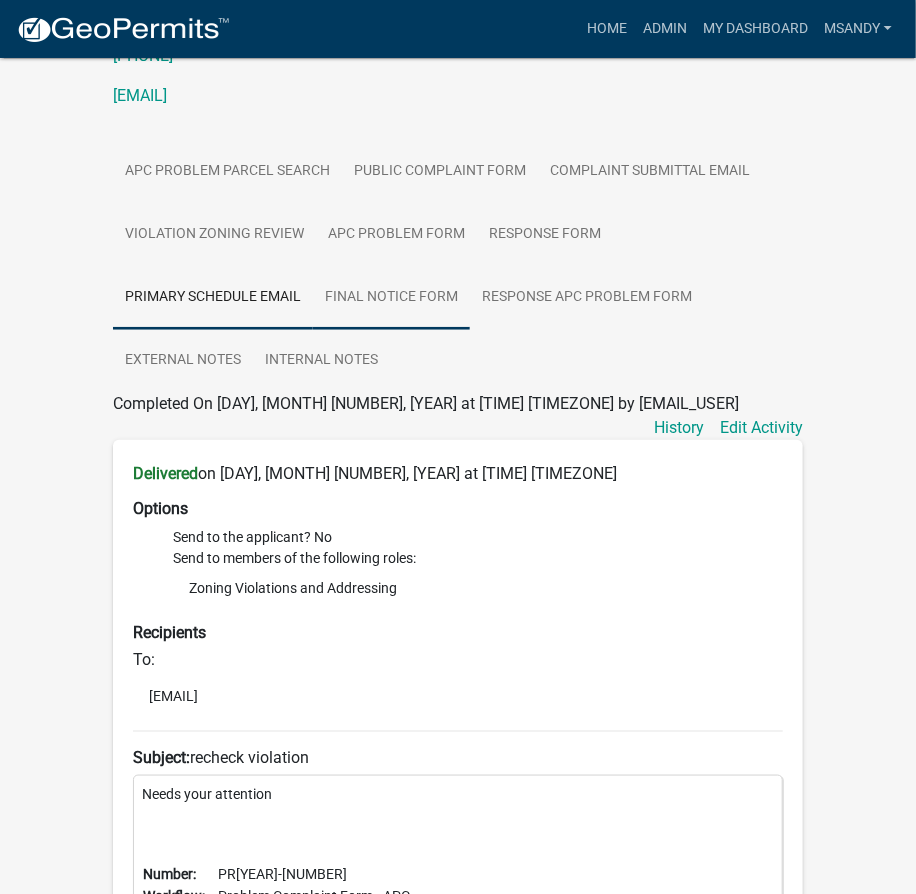 click on "Final Notice Form" at bounding box center [391, 298] 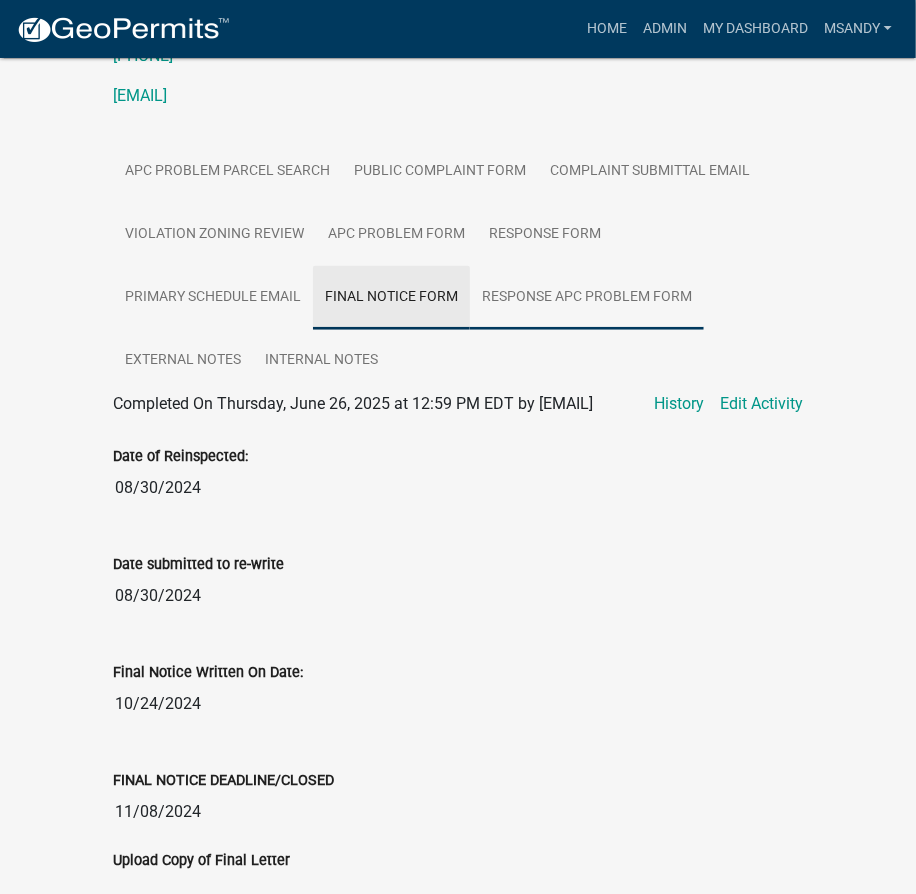 click on "Response APC Problem Form" at bounding box center (587, 298) 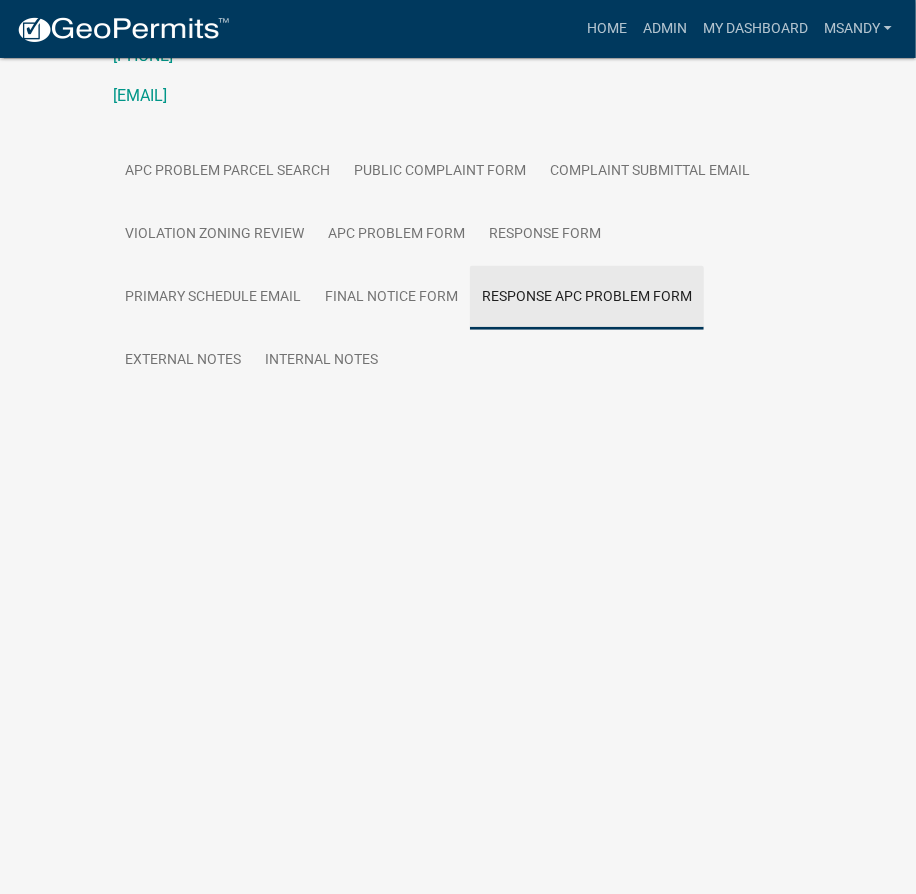 scroll, scrollTop: 58, scrollLeft: 0, axis: vertical 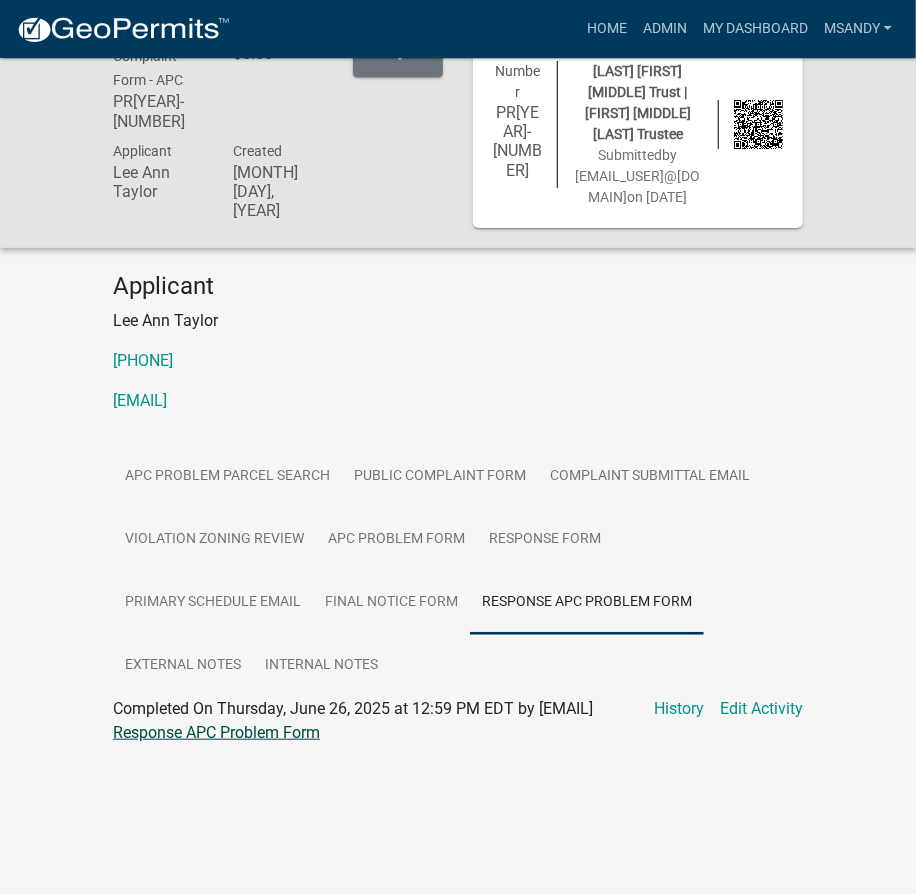 click on "Response APC Problem Form" 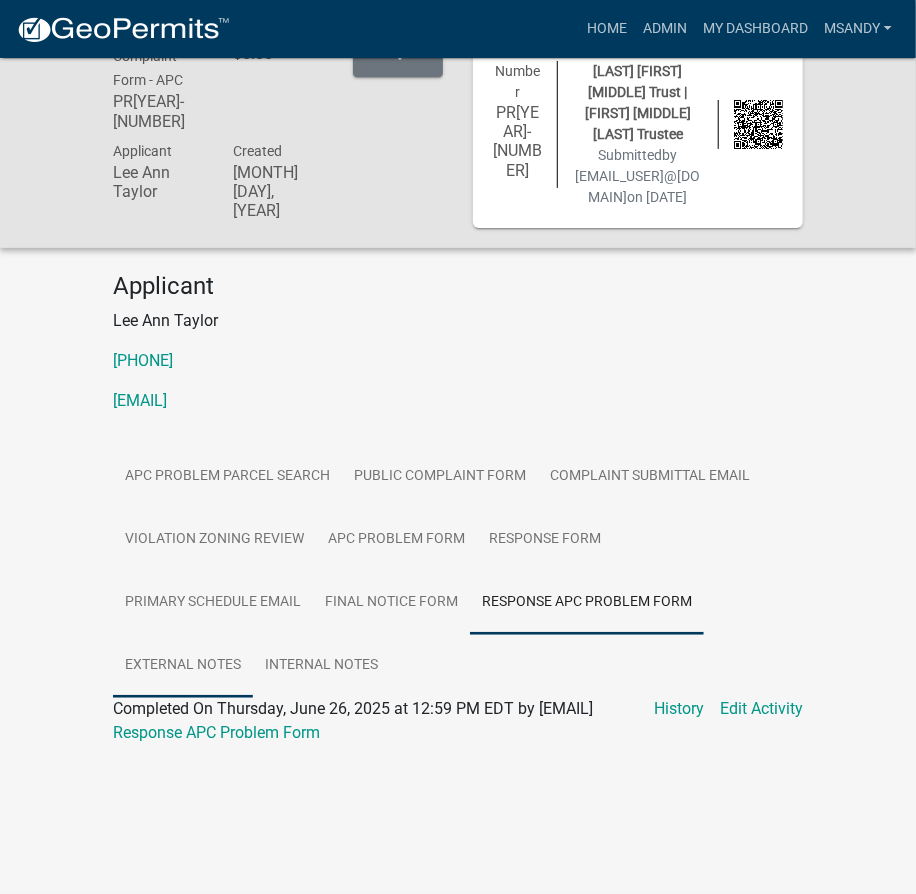 click on "External Notes" at bounding box center [183, 666] 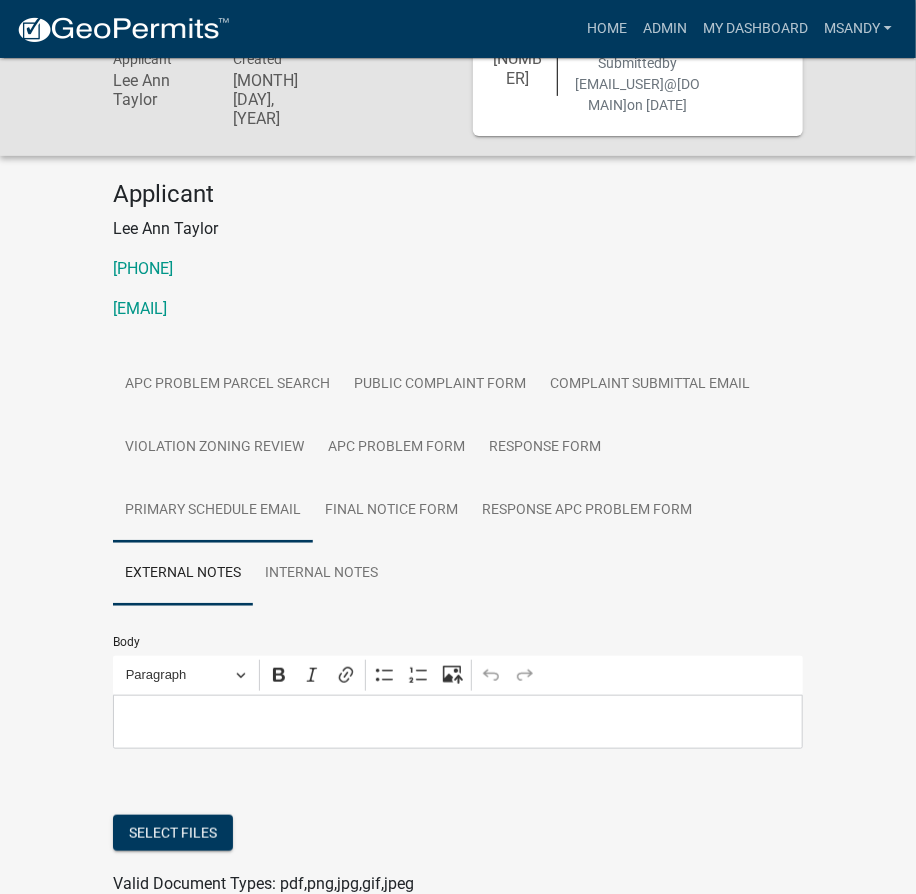 scroll, scrollTop: 1, scrollLeft: 0, axis: vertical 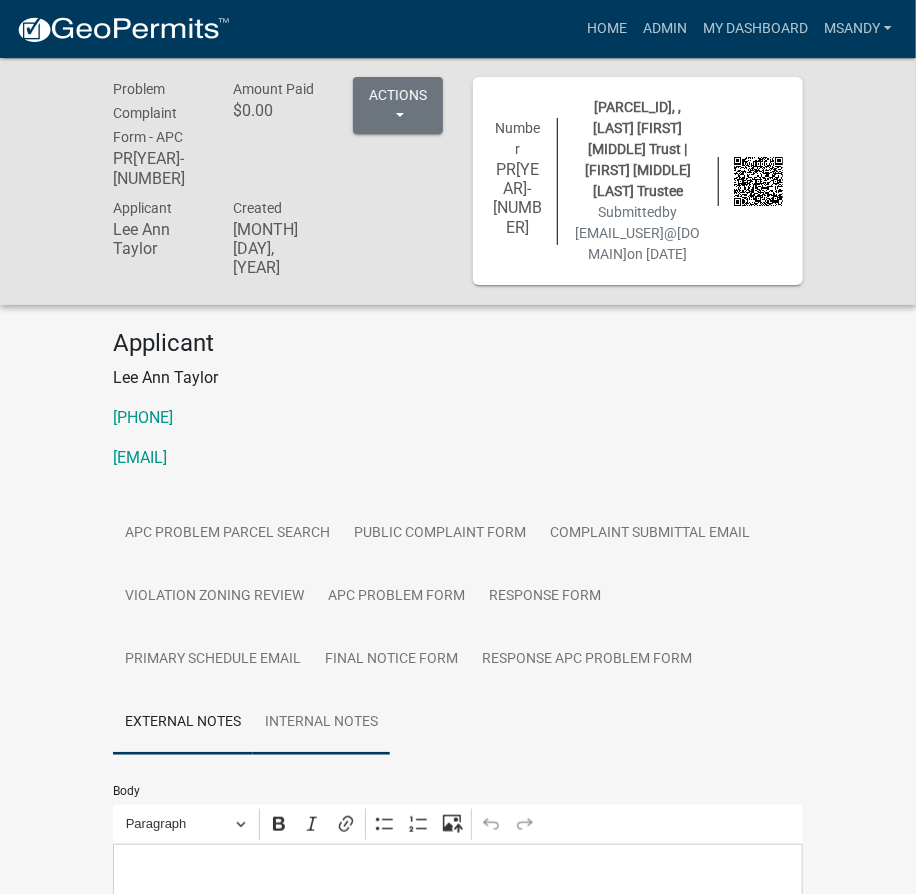 click on "Internal Notes" at bounding box center [321, 723] 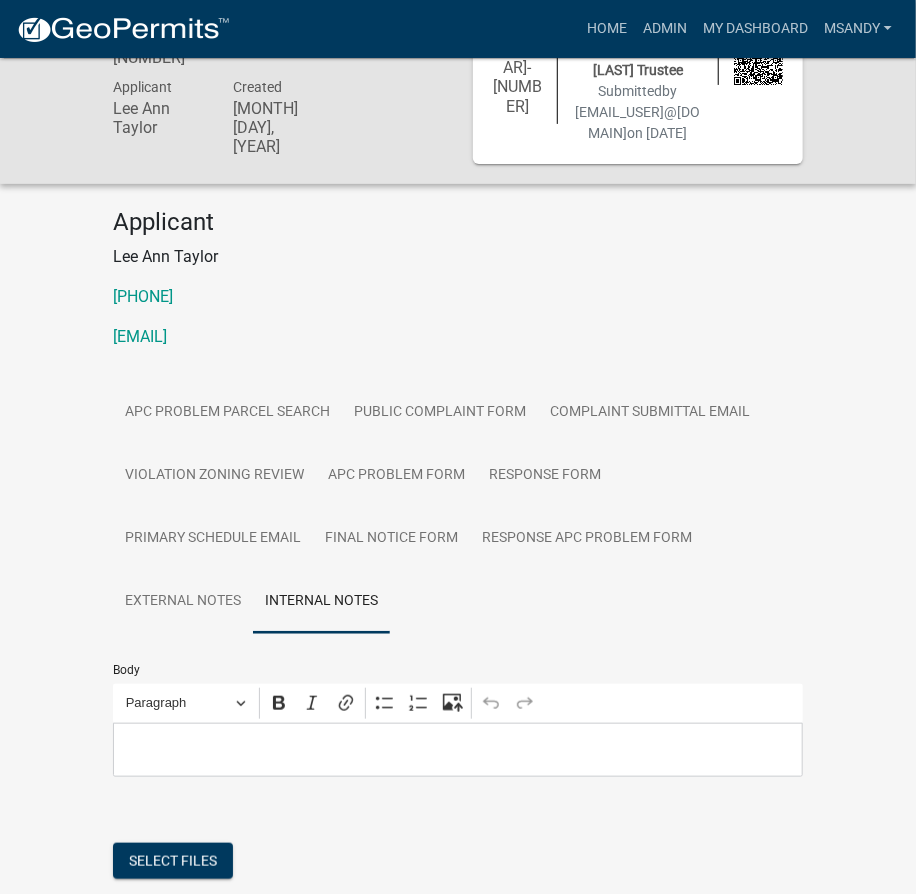 scroll, scrollTop: 274, scrollLeft: 0, axis: vertical 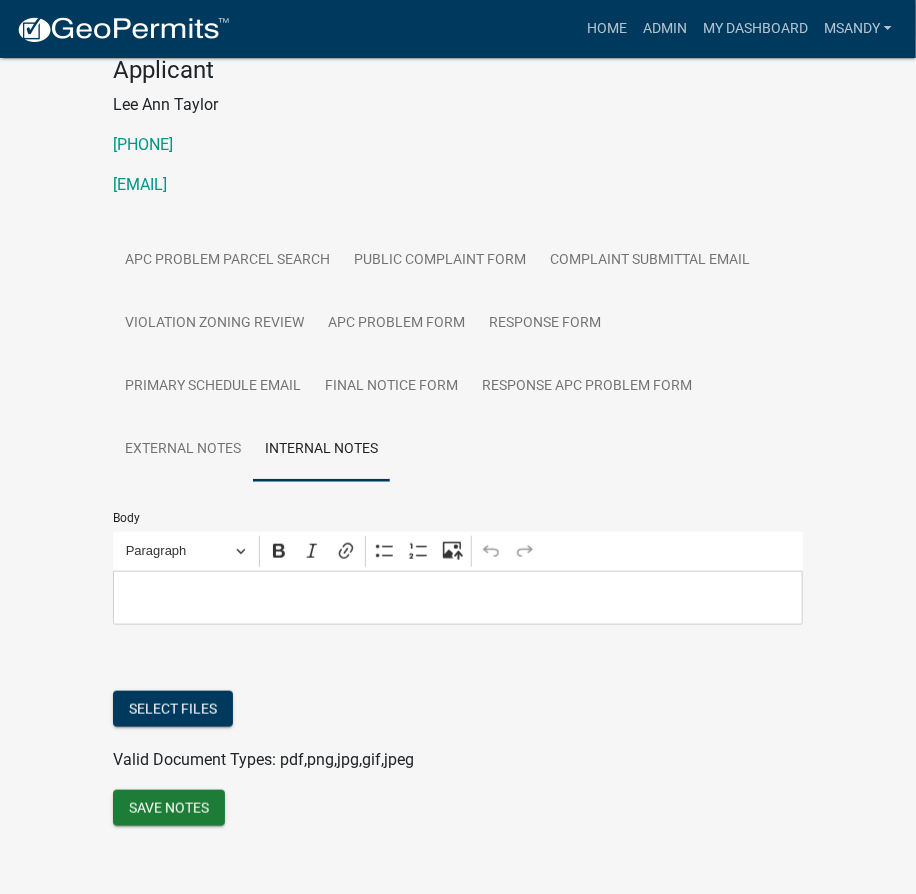 drag, startPoint x: 244, startPoint y: 564, endPoint x: 252, endPoint y: 578, distance: 16.124516 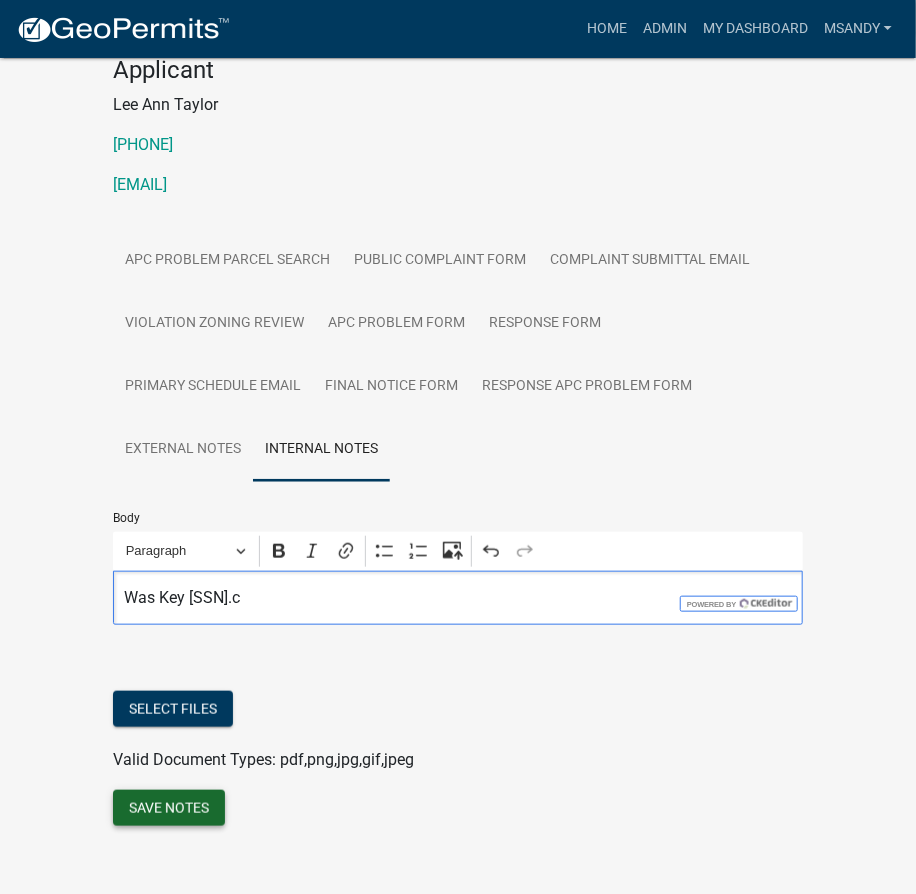 click on "Save Notes" at bounding box center [169, 808] 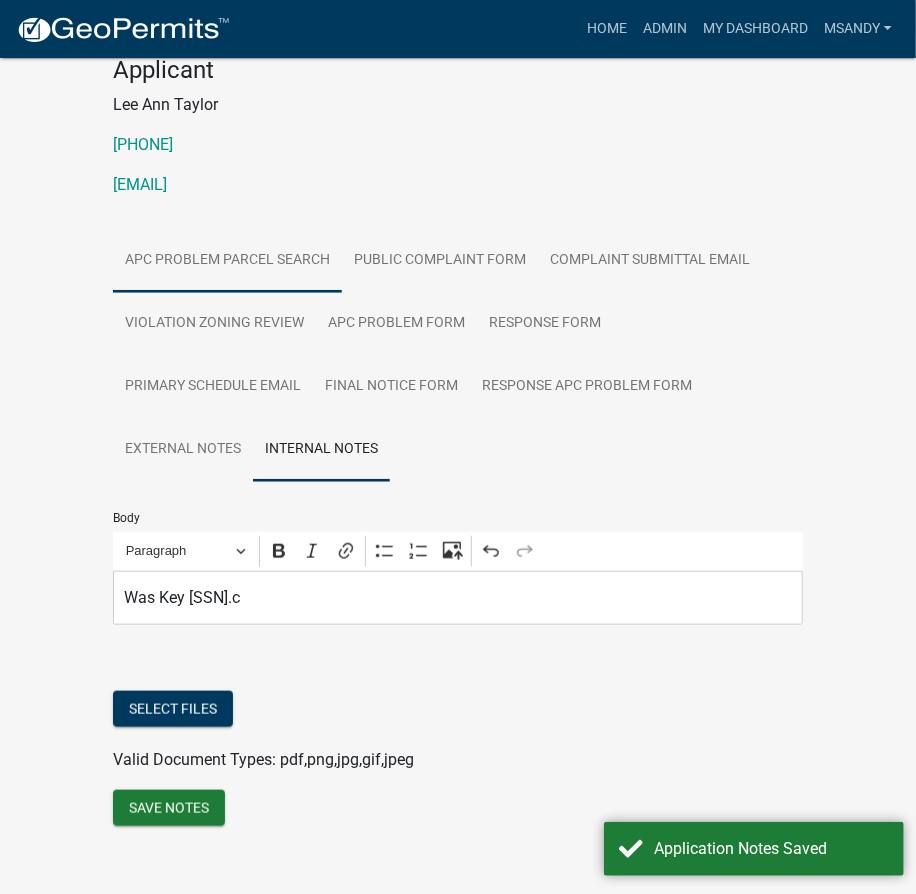 click on "APC Problem Parcel search" at bounding box center [227, 261] 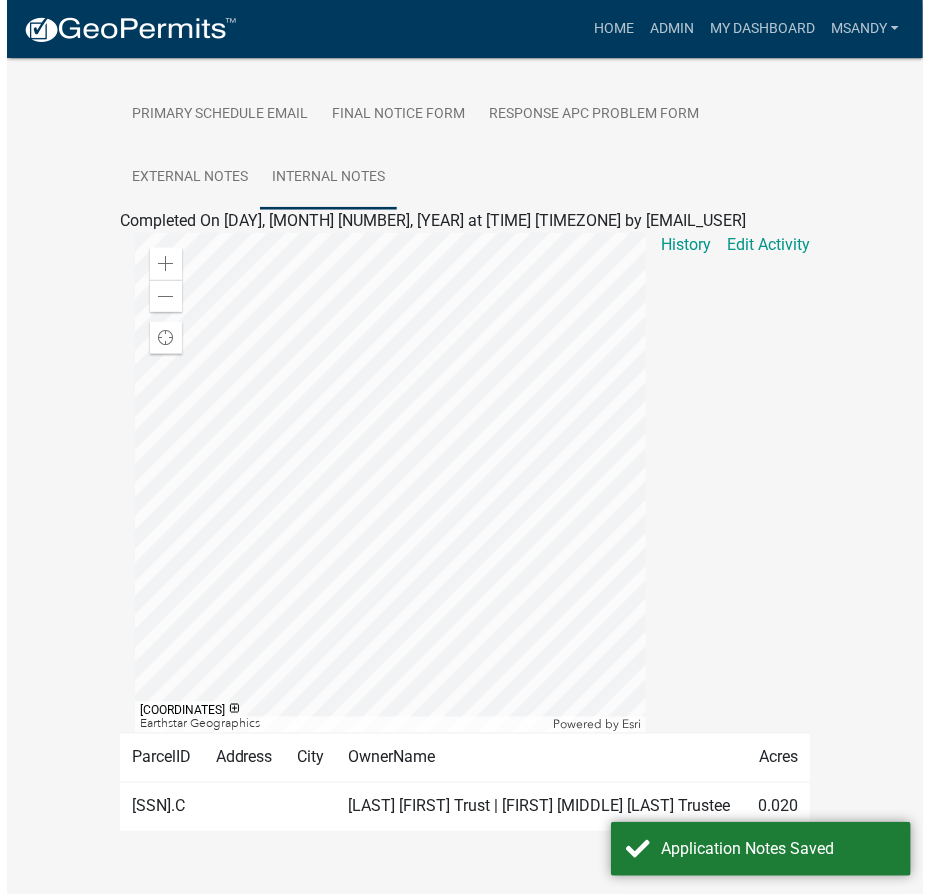 scroll, scrollTop: 274, scrollLeft: 0, axis: vertical 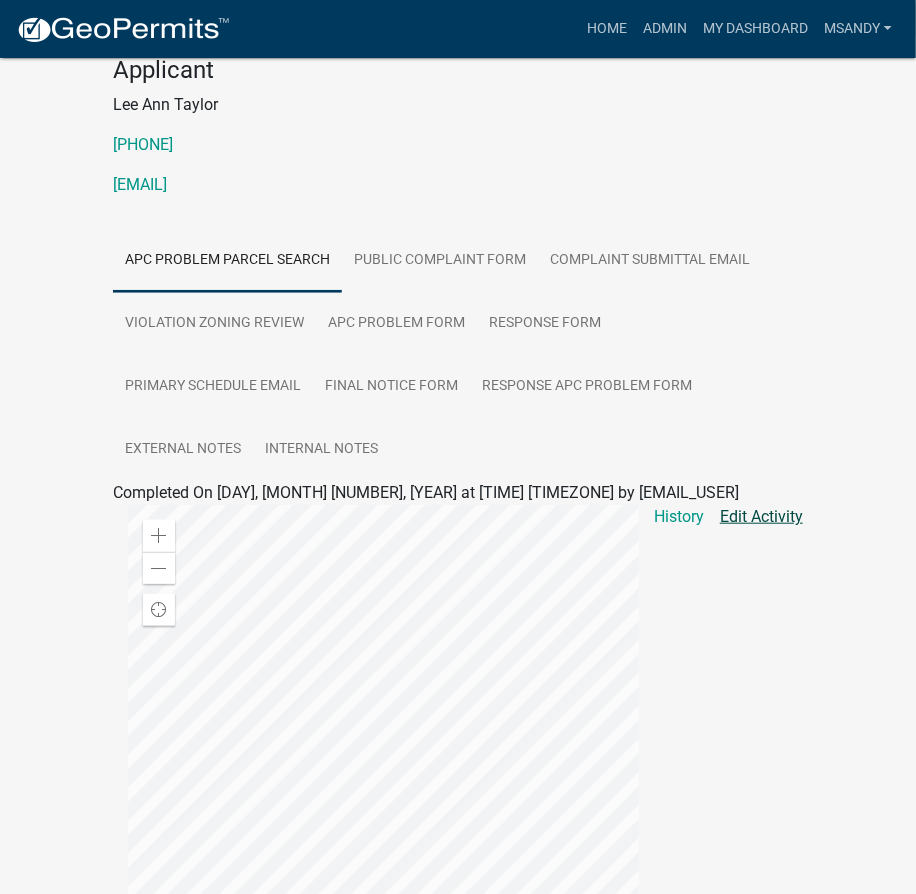 click on "Edit Activity" at bounding box center (761, 517) 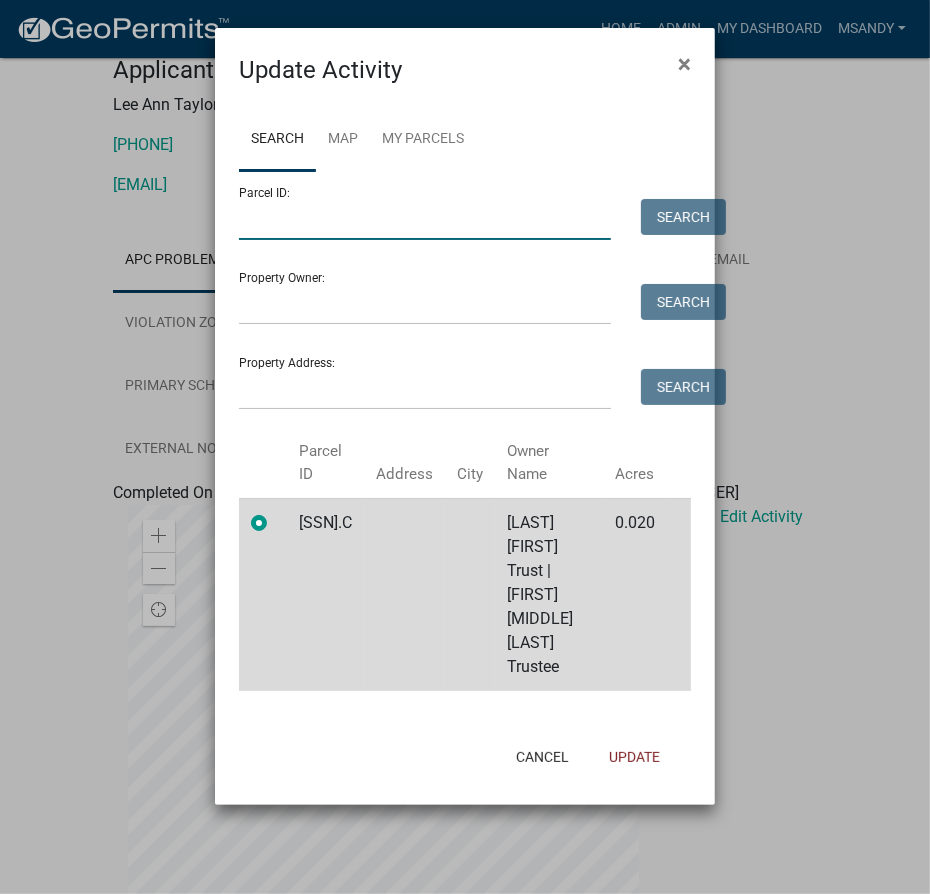 click on "Parcel ID:" at bounding box center [425, 219] 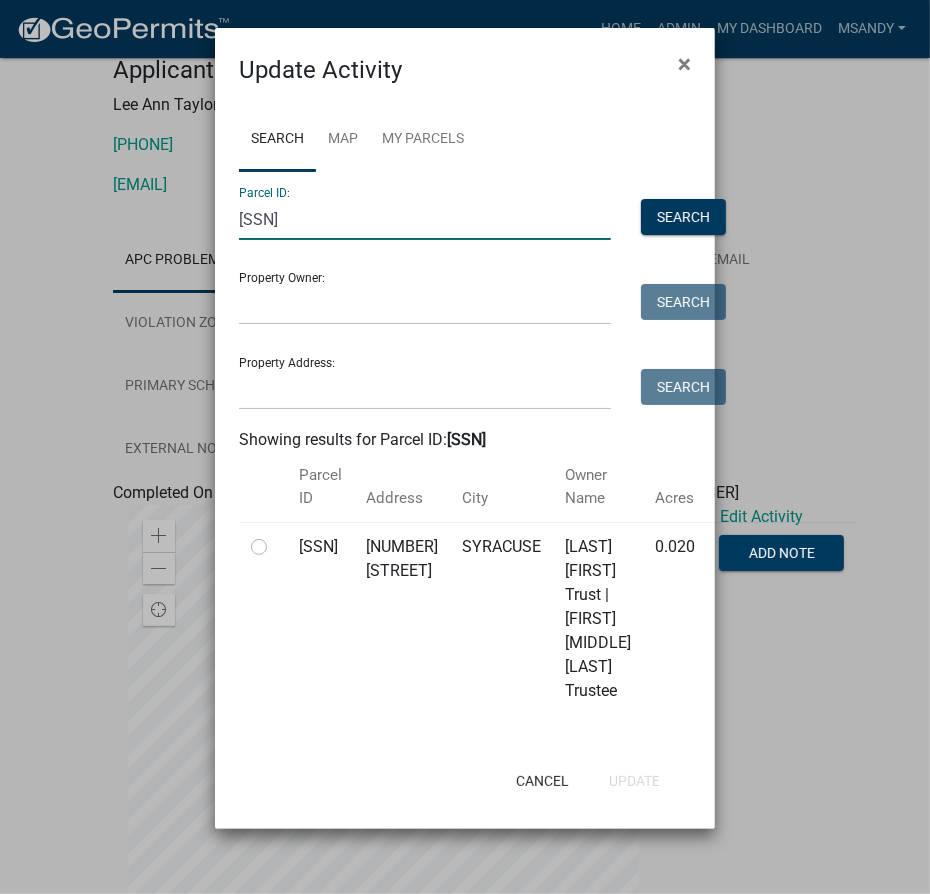 type on "[SSN]" 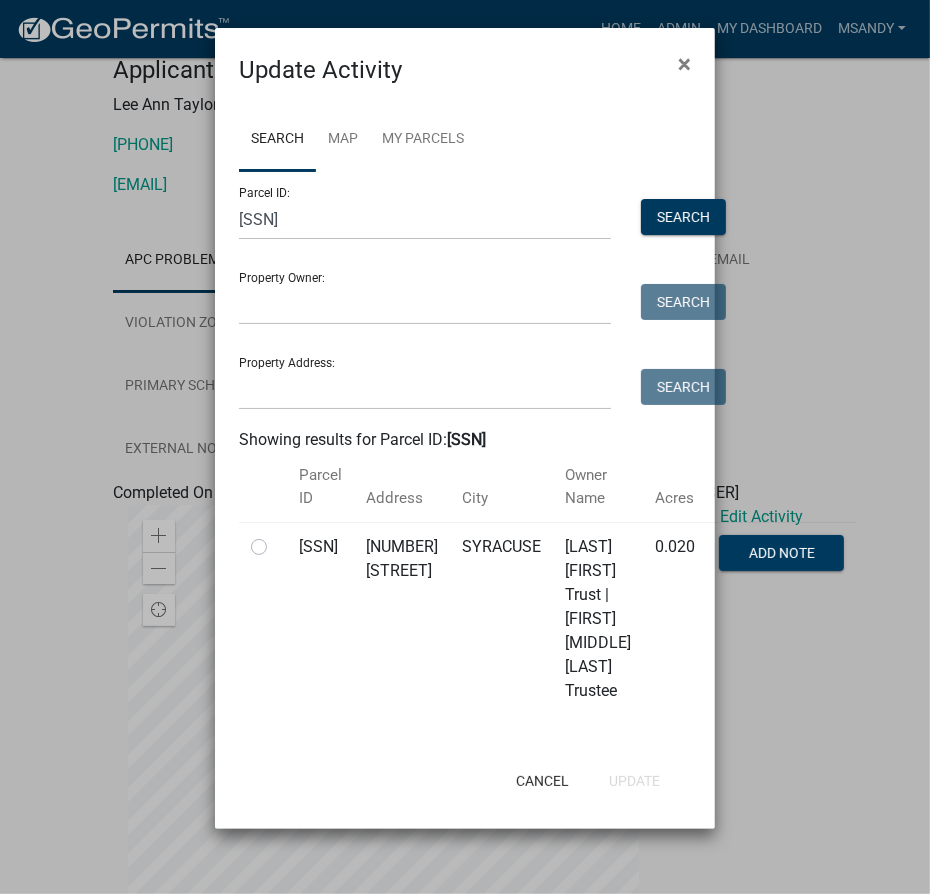 click 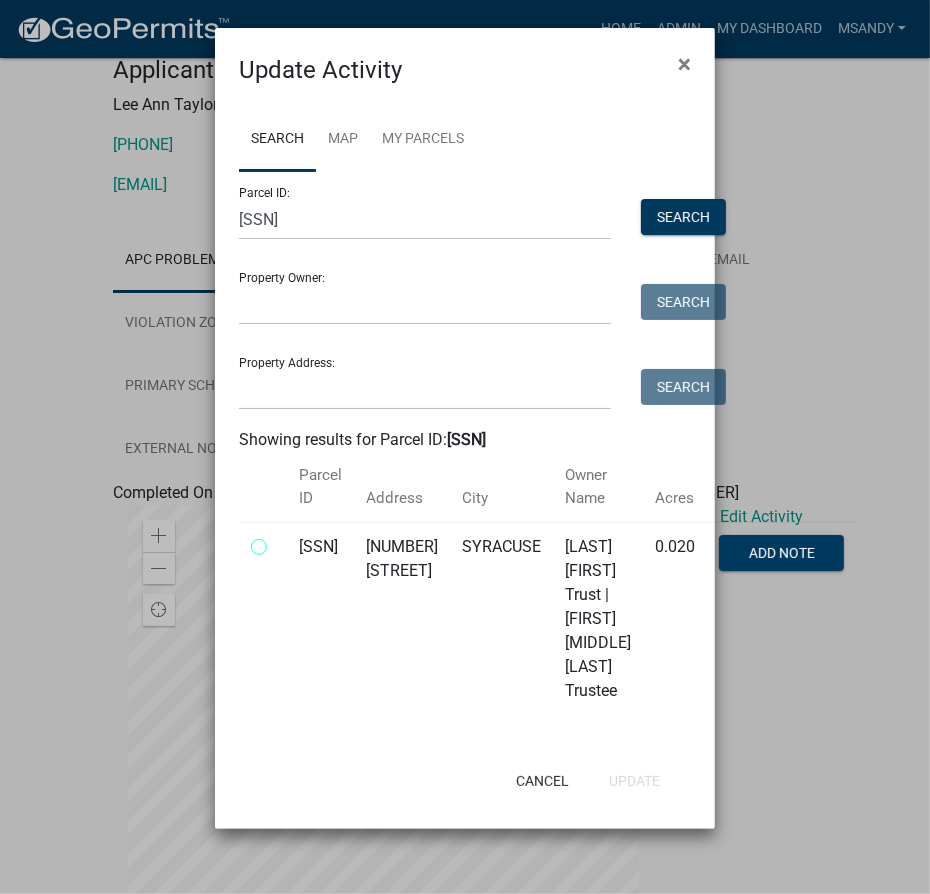 click at bounding box center [281, 541] 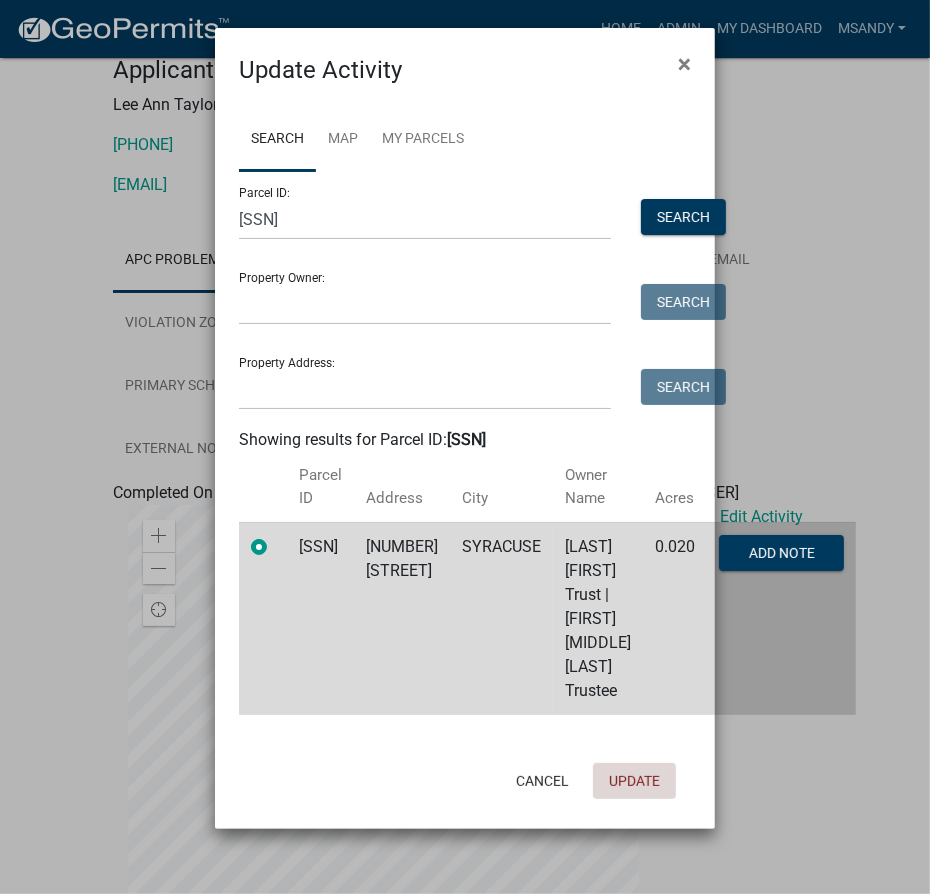 click on "Update" 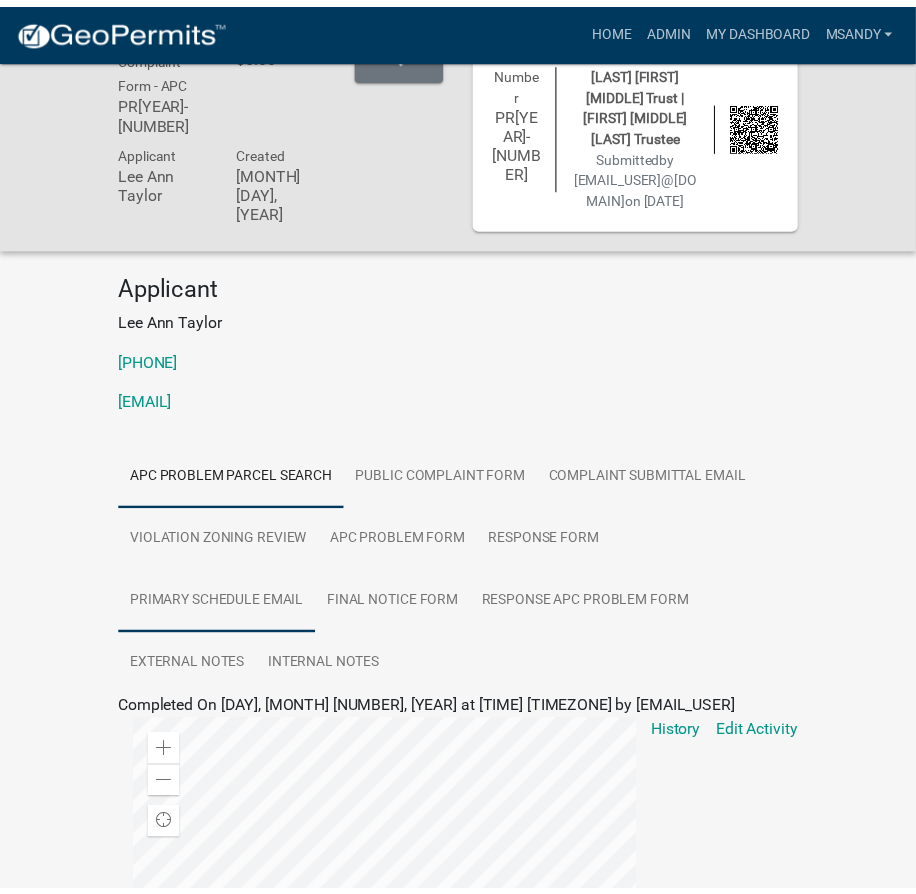 scroll, scrollTop: 274, scrollLeft: 0, axis: vertical 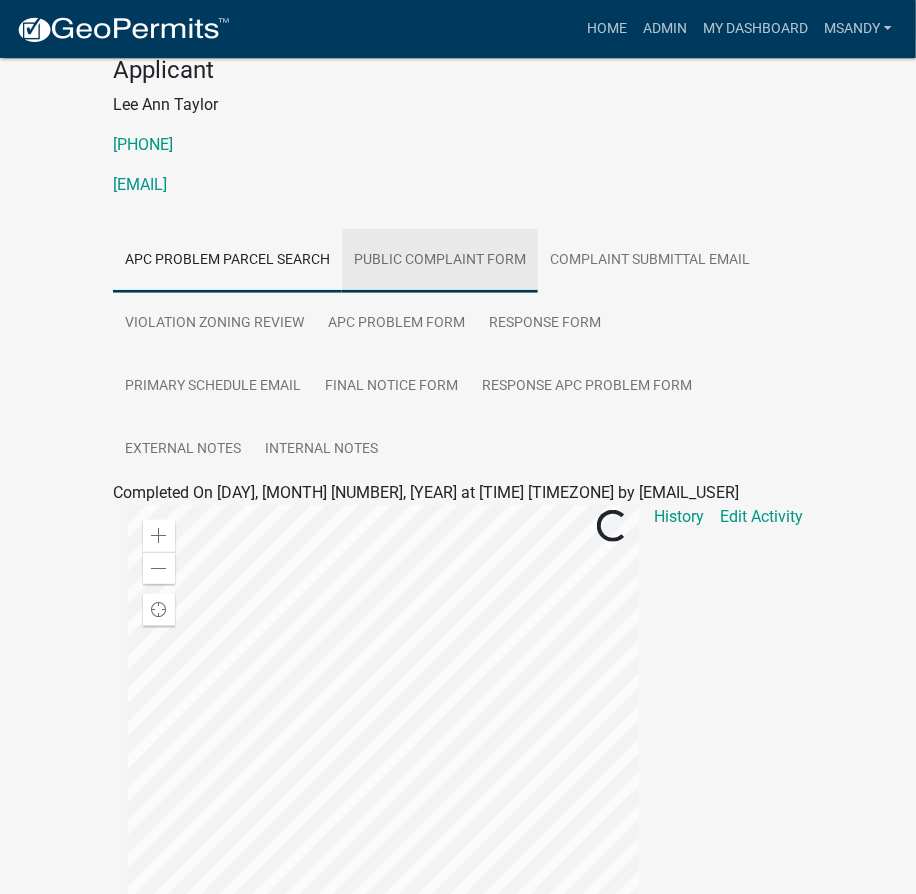 click on "Public Complaint Form" at bounding box center (440, 261) 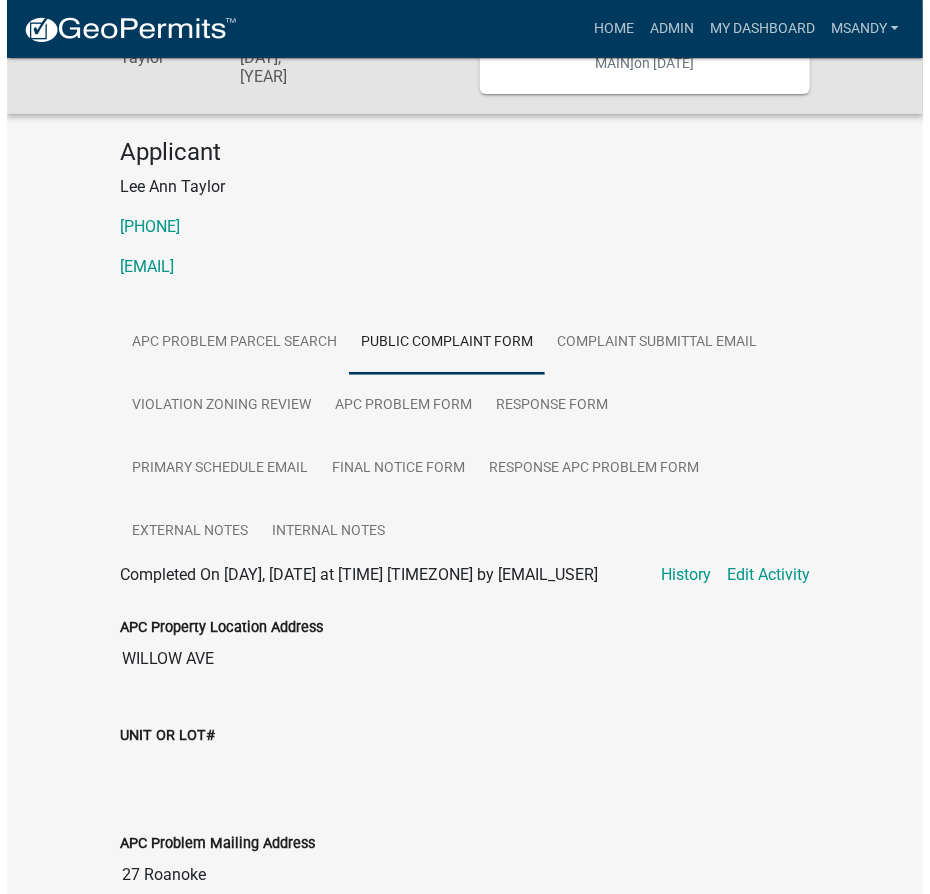 scroll, scrollTop: 0, scrollLeft: 0, axis: both 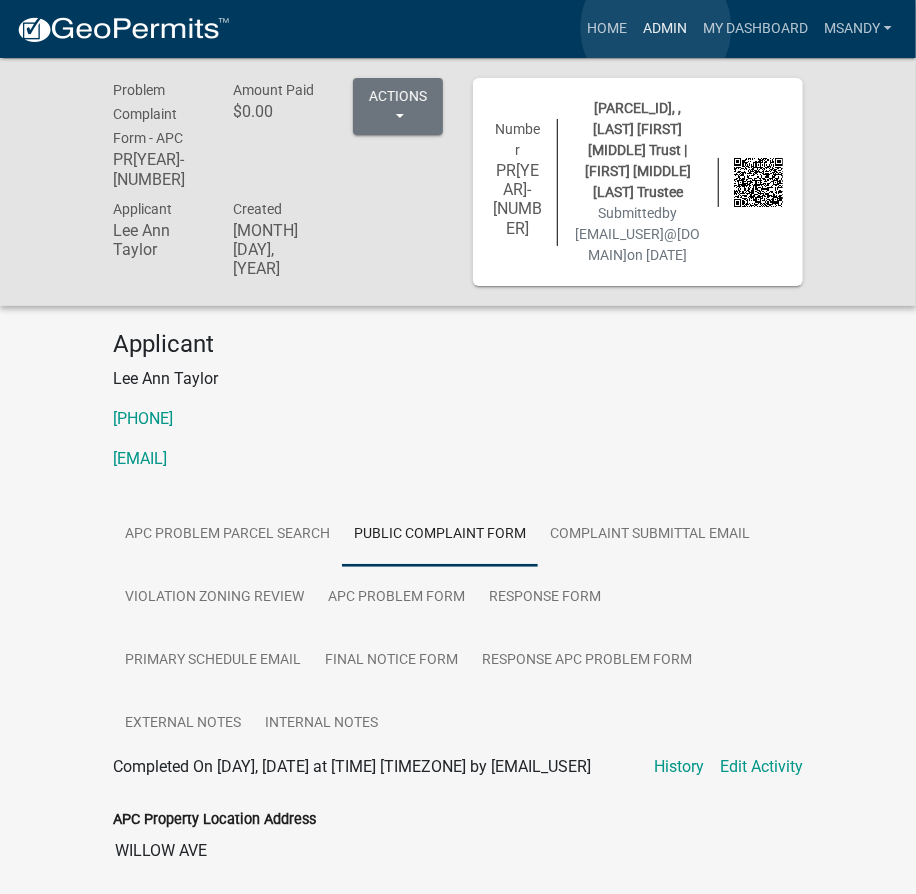 click on "Admin" at bounding box center (665, 29) 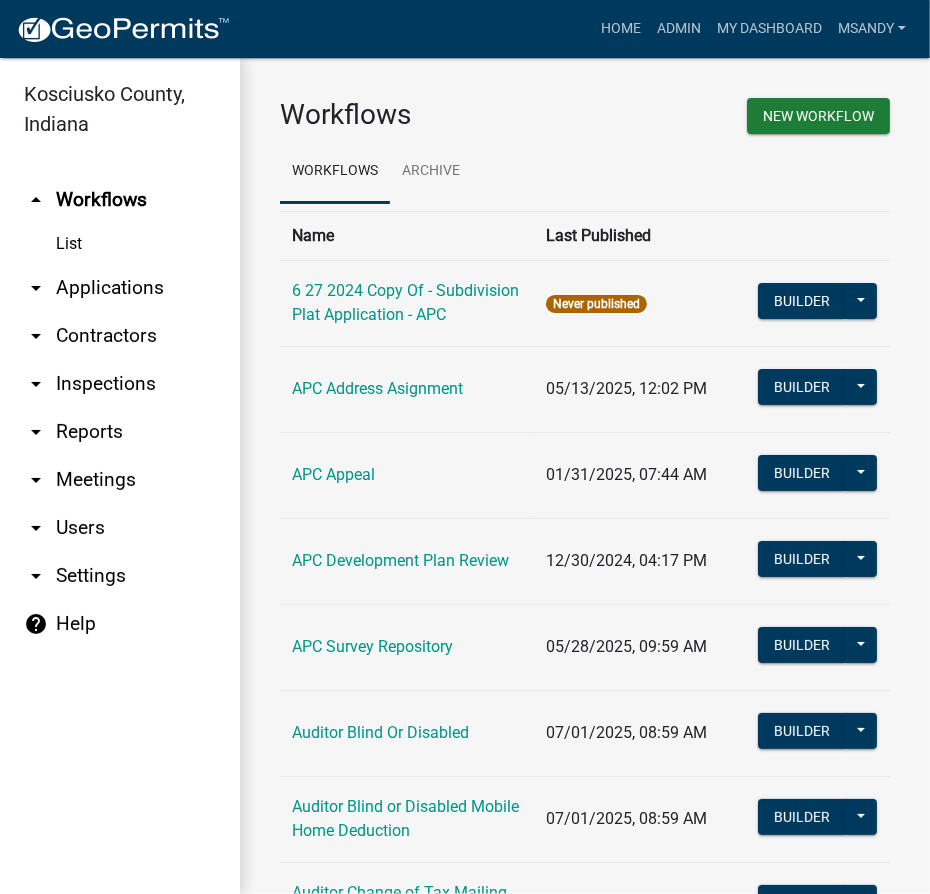 click on "arrow_drop_down   Applications" at bounding box center [120, 288] 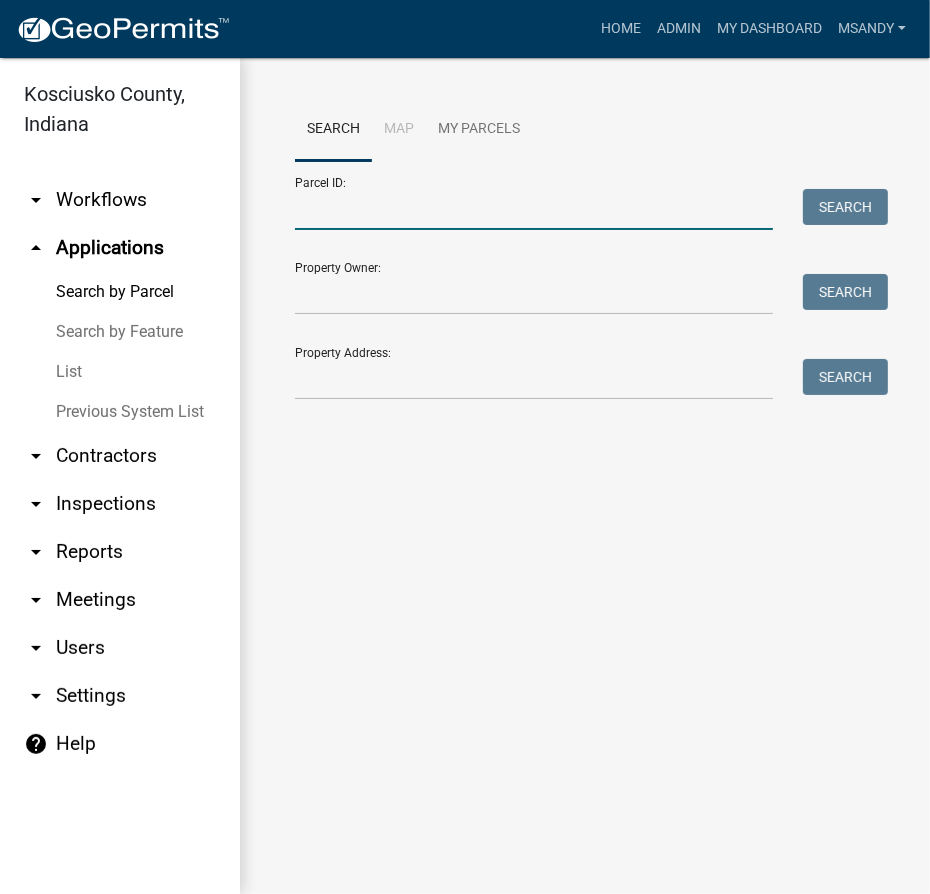 click on "Parcel ID:" at bounding box center [534, 209] 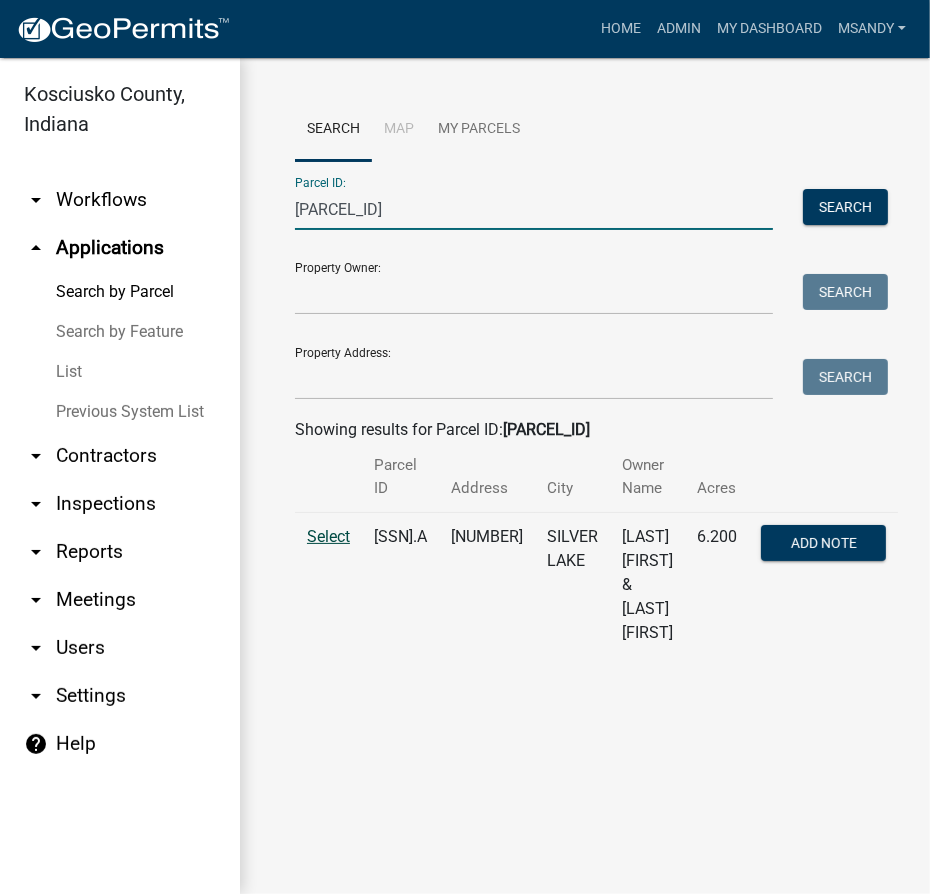 click on "Select" at bounding box center [328, 536] 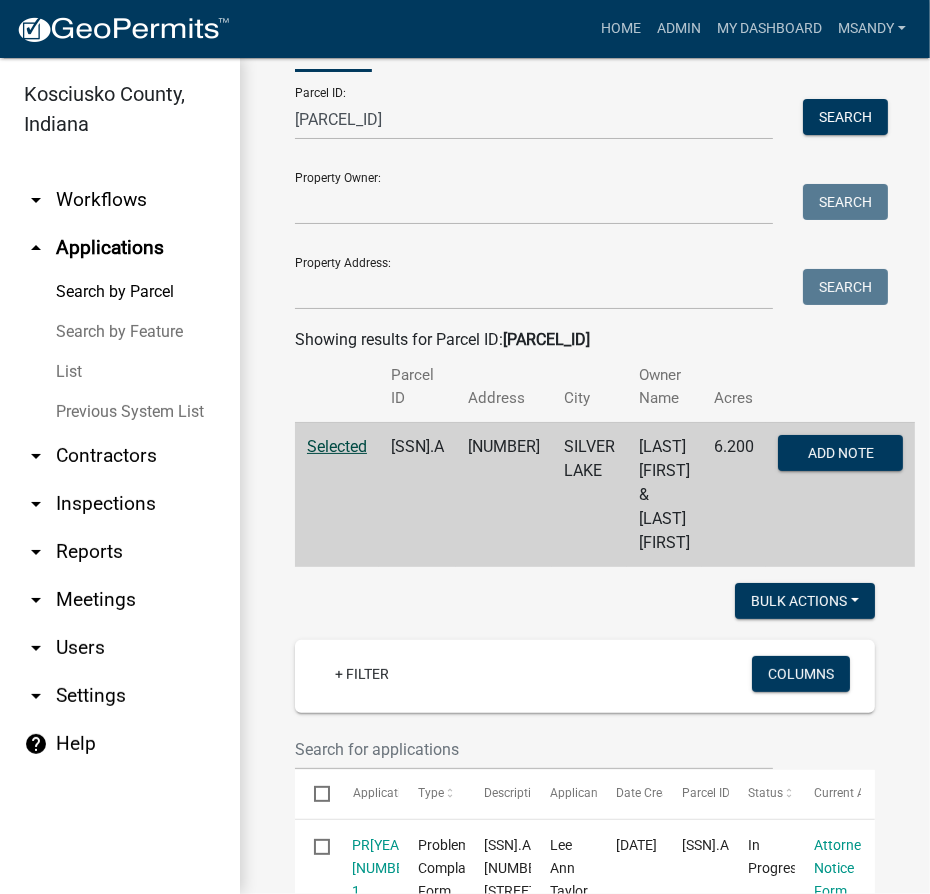 scroll, scrollTop: 0, scrollLeft: 0, axis: both 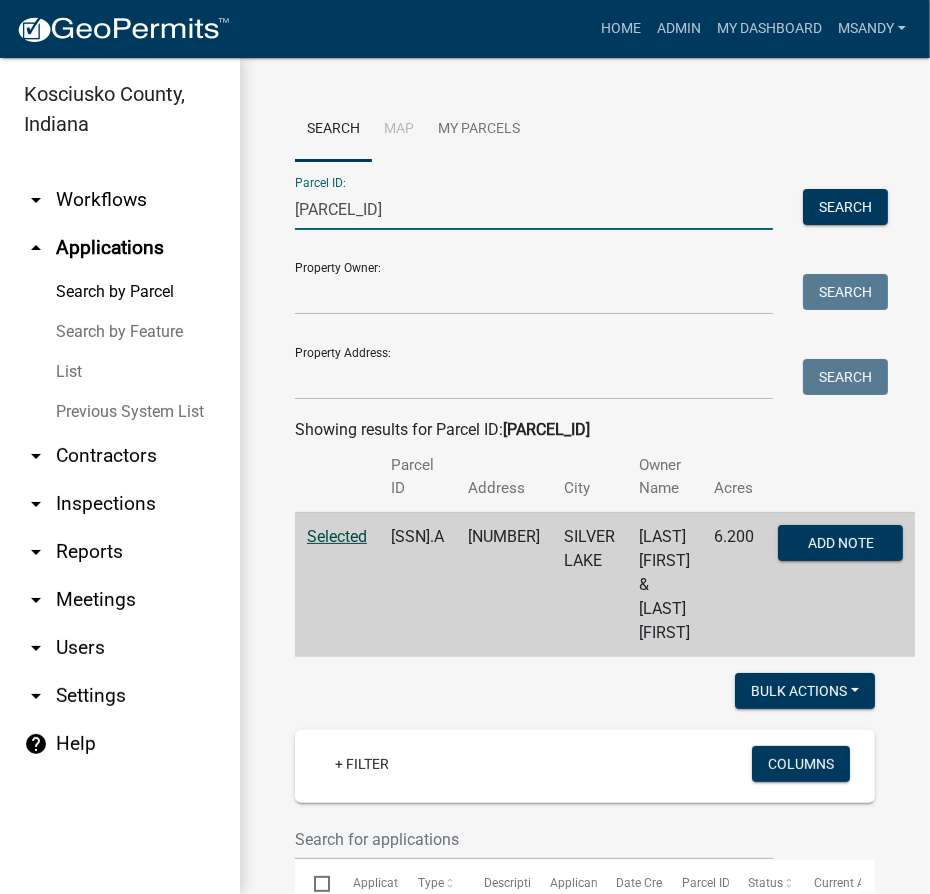 drag, startPoint x: 416, startPoint y: 214, endPoint x: -35, endPoint y: 221, distance: 451.05432 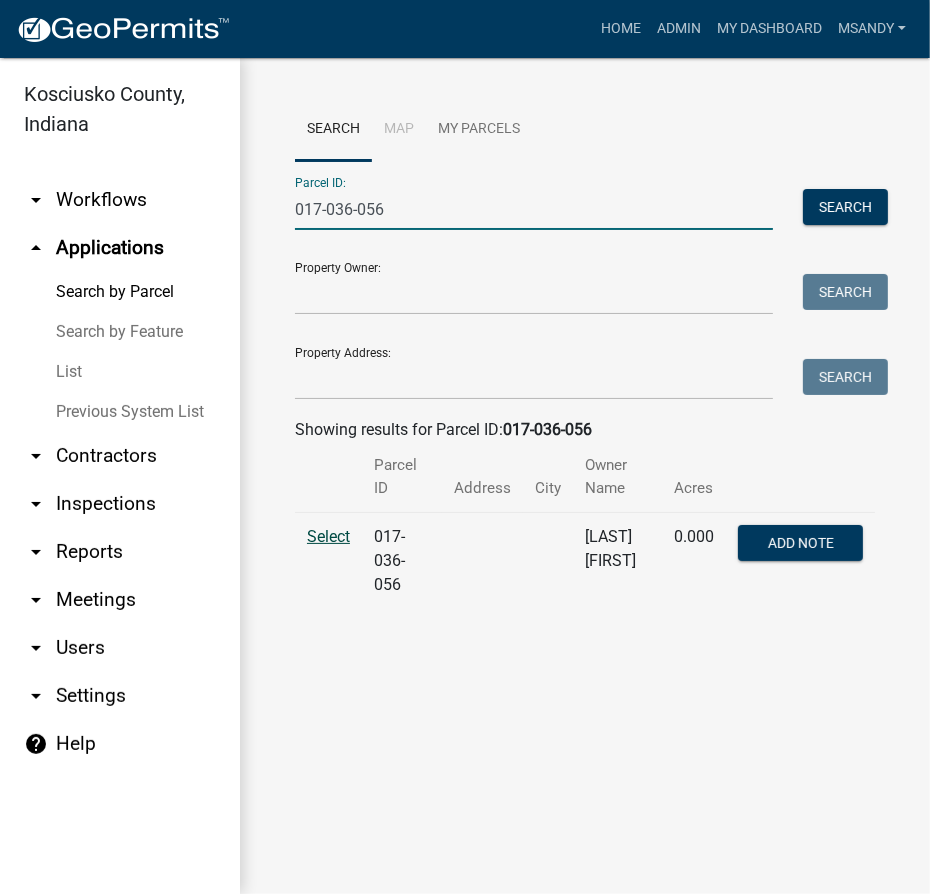 type on "017-036-056" 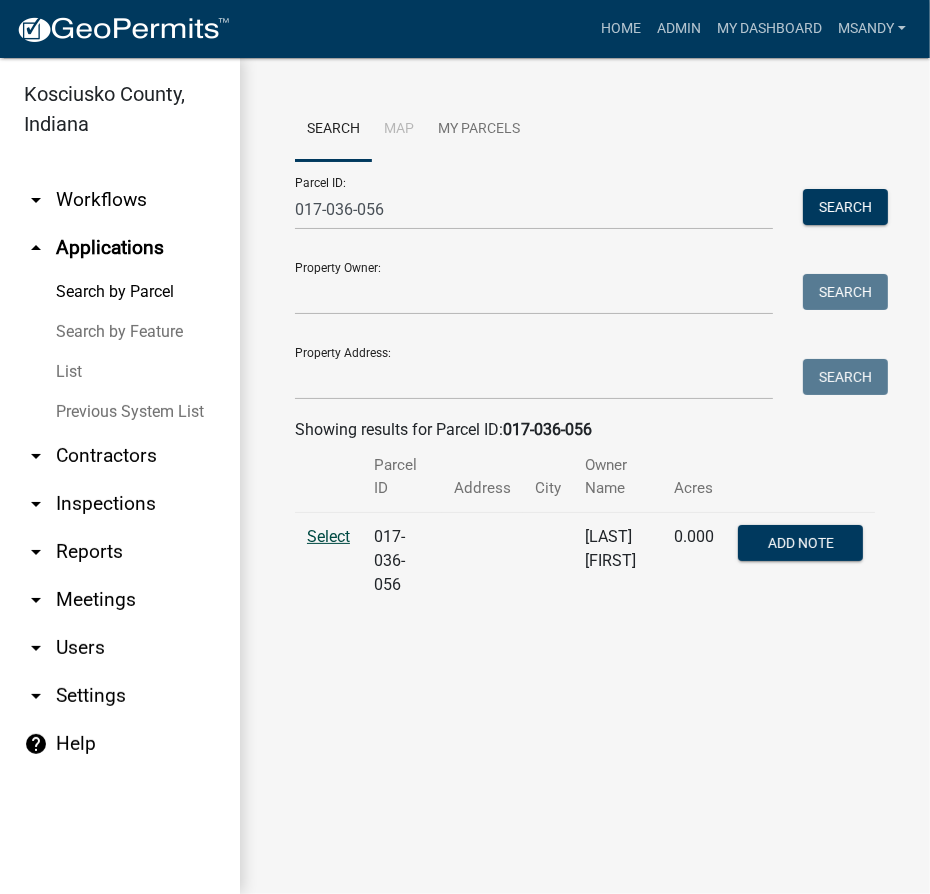 click on "Select" at bounding box center [328, 536] 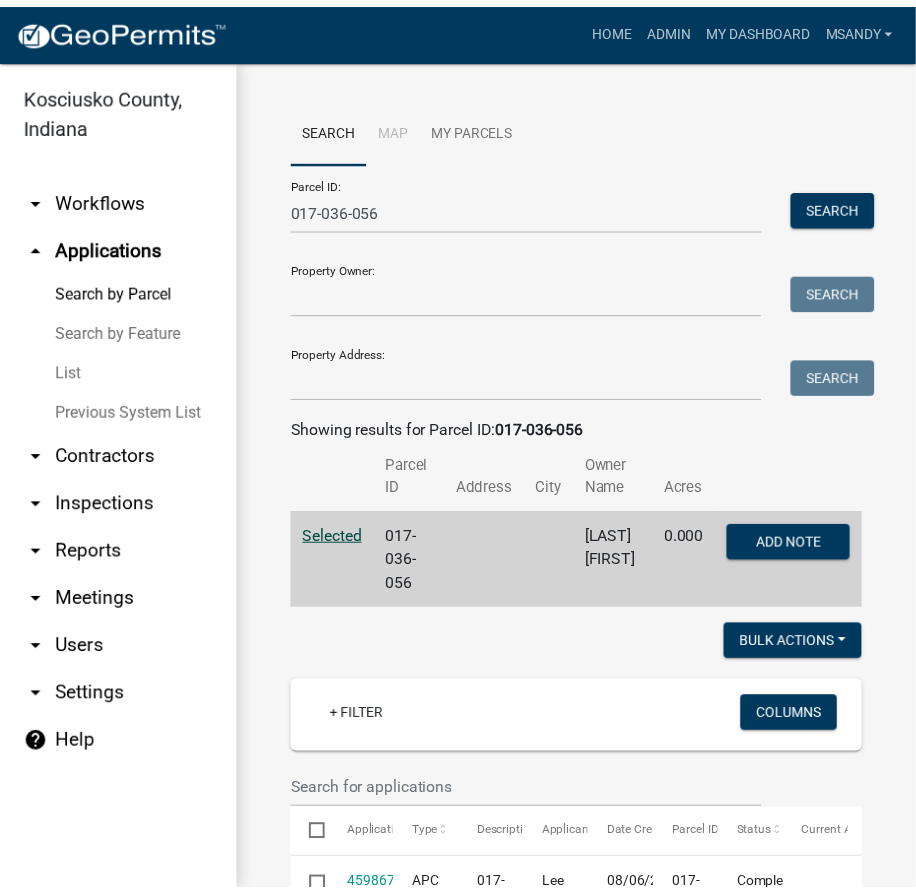 scroll, scrollTop: 363, scrollLeft: 0, axis: vertical 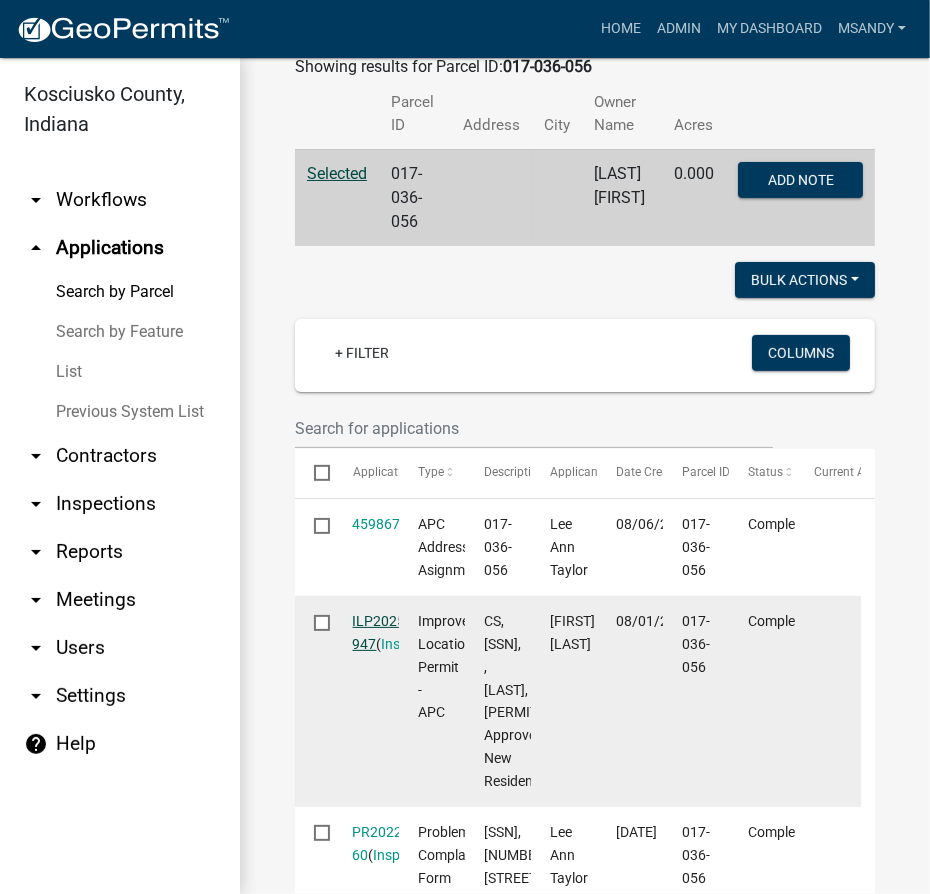 click on "ILP2025-947" 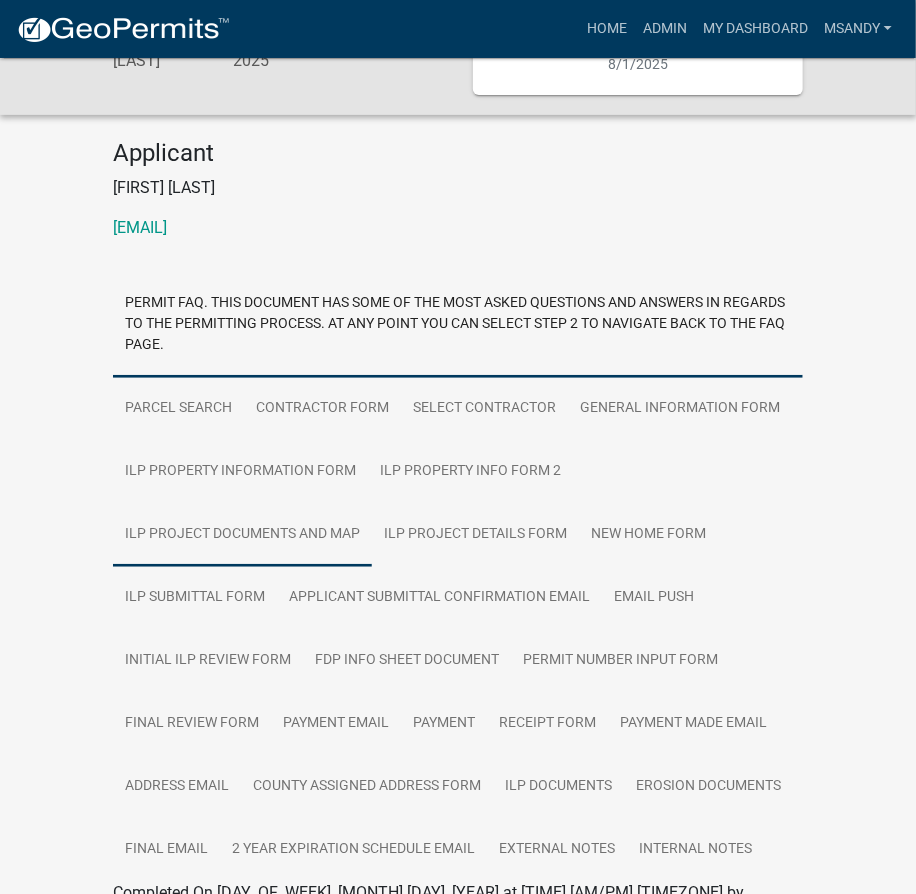 scroll, scrollTop: 181, scrollLeft: 0, axis: vertical 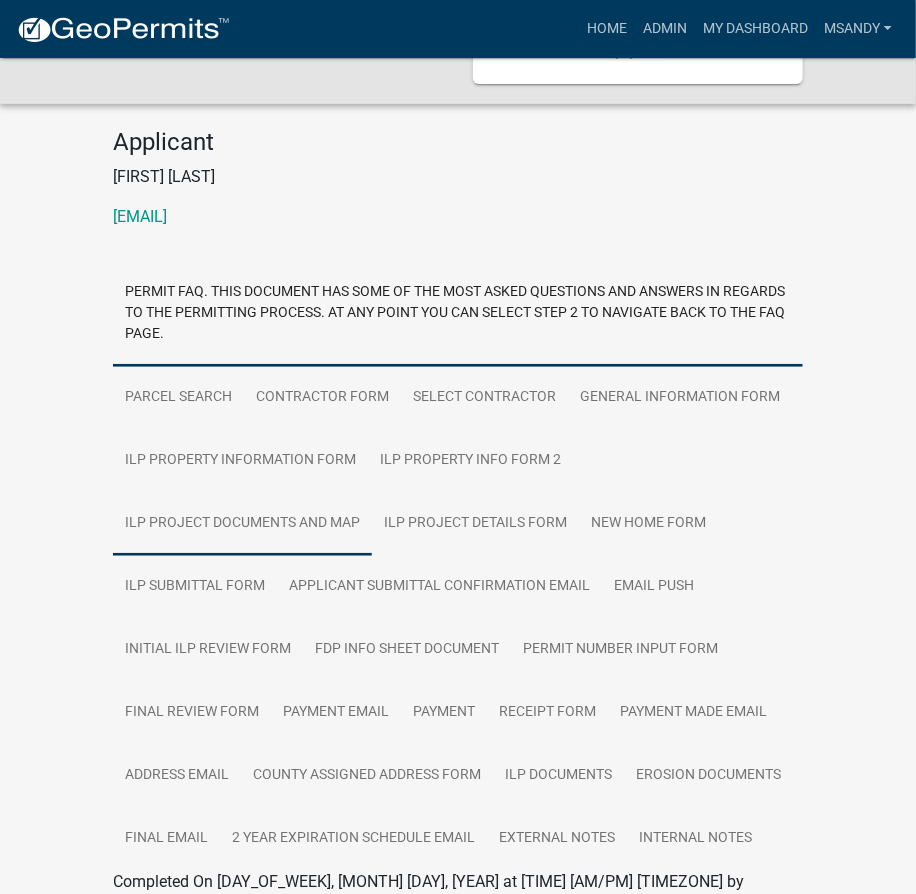 click on "ILP Project Documents and Map" at bounding box center (242, 524) 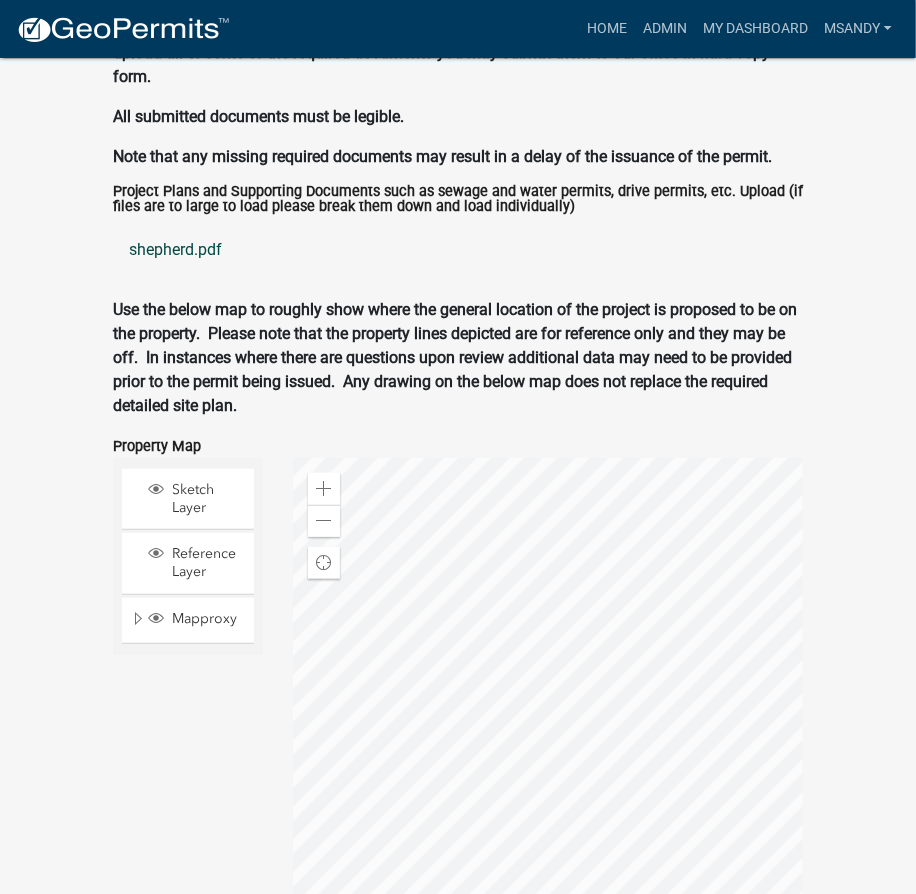 scroll, scrollTop: 2636, scrollLeft: 0, axis: vertical 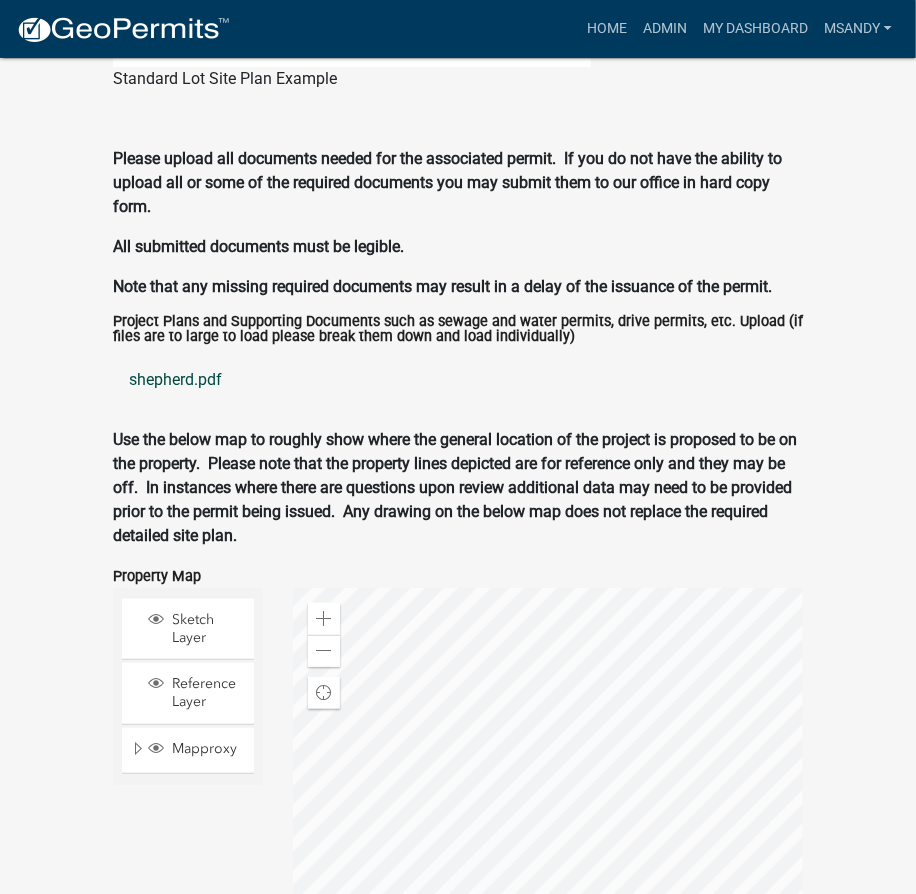 click on "shepherd.pdf" 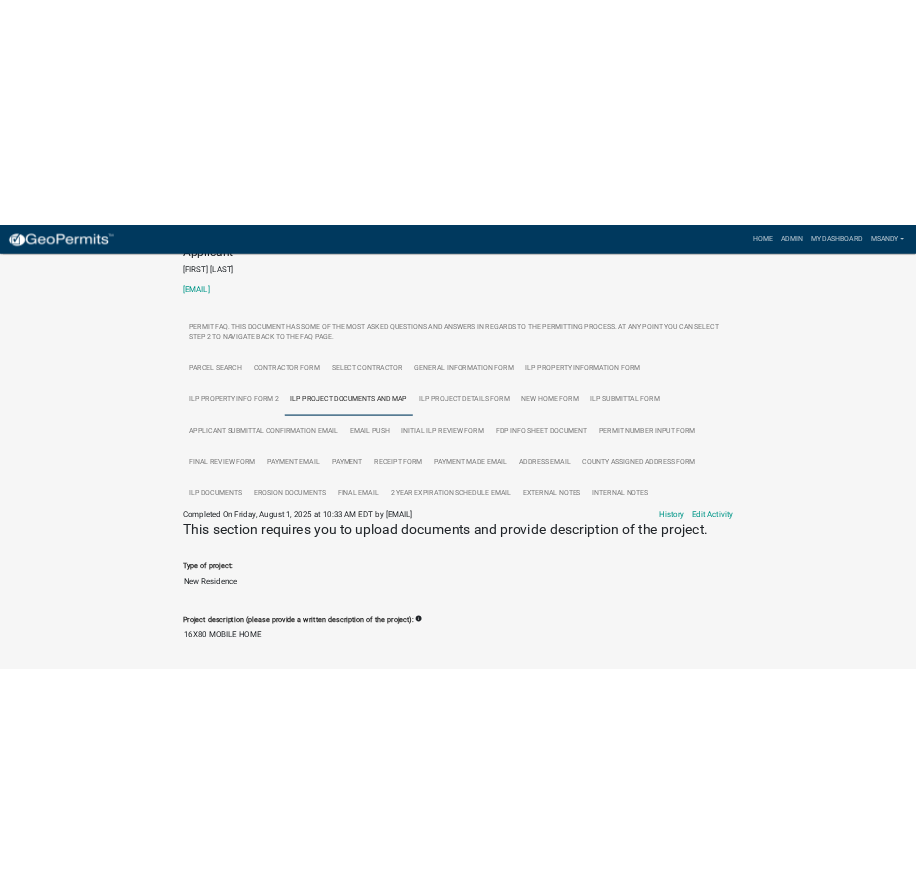 scroll, scrollTop: 0, scrollLeft: 0, axis: both 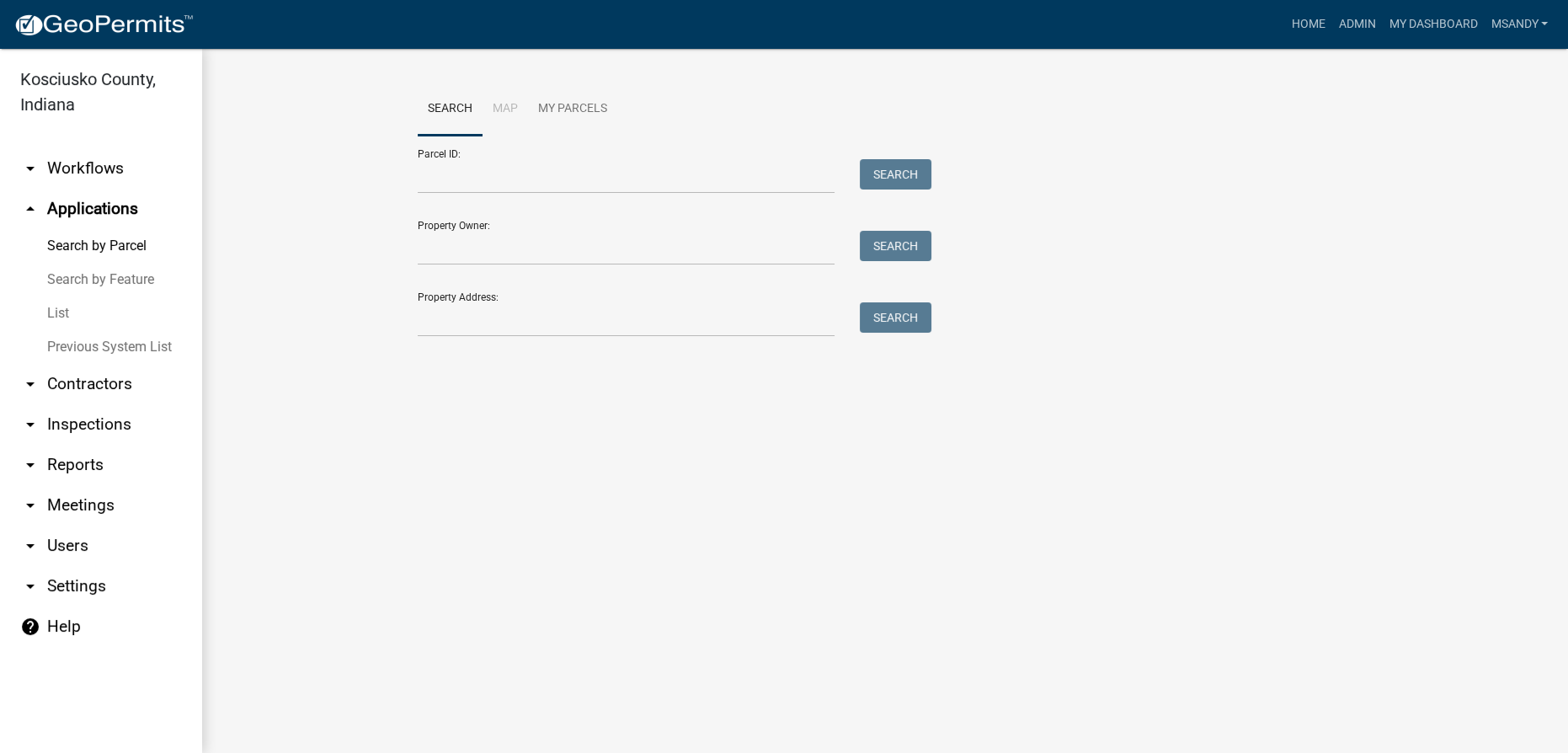 click on "List" at bounding box center [101, 313] 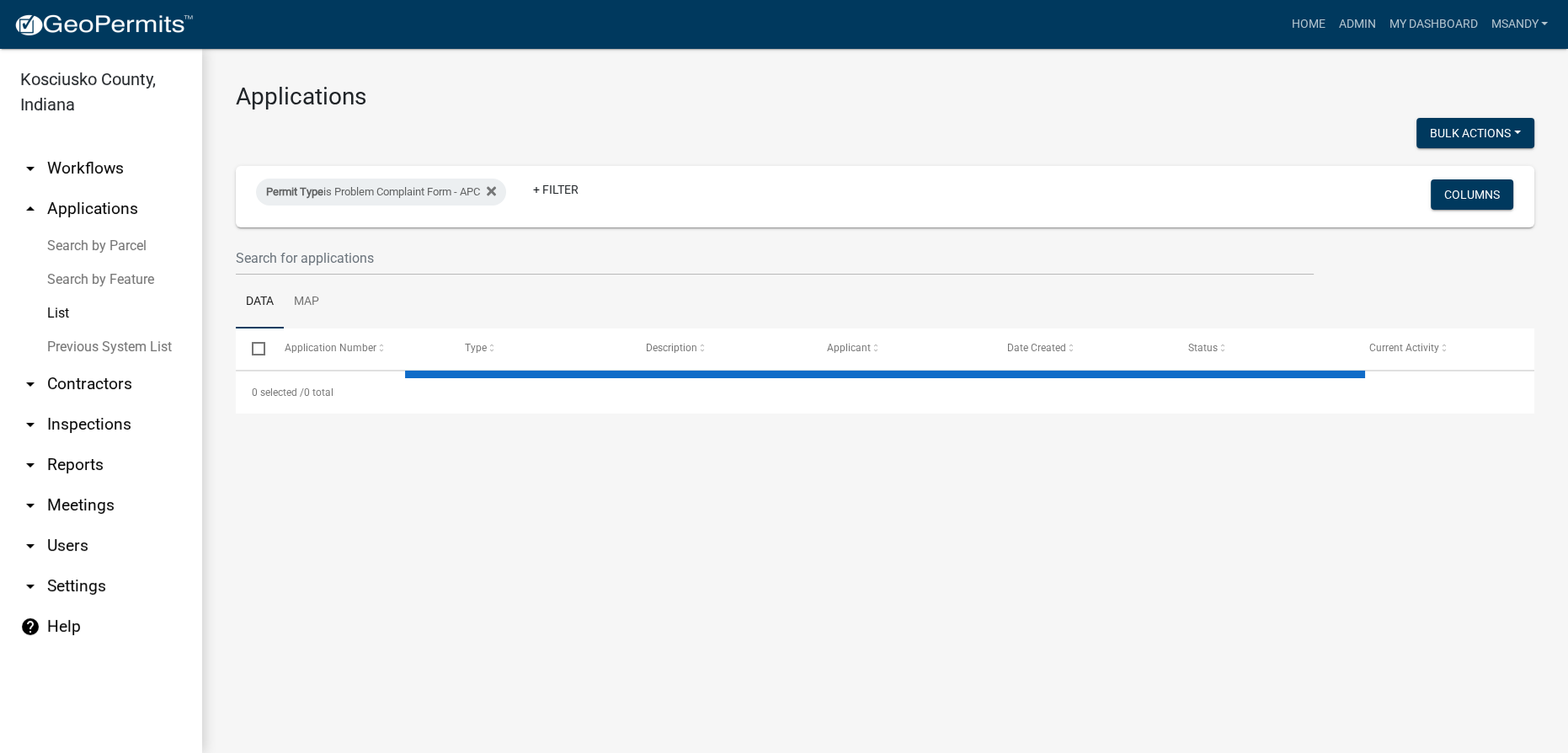 select on "3: 100" 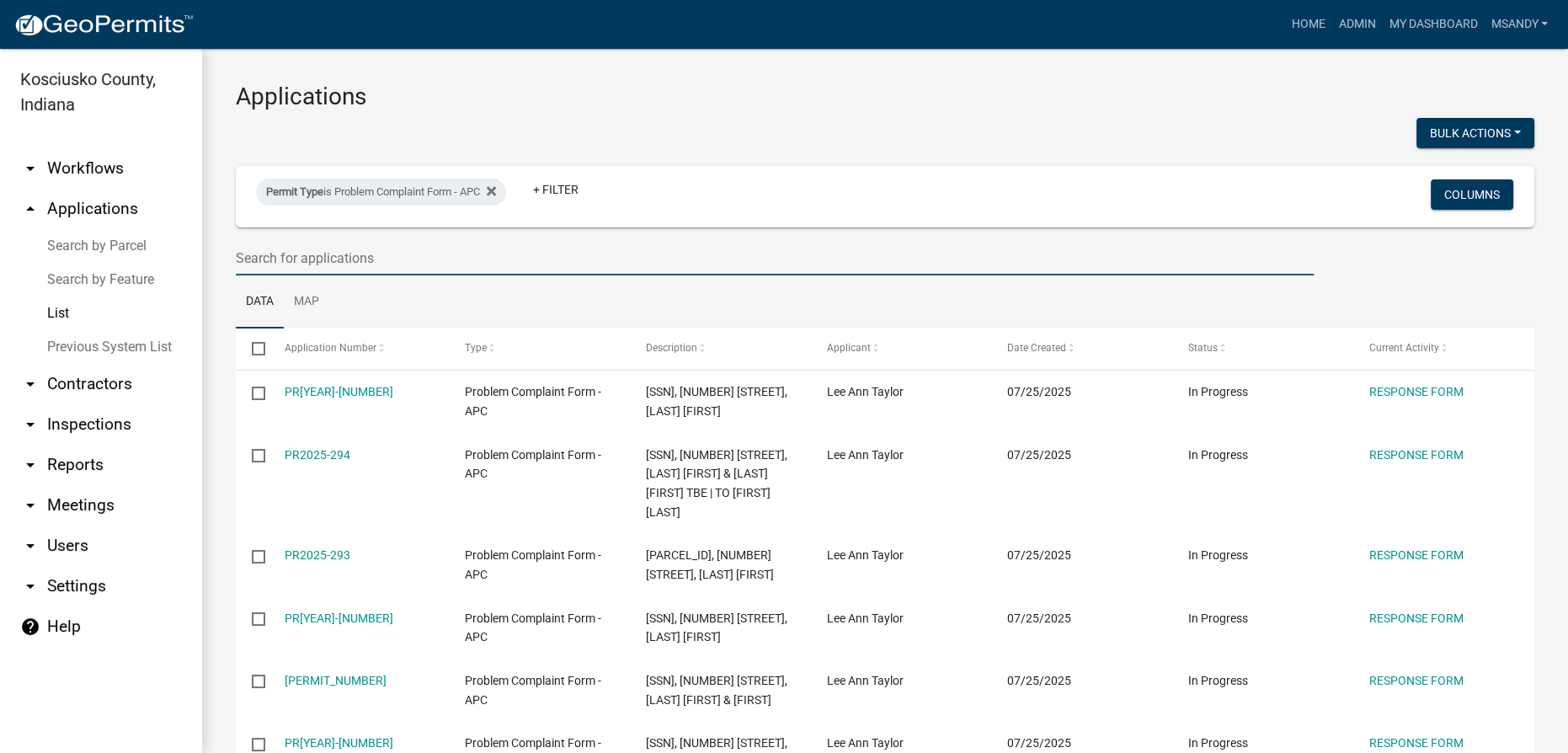 click at bounding box center (775, 258) 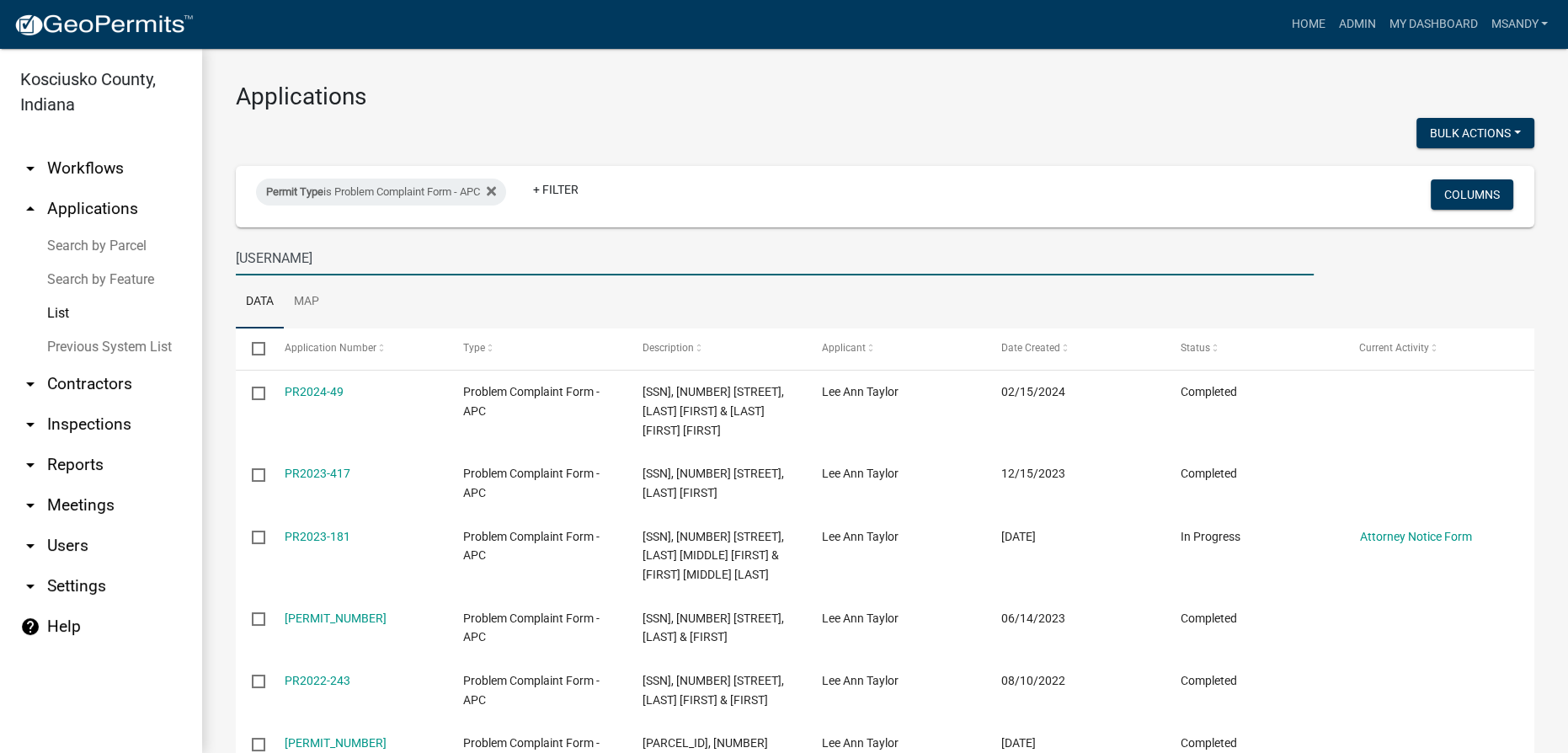 click on "[USERNAME]" at bounding box center (775, 258) 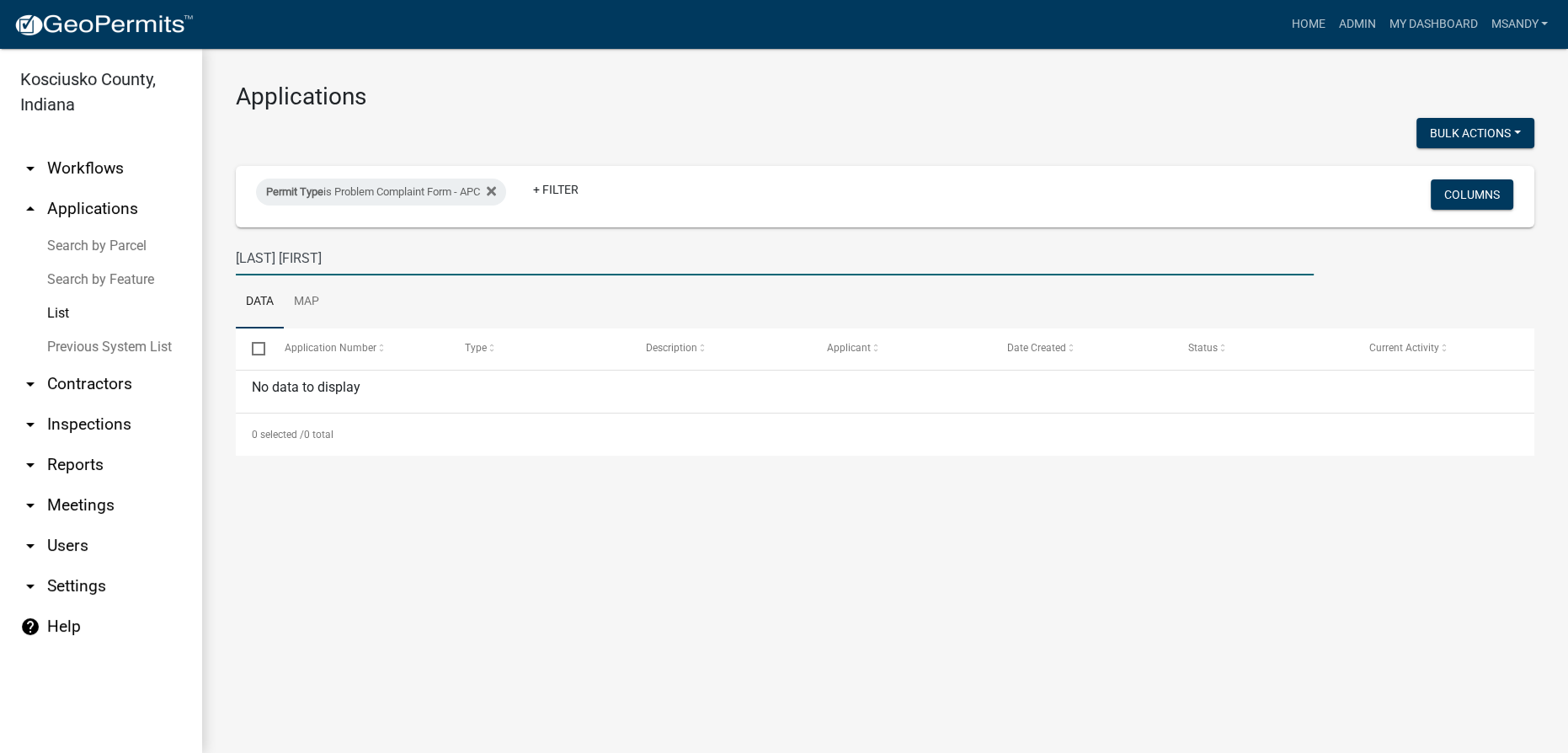 click on "[LAST] [FIRST]" at bounding box center (775, 258) 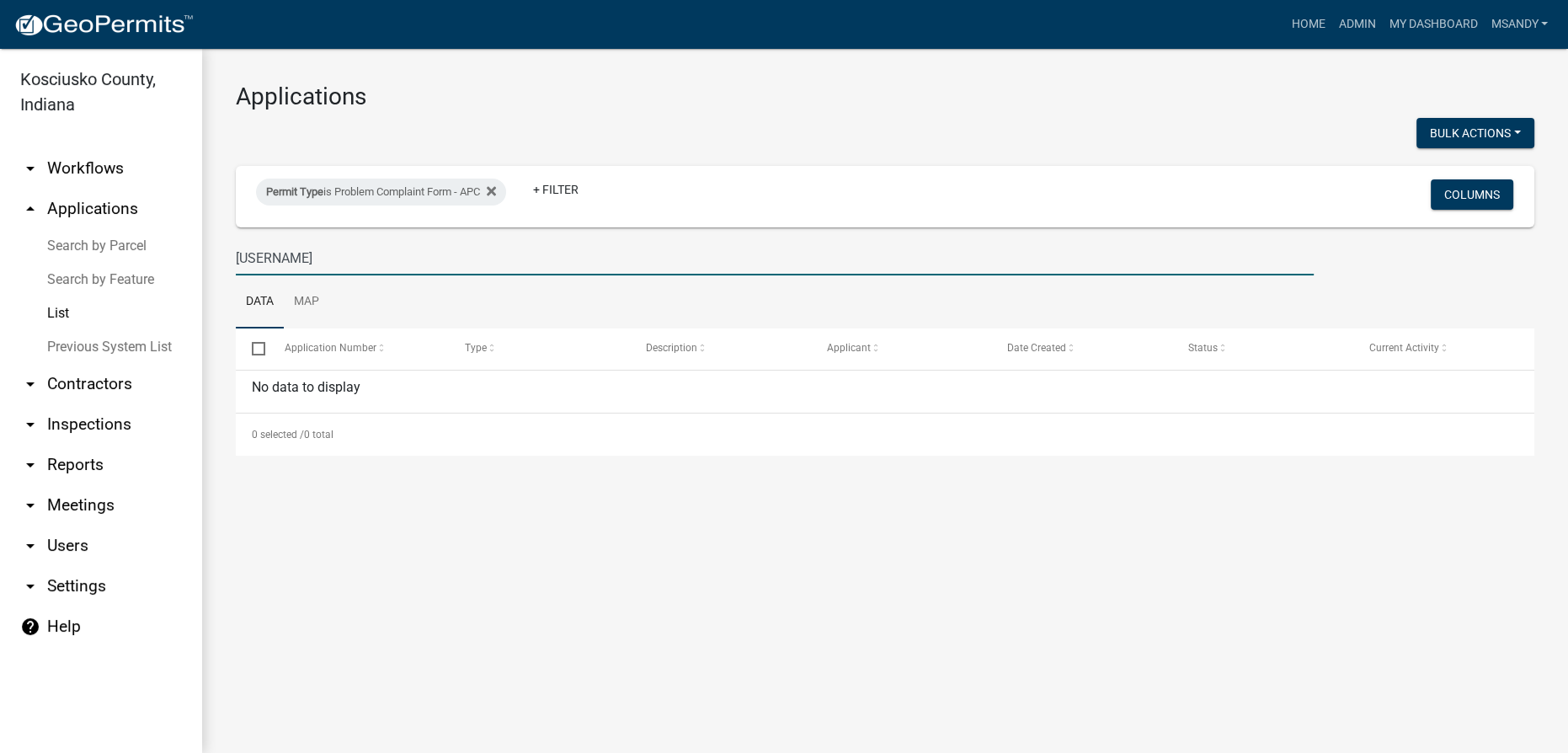 type on "[USERNAME]" 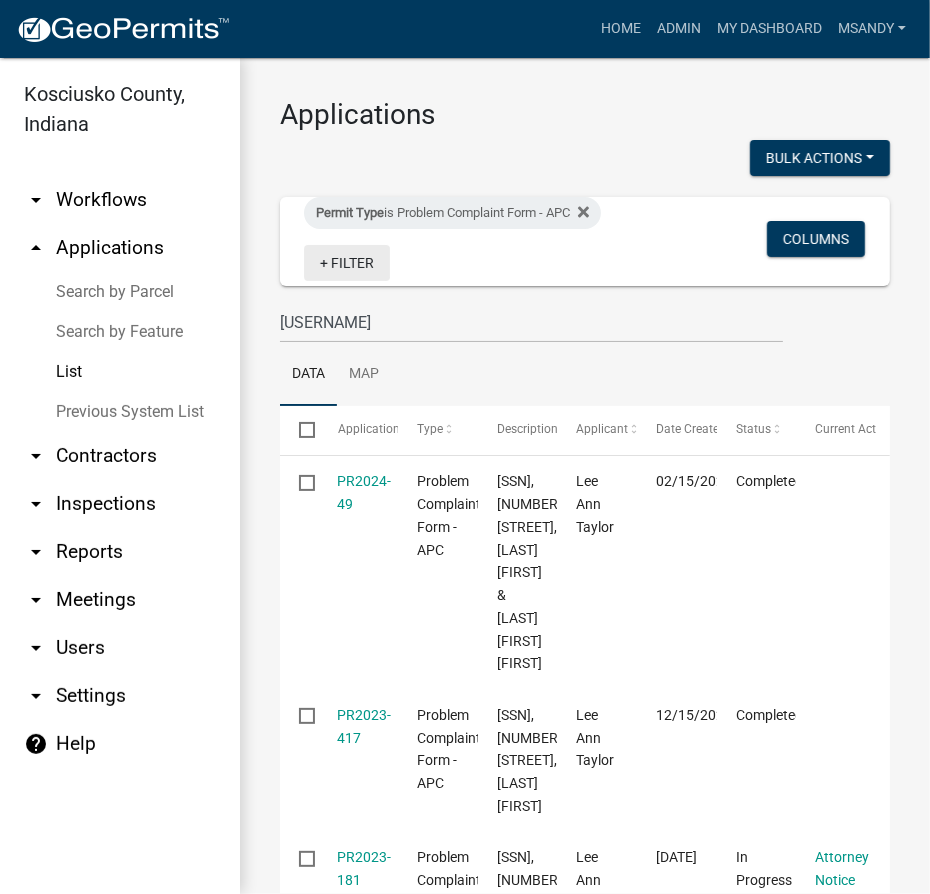 click on "+ Filter" at bounding box center (347, 263) 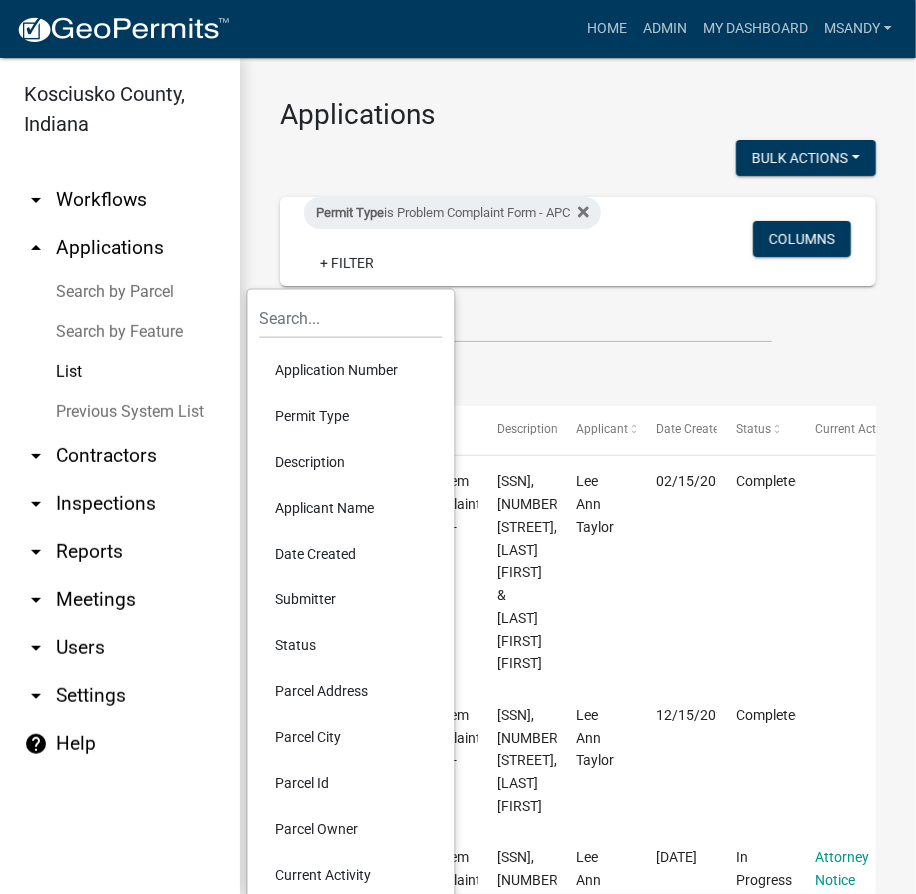 click on "Description" at bounding box center [351, 462] 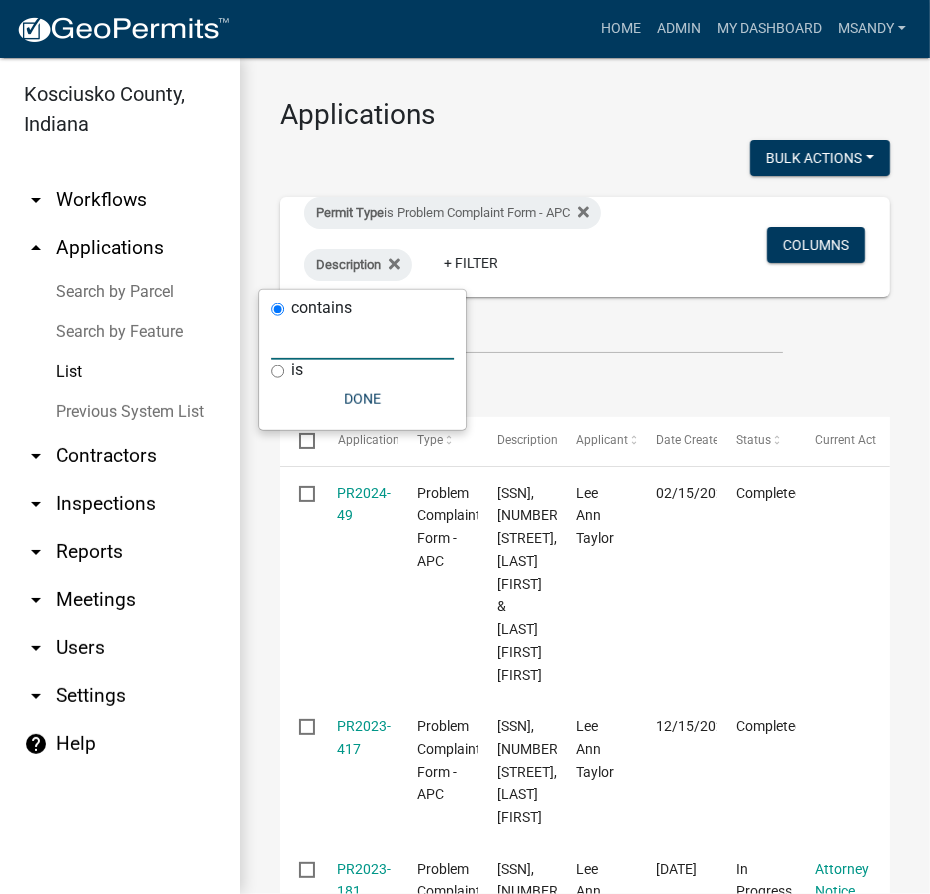 click at bounding box center (362, 339) 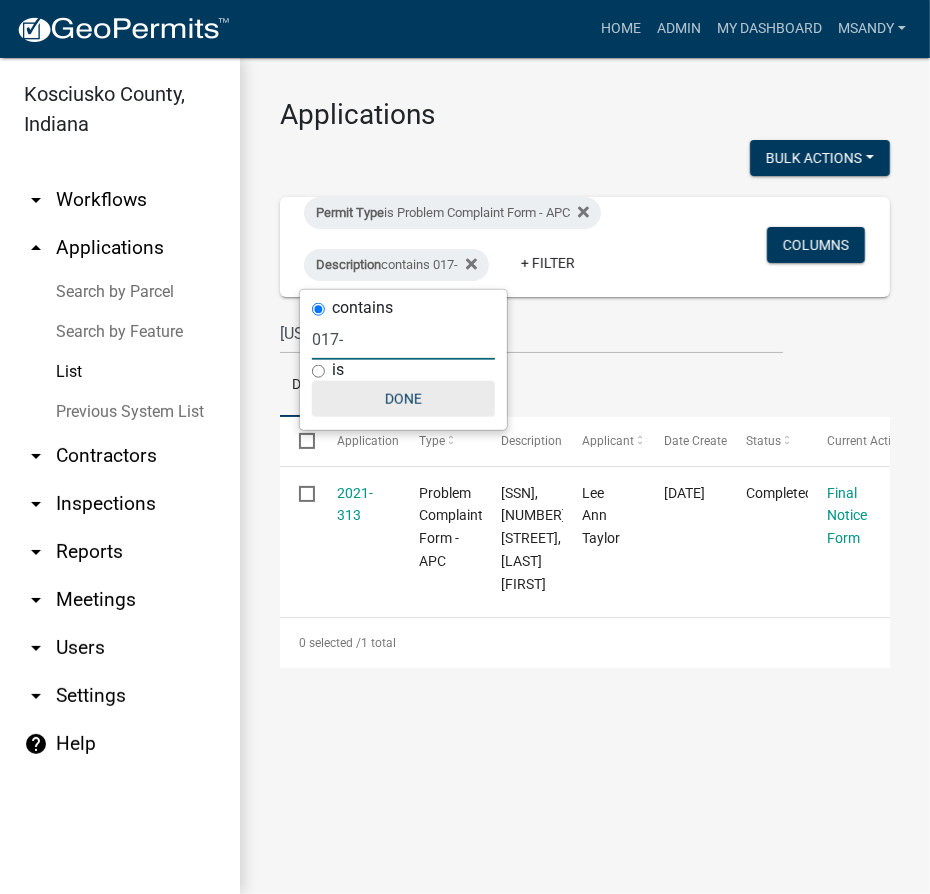 type on "017-" 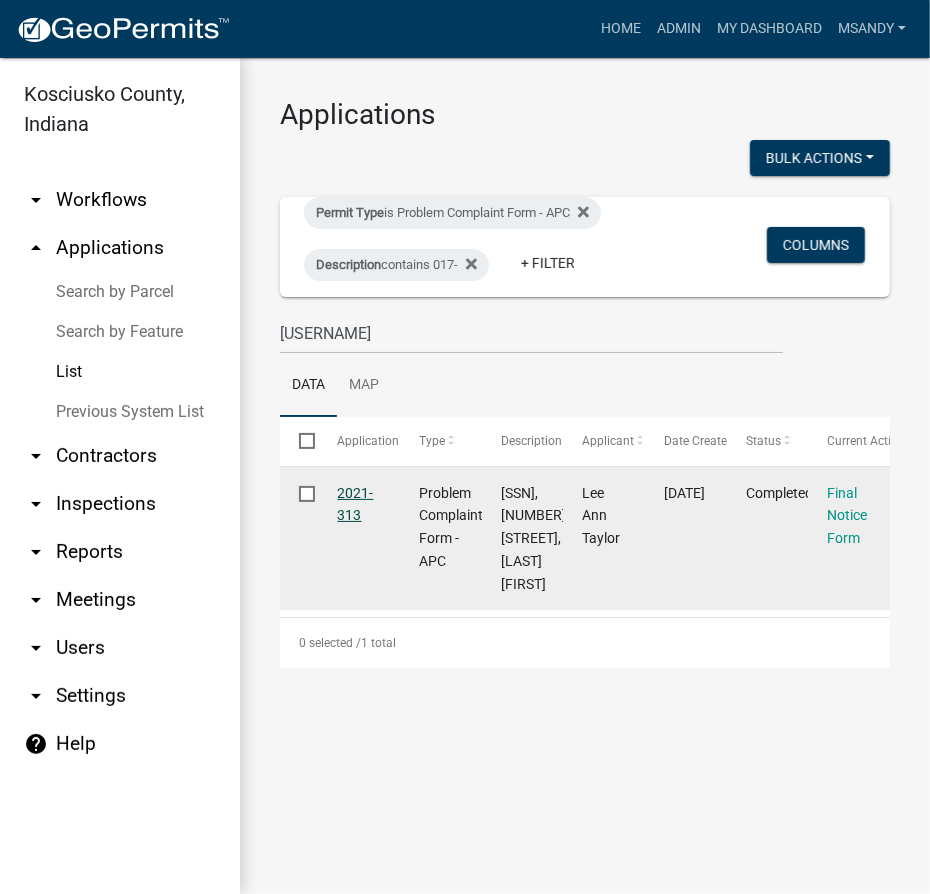 click on "2021-313" 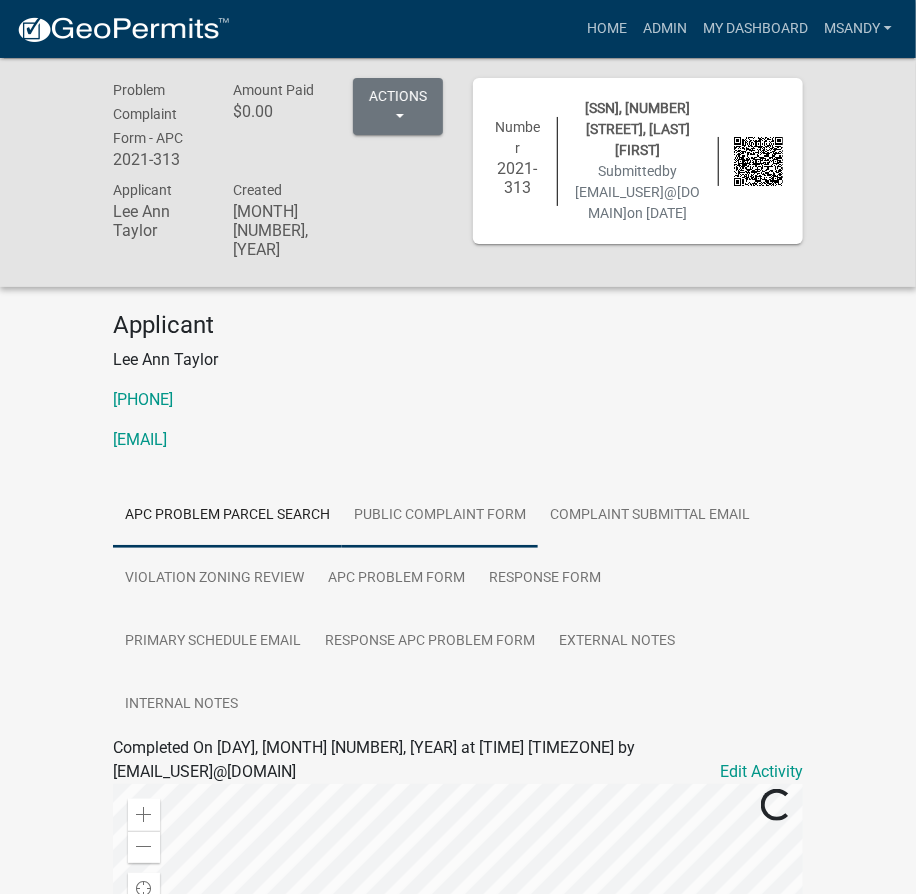 click on "Public Complaint Form" at bounding box center (440, 516) 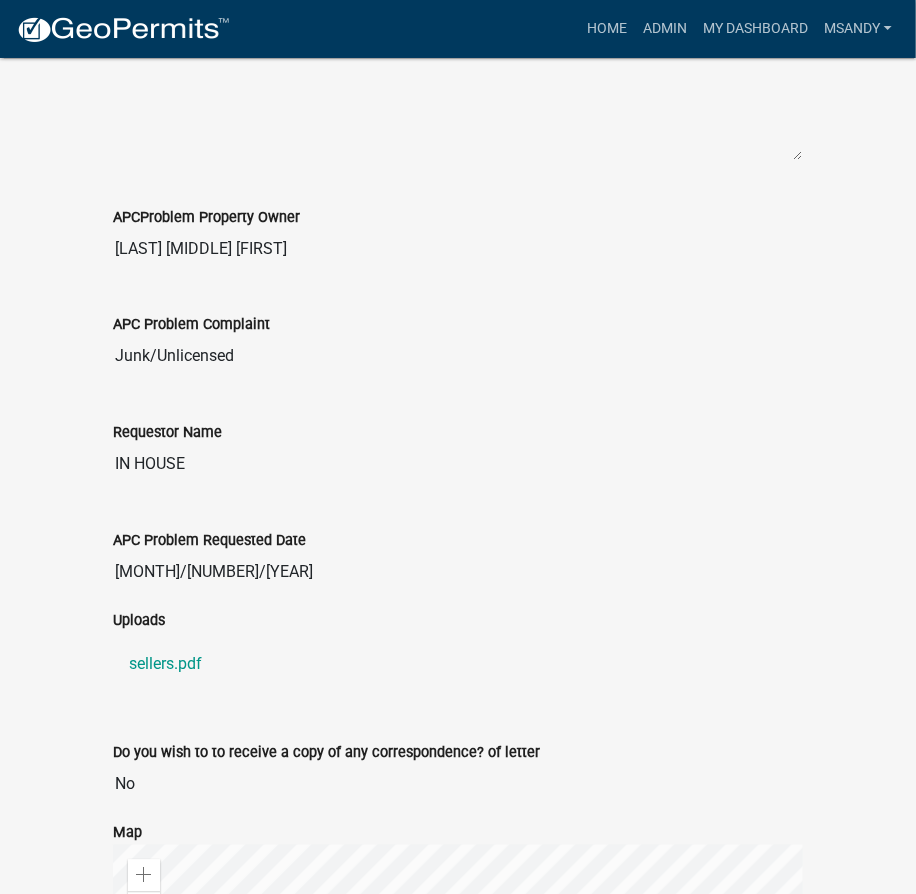 scroll, scrollTop: 1181, scrollLeft: 0, axis: vertical 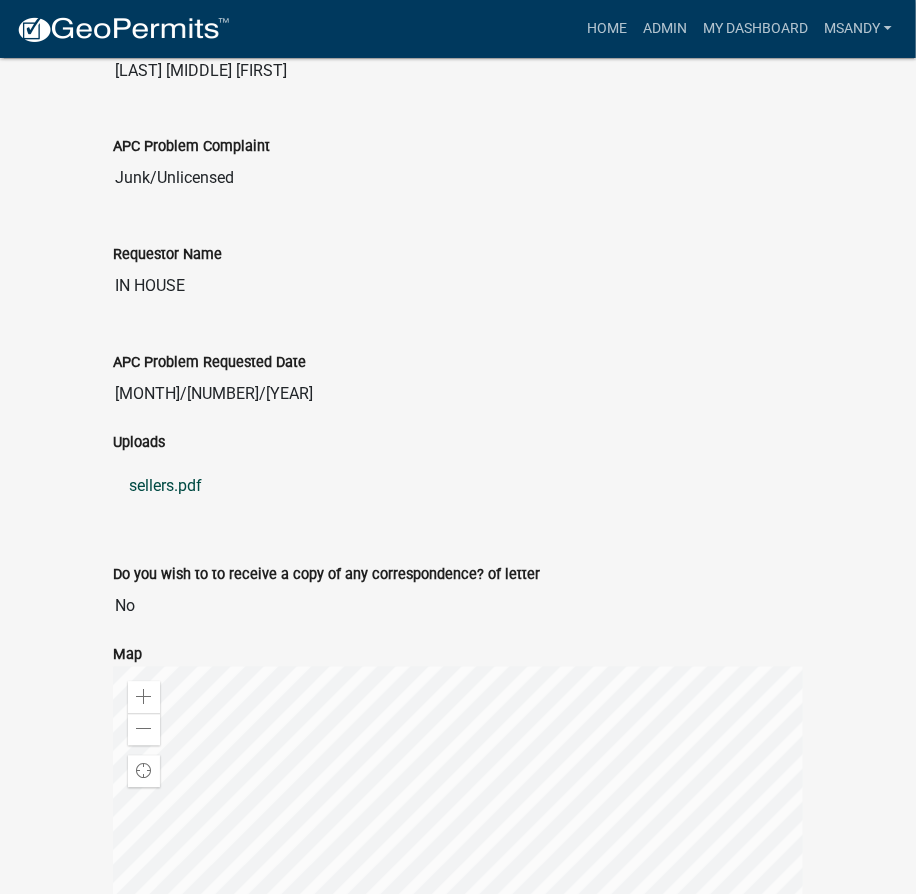 click on "sellers.pdf" 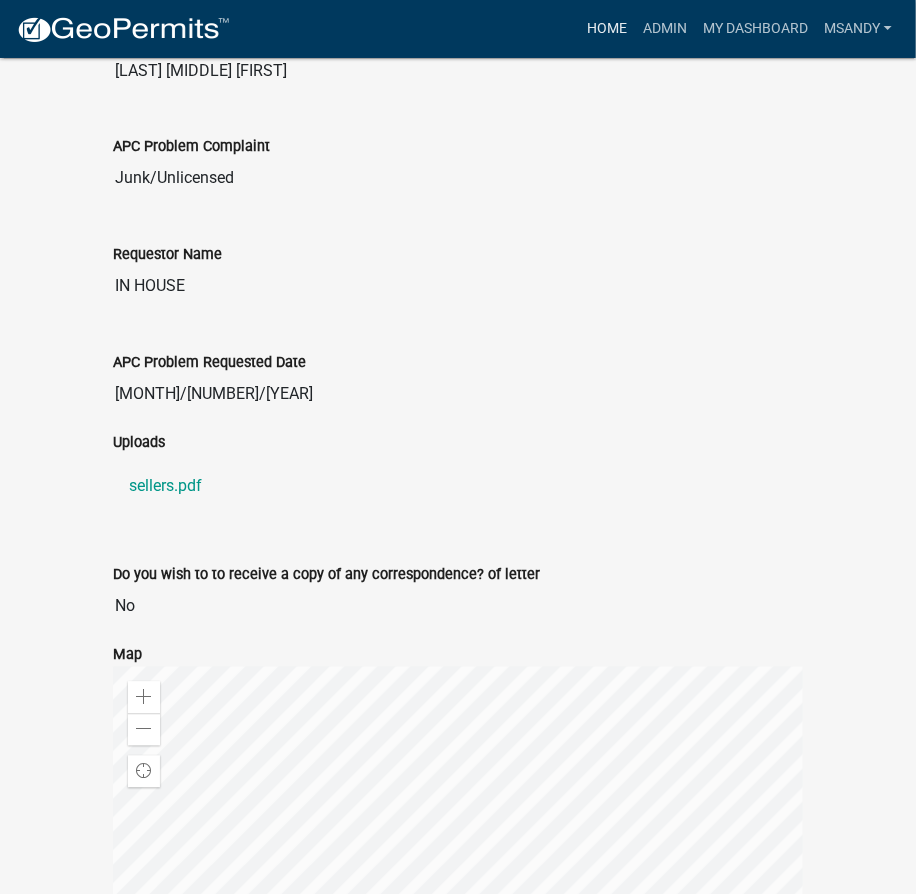 click on "Home" at bounding box center [607, 29] 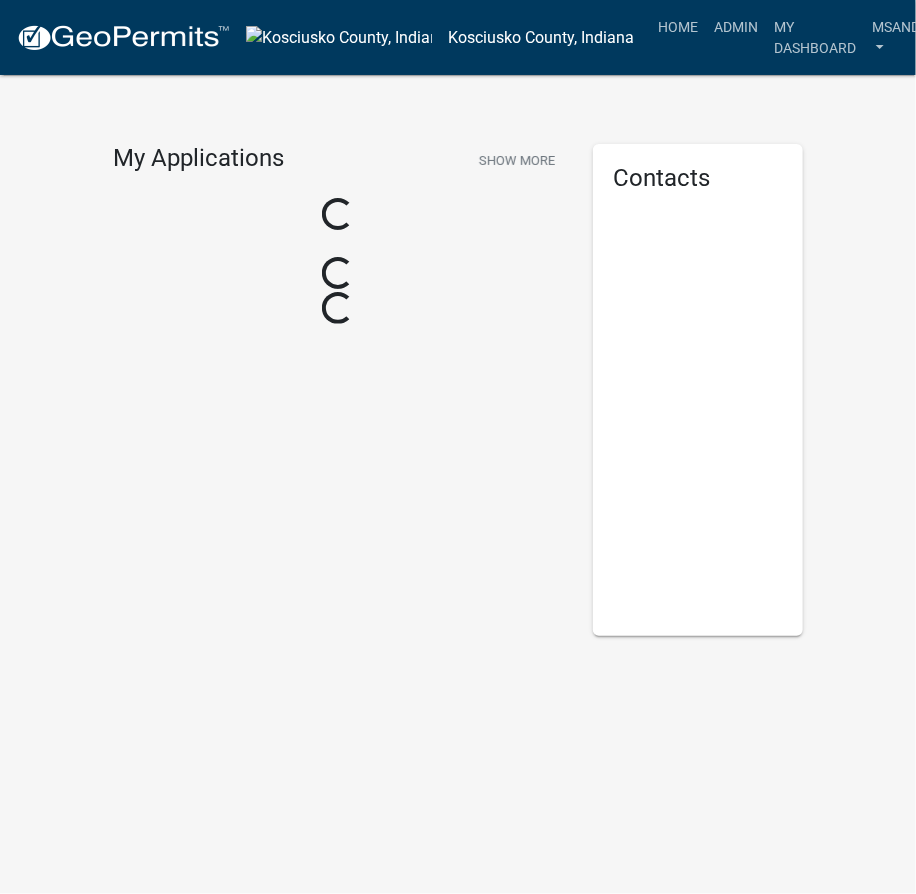 scroll, scrollTop: 0, scrollLeft: 0, axis: both 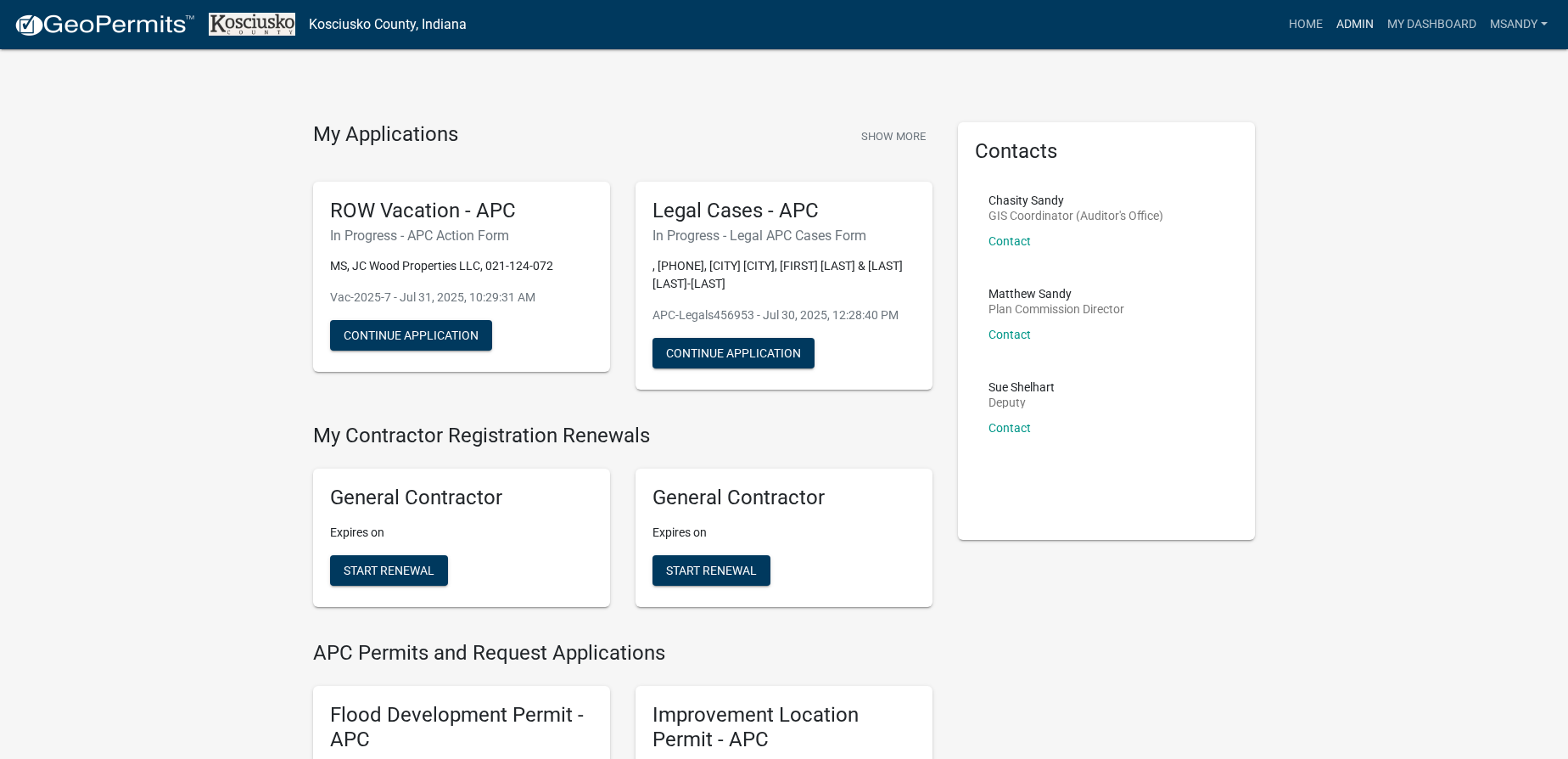 click on "Admin" at bounding box center (1355, 25) 